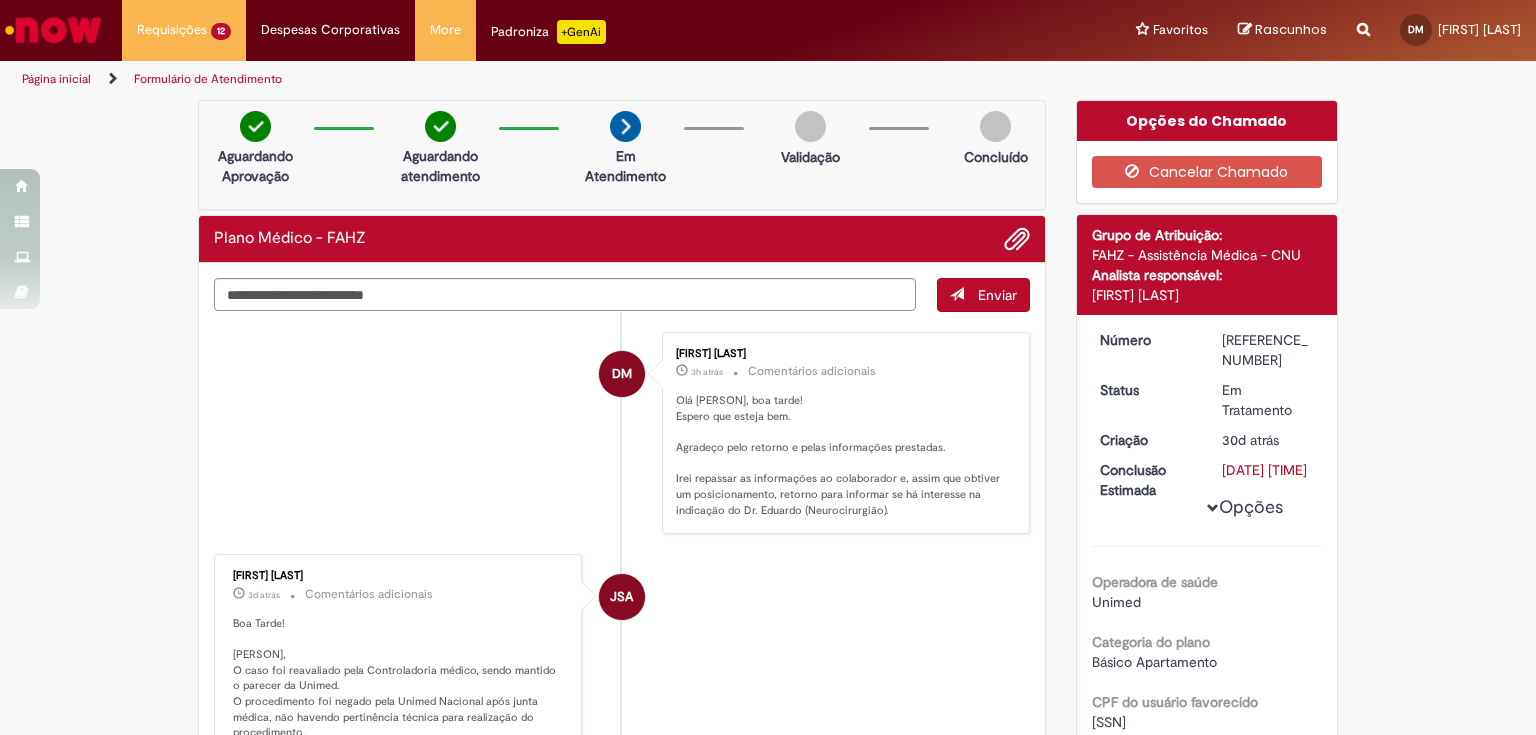 scroll, scrollTop: 0, scrollLeft: 0, axis: both 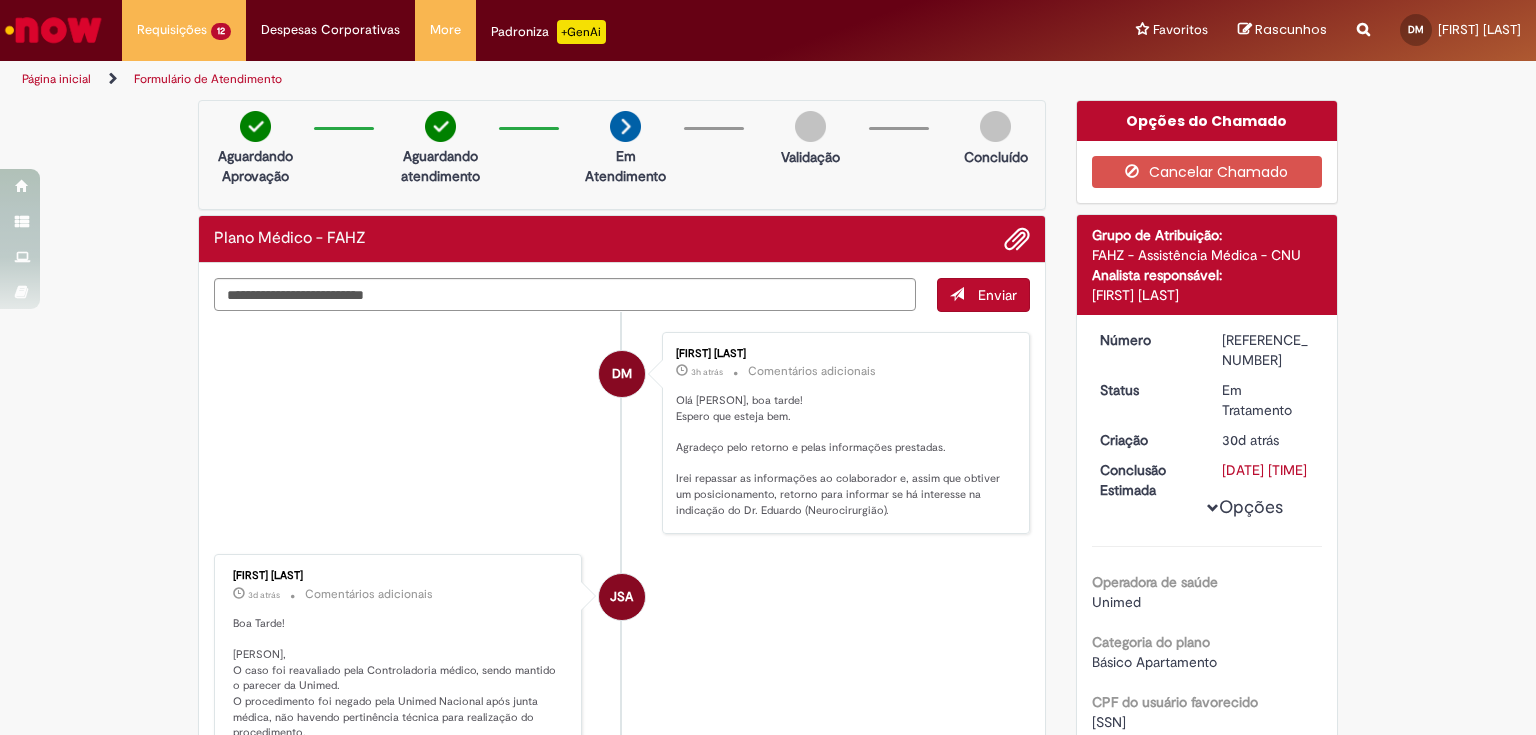 click on "DM
[FIRST] [LAST]
3h atrás 3 horas atrás     Comentários adicionais
Olá [NAME], boa tarde!
Espero que esteja bem.
Agradeço pelo retorno e pelas informações prestadas.
Irei repassar as informações ao colaborador e, assim que obtiver um posicionamento, retorno para informar se há interesse na indicação do Dr. Eduardo (Neurocirurgião)." at bounding box center (622, 433) 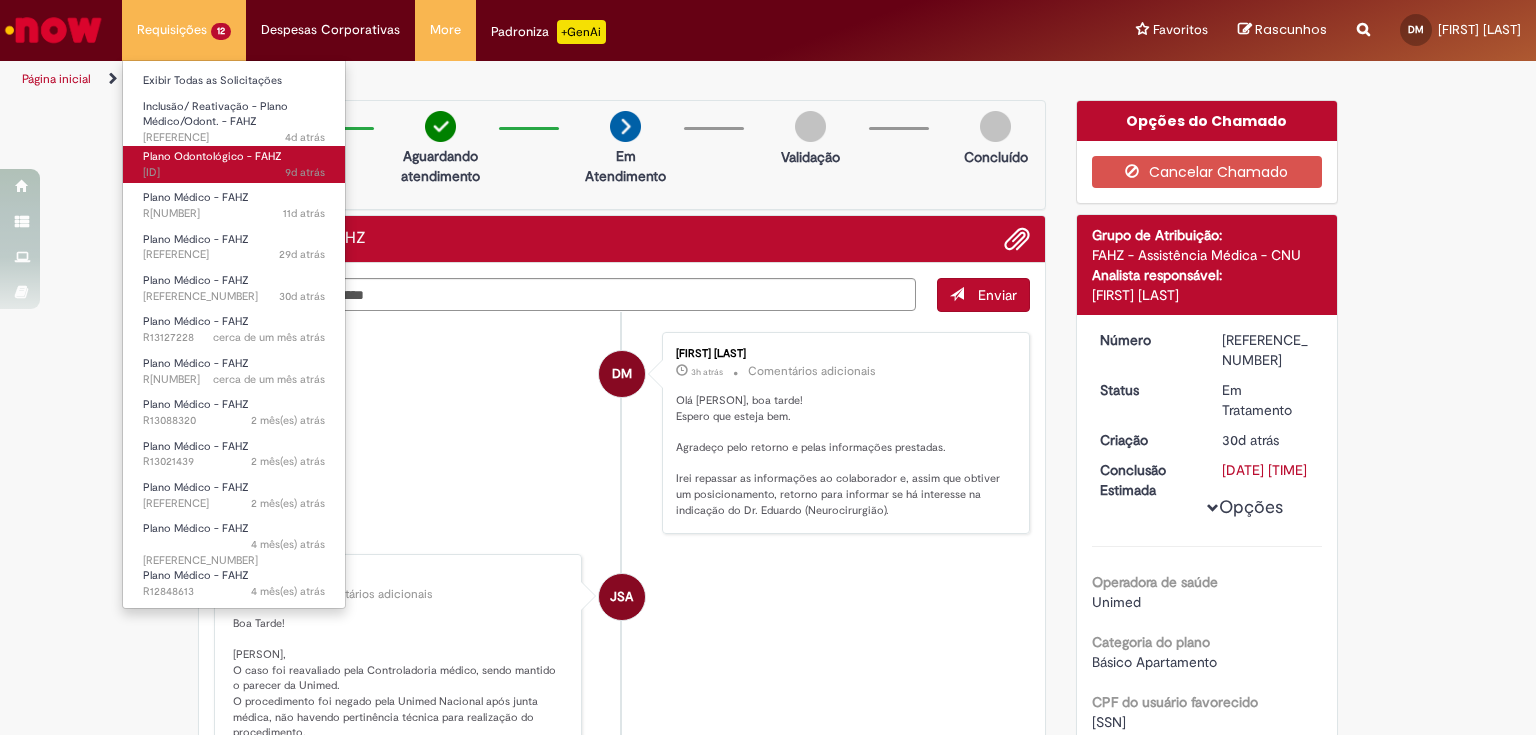 click on "Plano Odontológico - FAHZ" at bounding box center (212, 156) 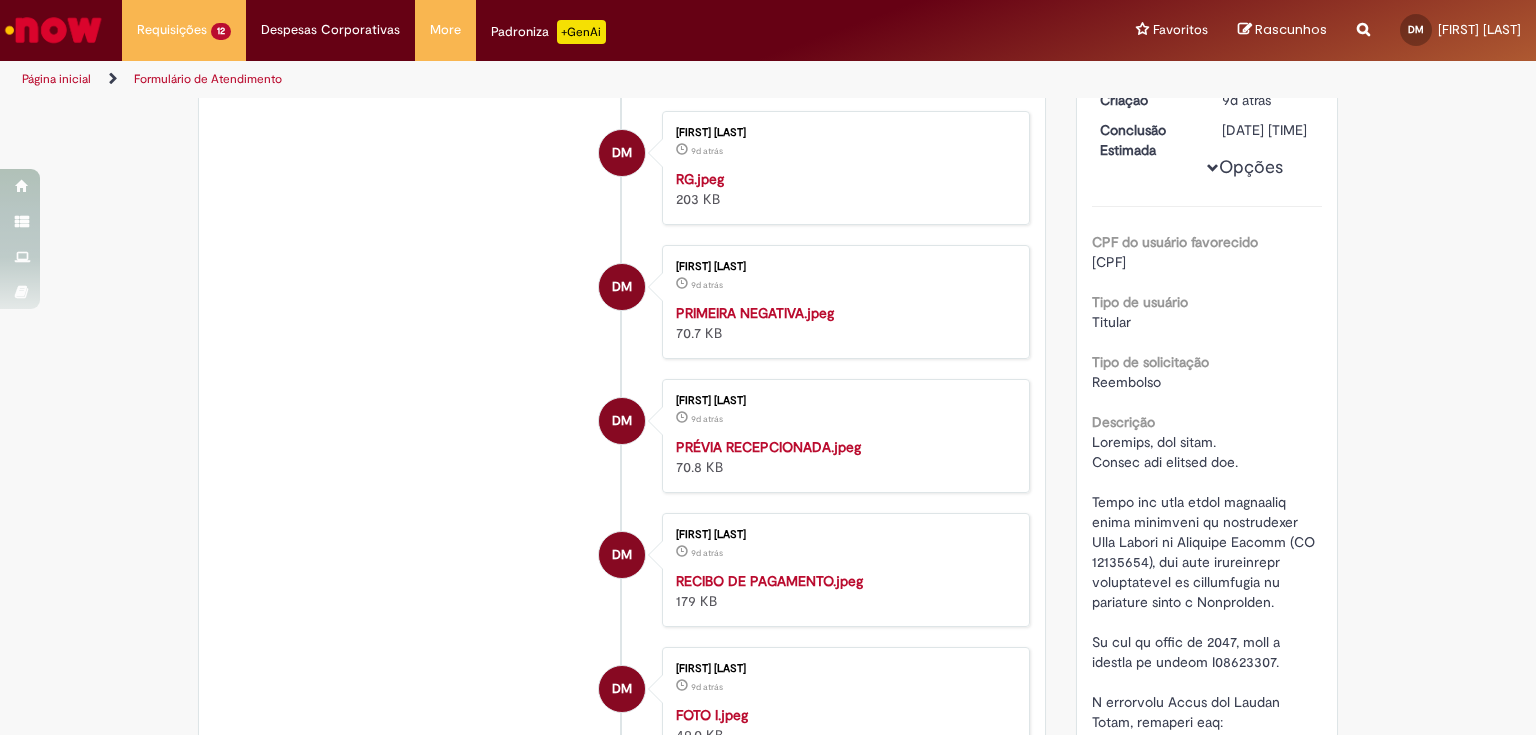 scroll, scrollTop: 354, scrollLeft: 0, axis: vertical 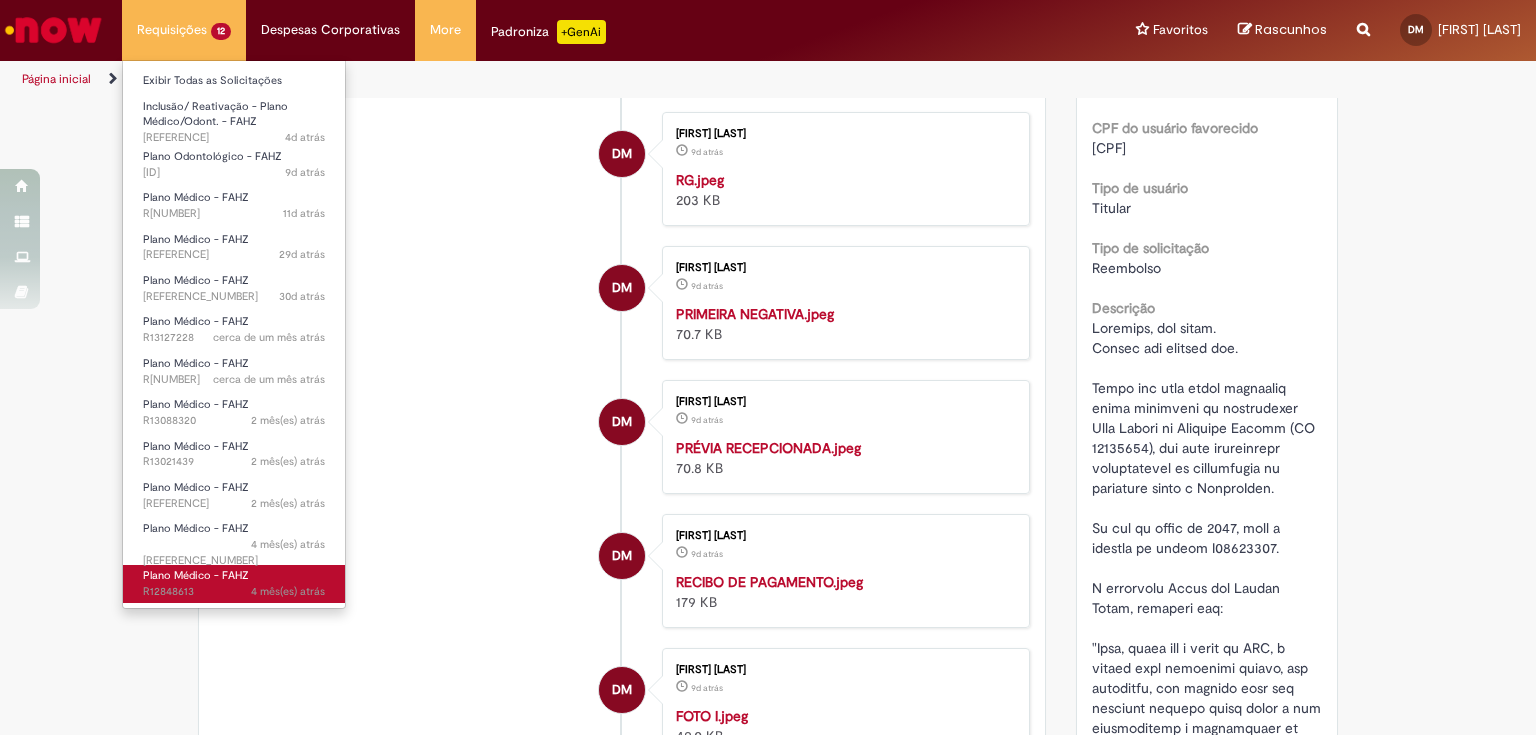 click on "4 mês(es) atrás 4 meses atrás  R[NUMBER]" at bounding box center [234, 592] 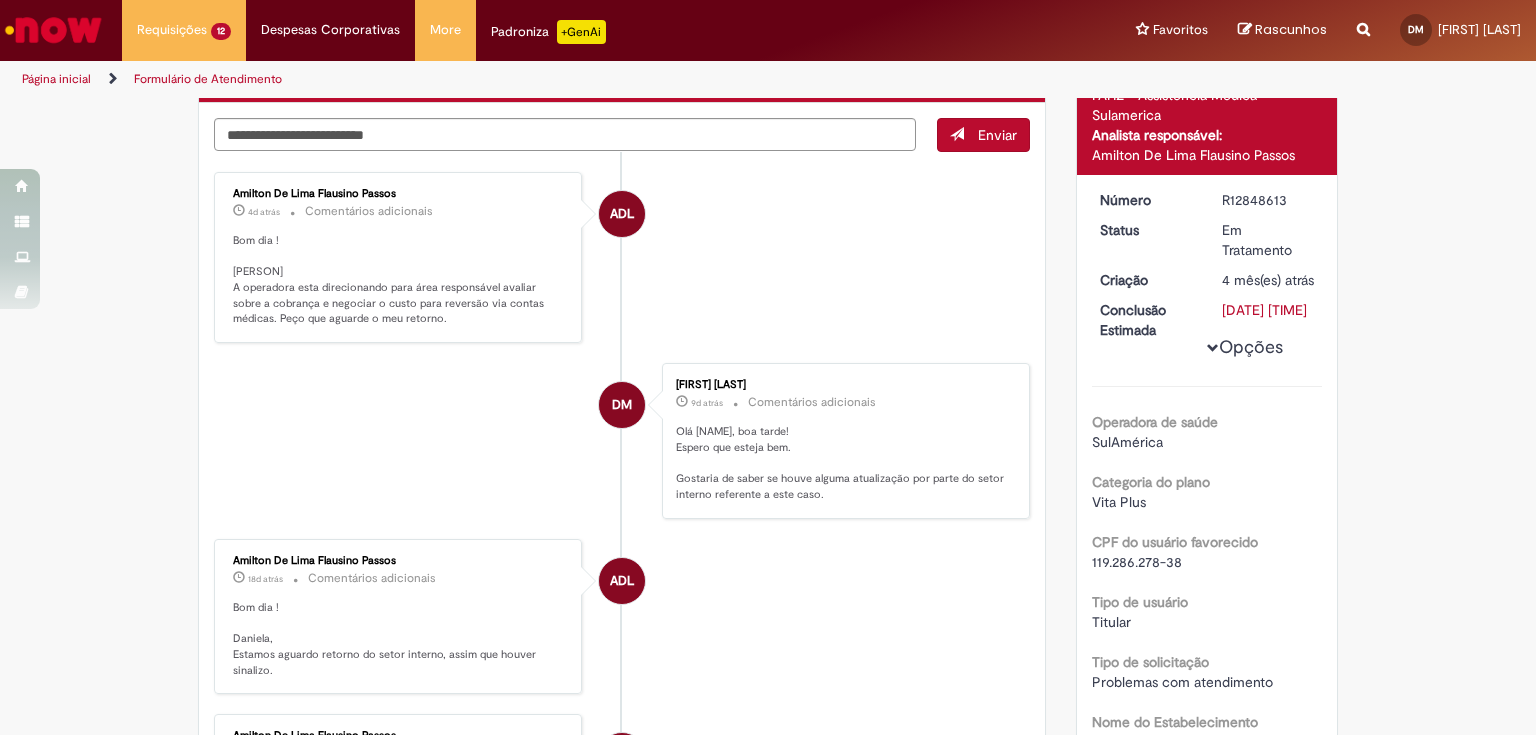 scroll, scrollTop: 0, scrollLeft: 0, axis: both 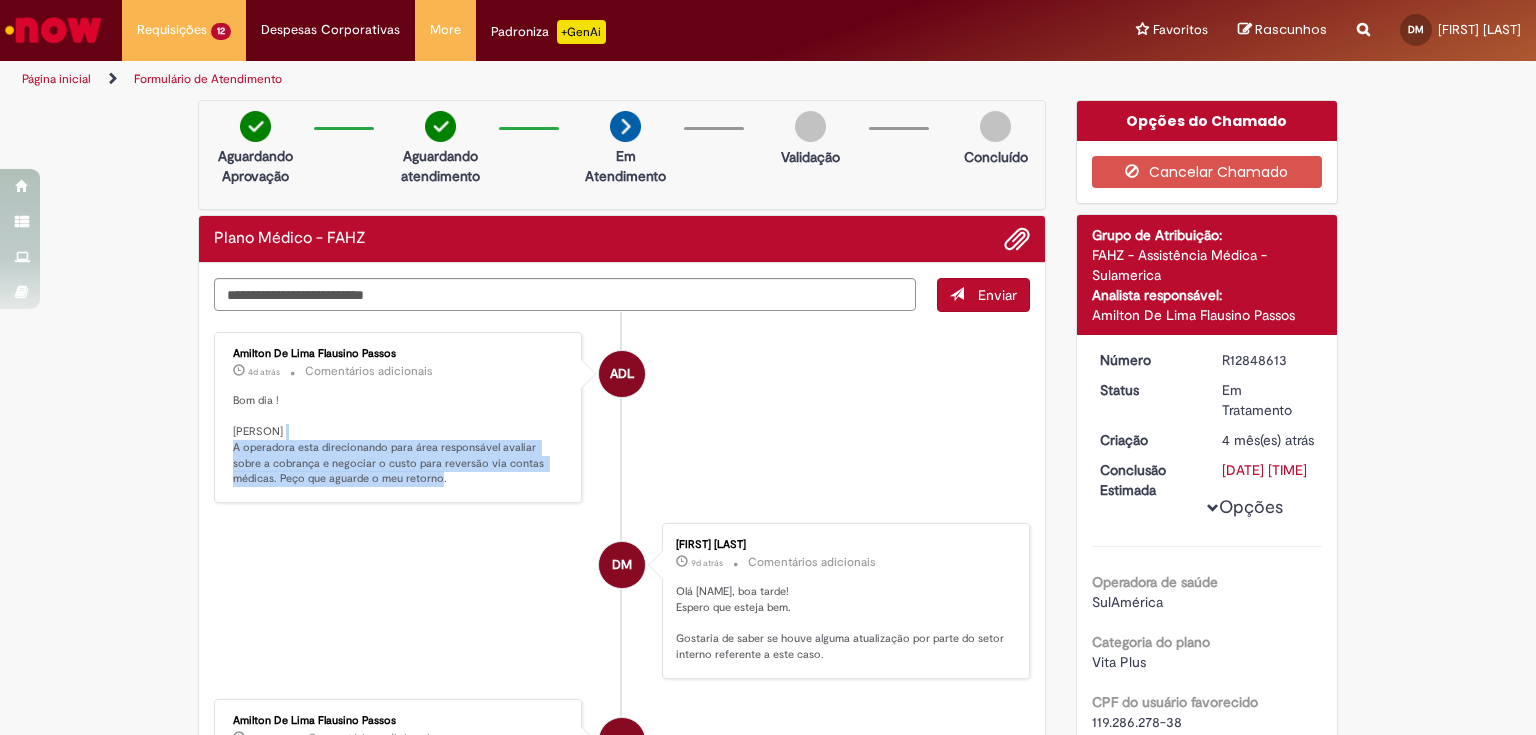 drag, startPoint x: 229, startPoint y: 448, endPoint x: 424, endPoint y: 486, distance: 198.66806 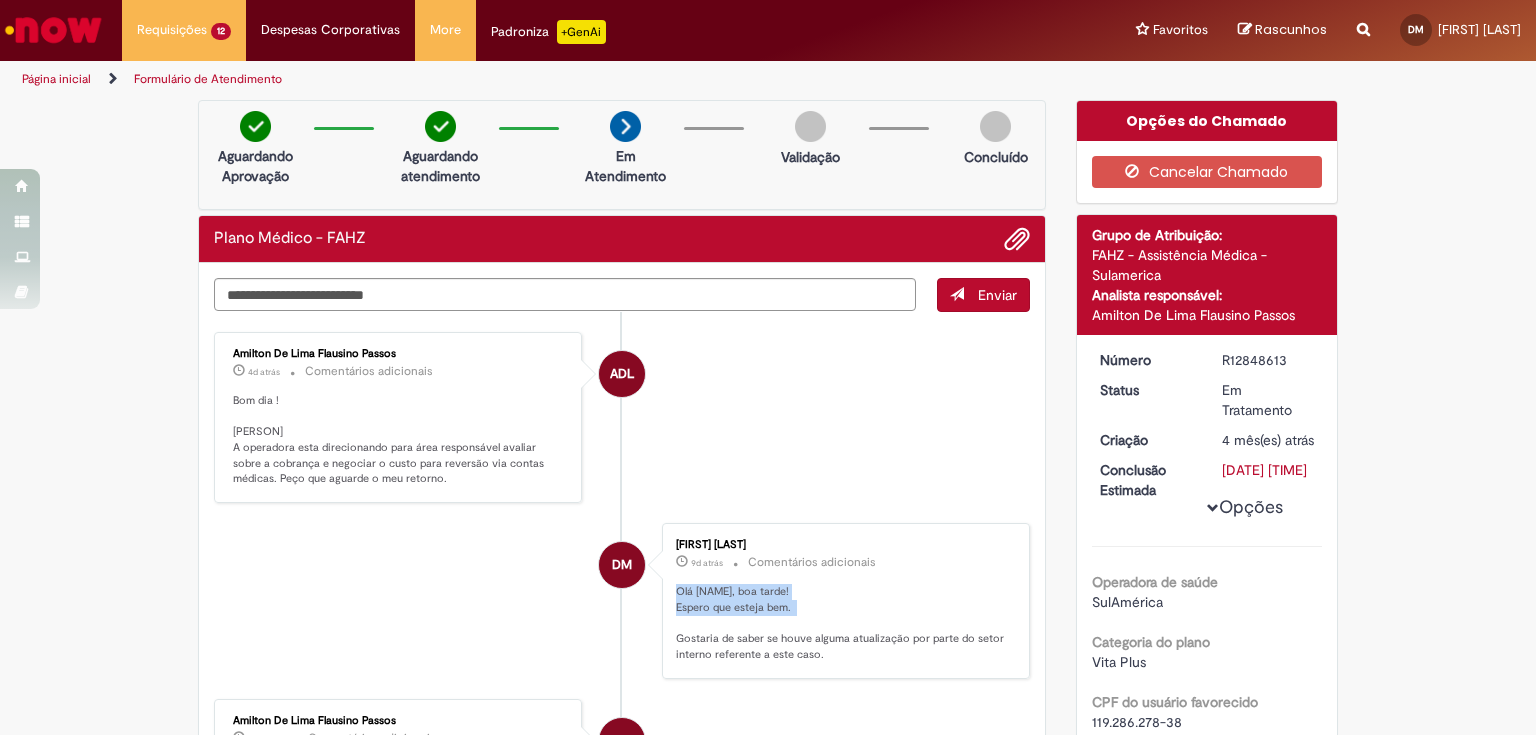 drag, startPoint x: 671, startPoint y: 587, endPoint x: 788, endPoint y: 607, distance: 118.69709 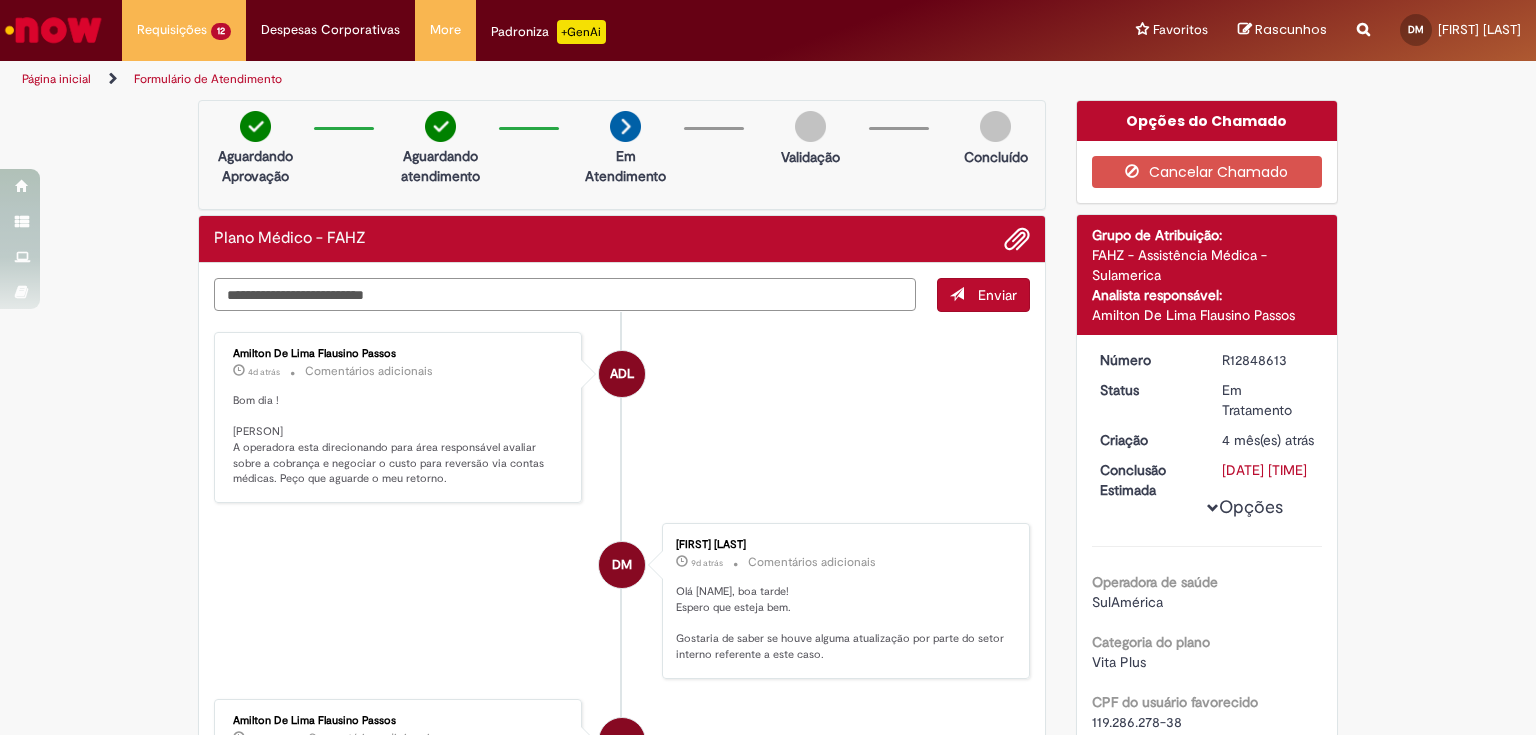 click at bounding box center [565, 295] 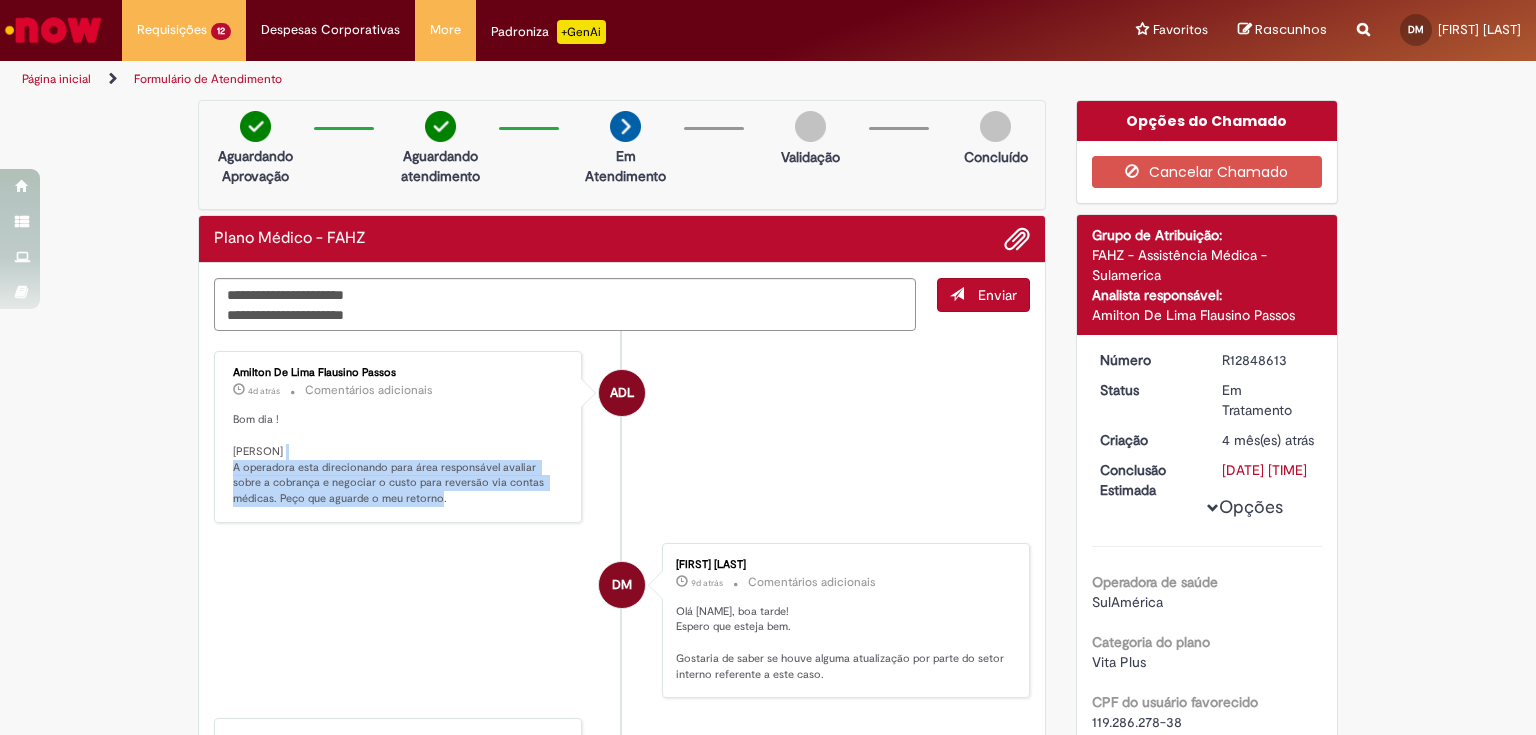 drag, startPoint x: 224, startPoint y: 468, endPoint x: 398, endPoint y: 497, distance: 176.40012 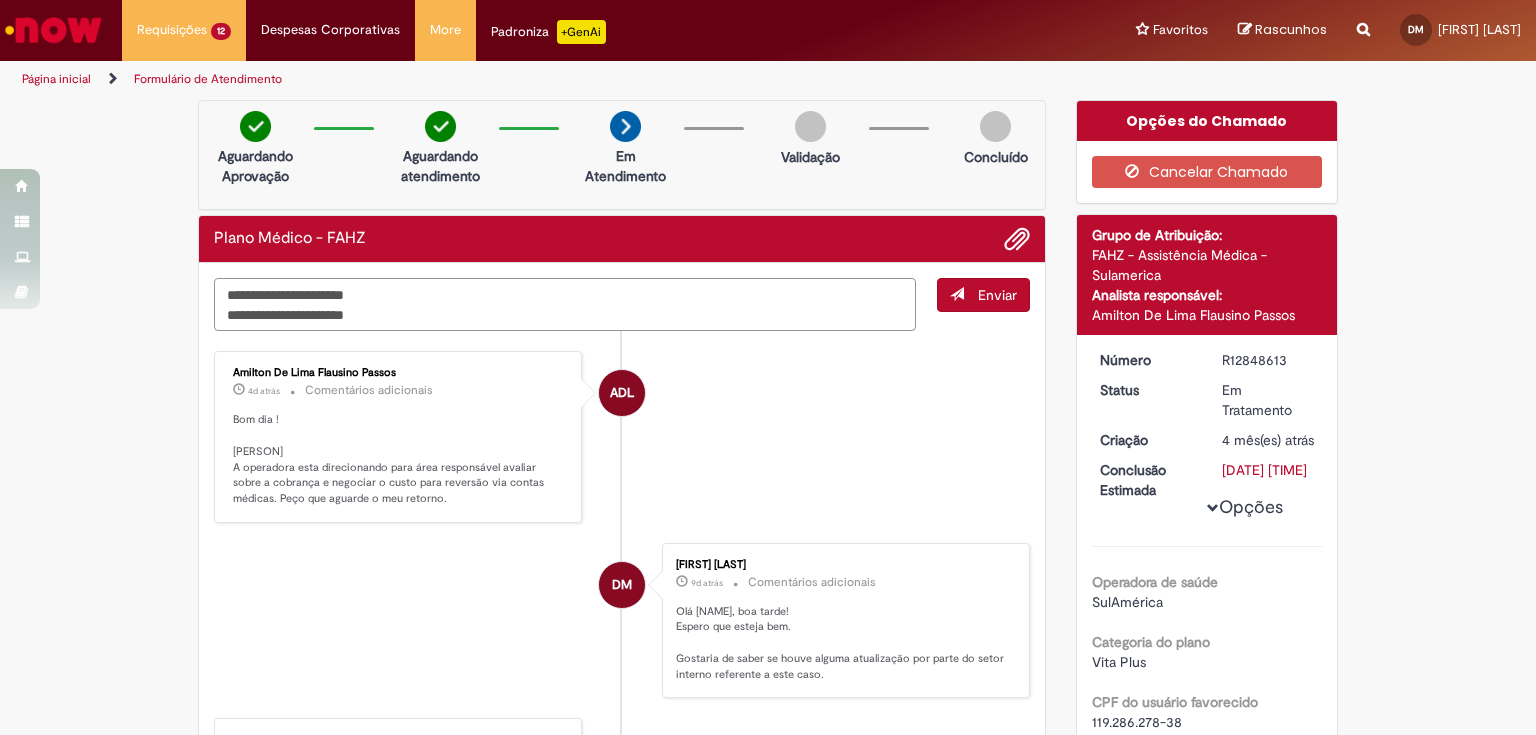 click on "**********" at bounding box center (565, 305) 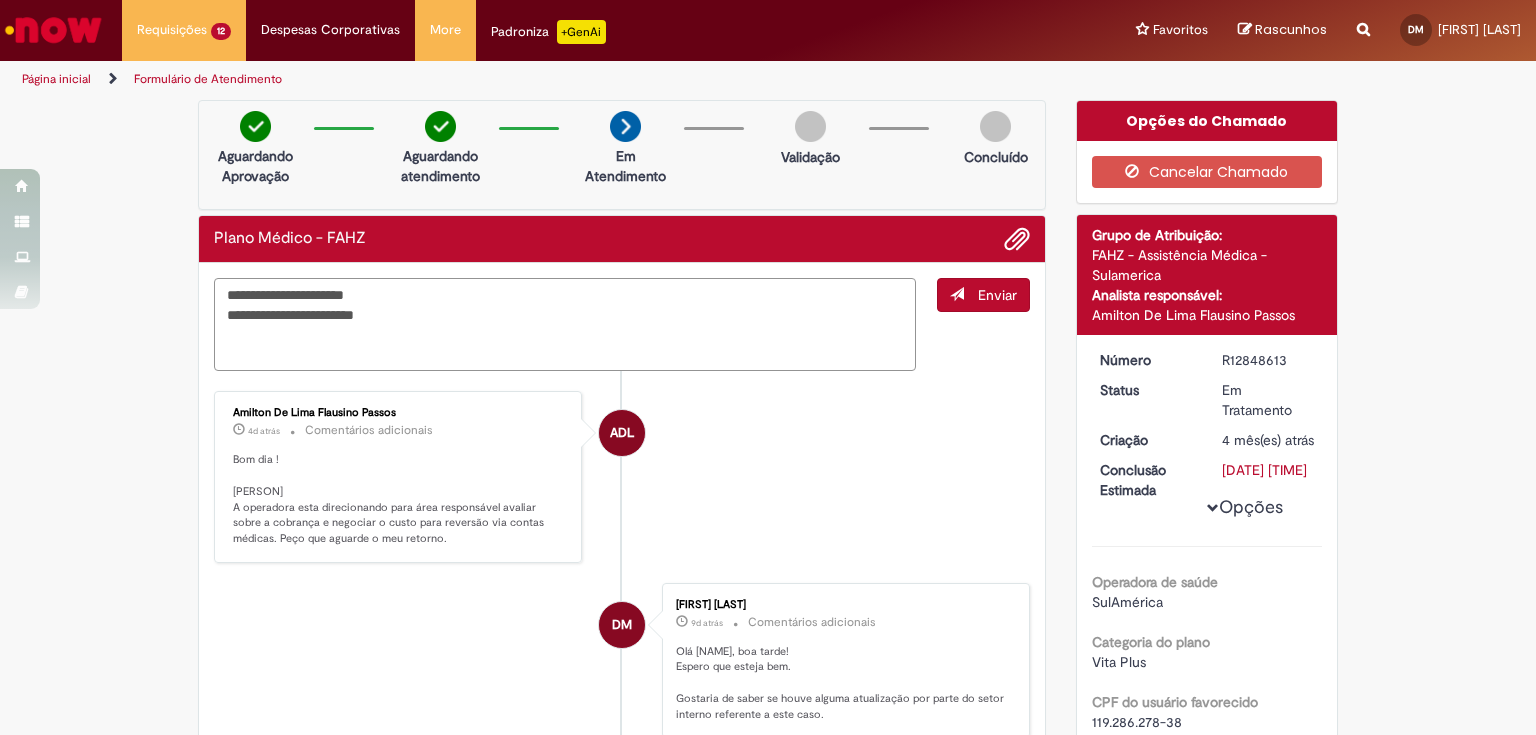 paste on "**********" 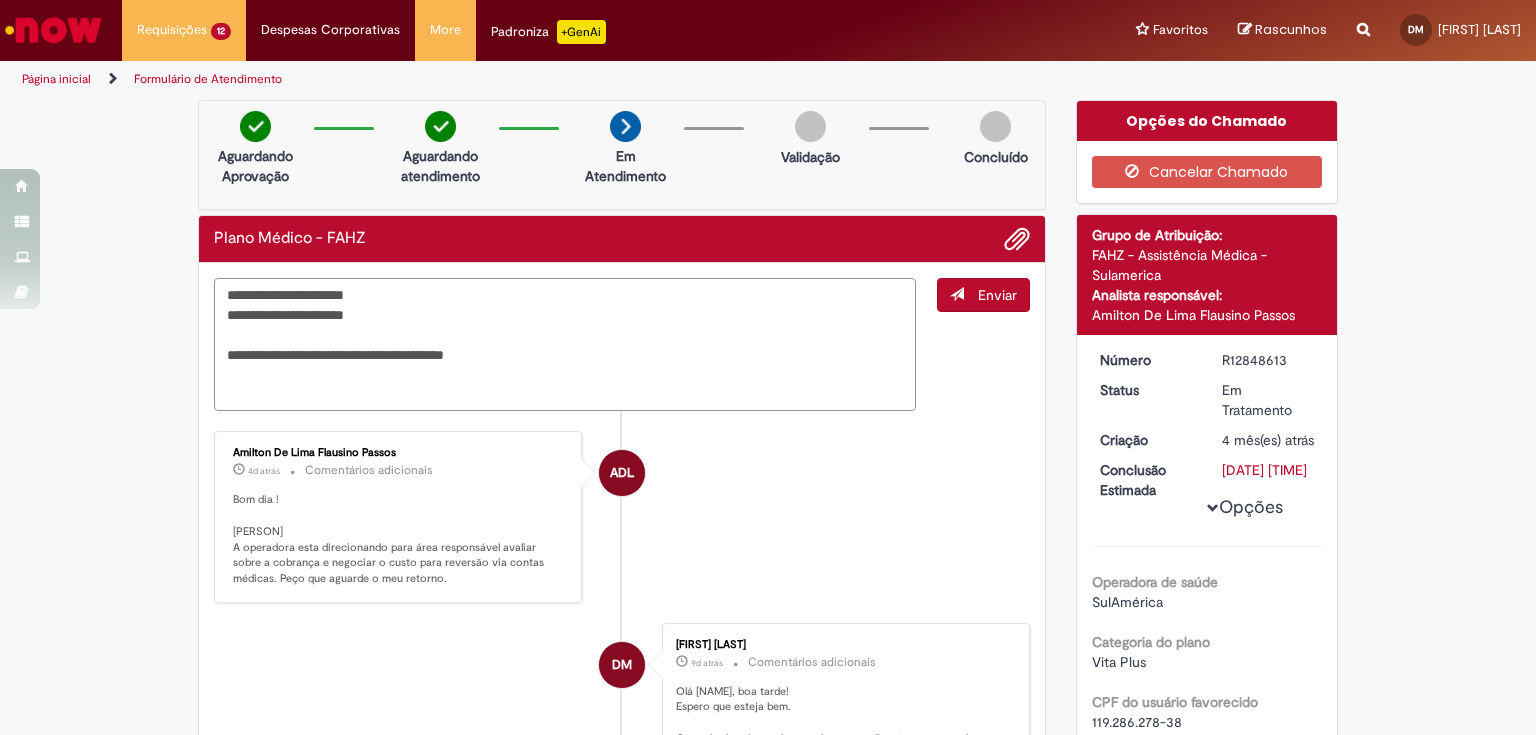 paste on "**********" 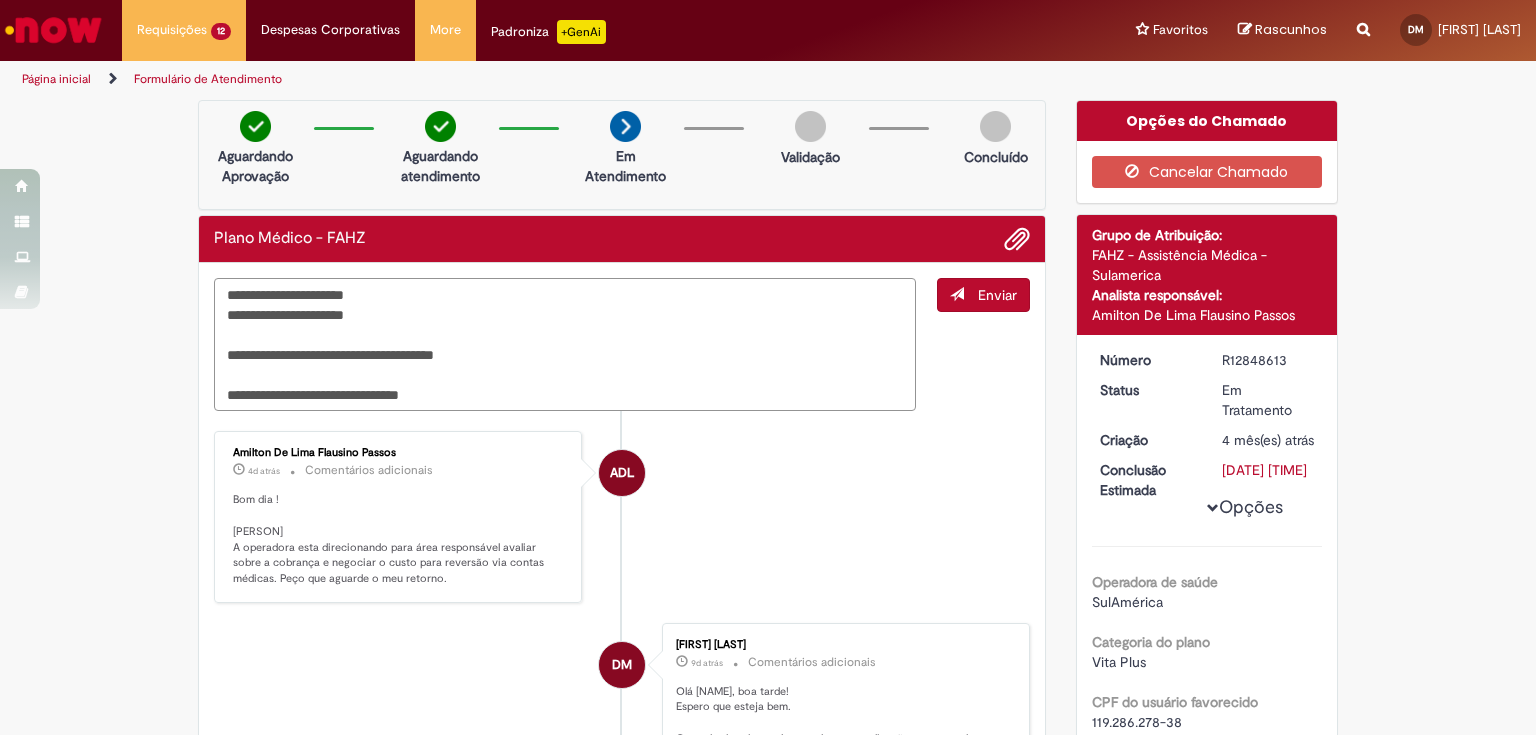 type on "**********" 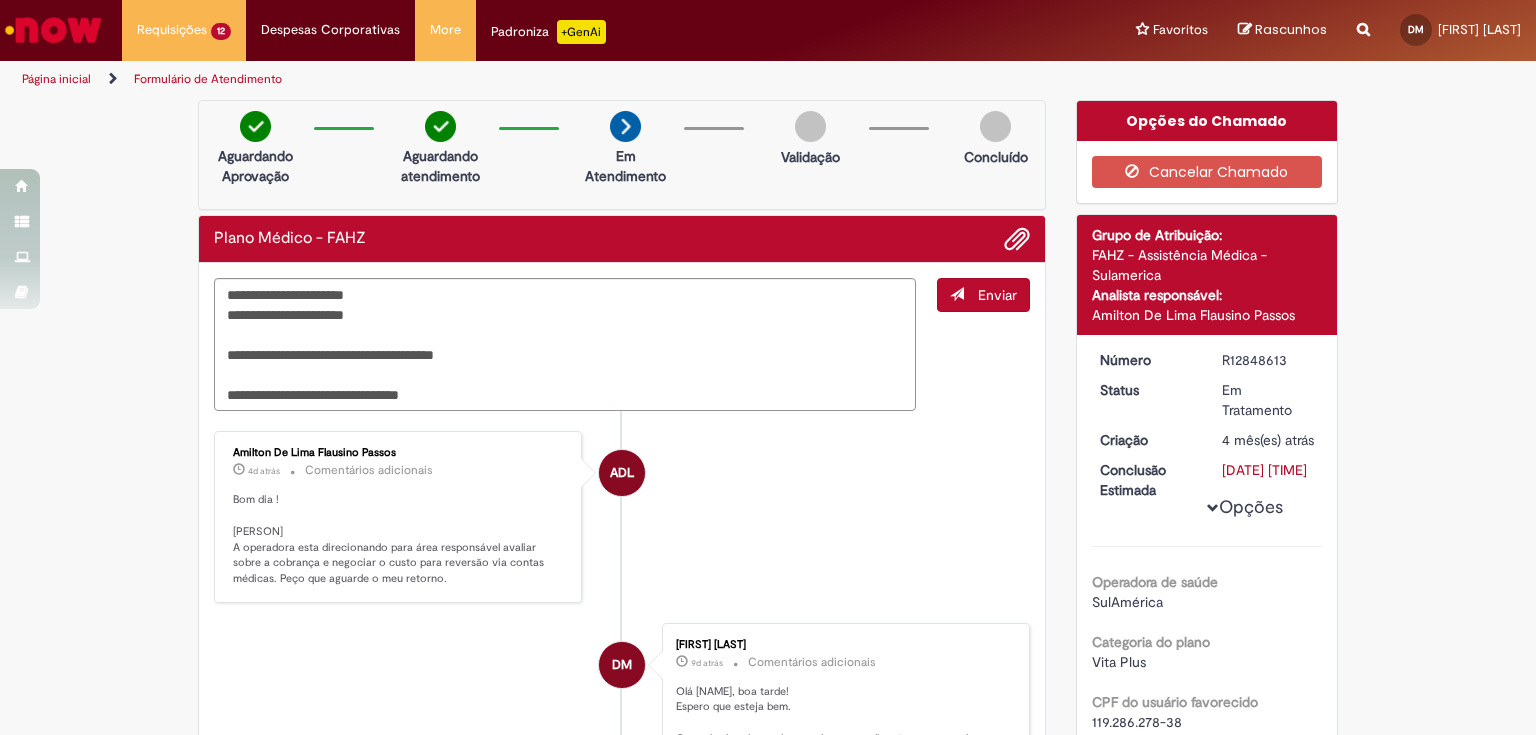 click on "Enviar" at bounding box center [983, 295] 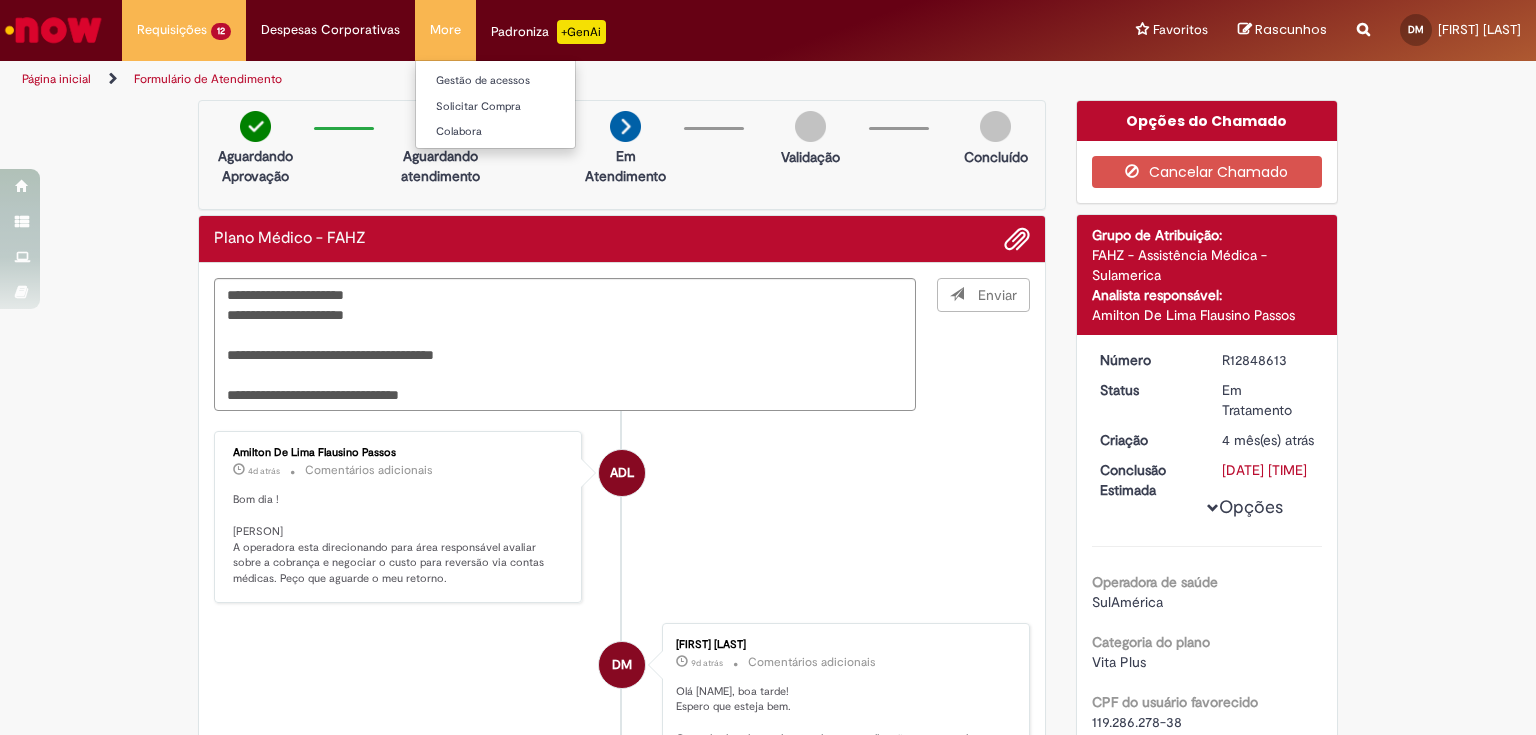 type 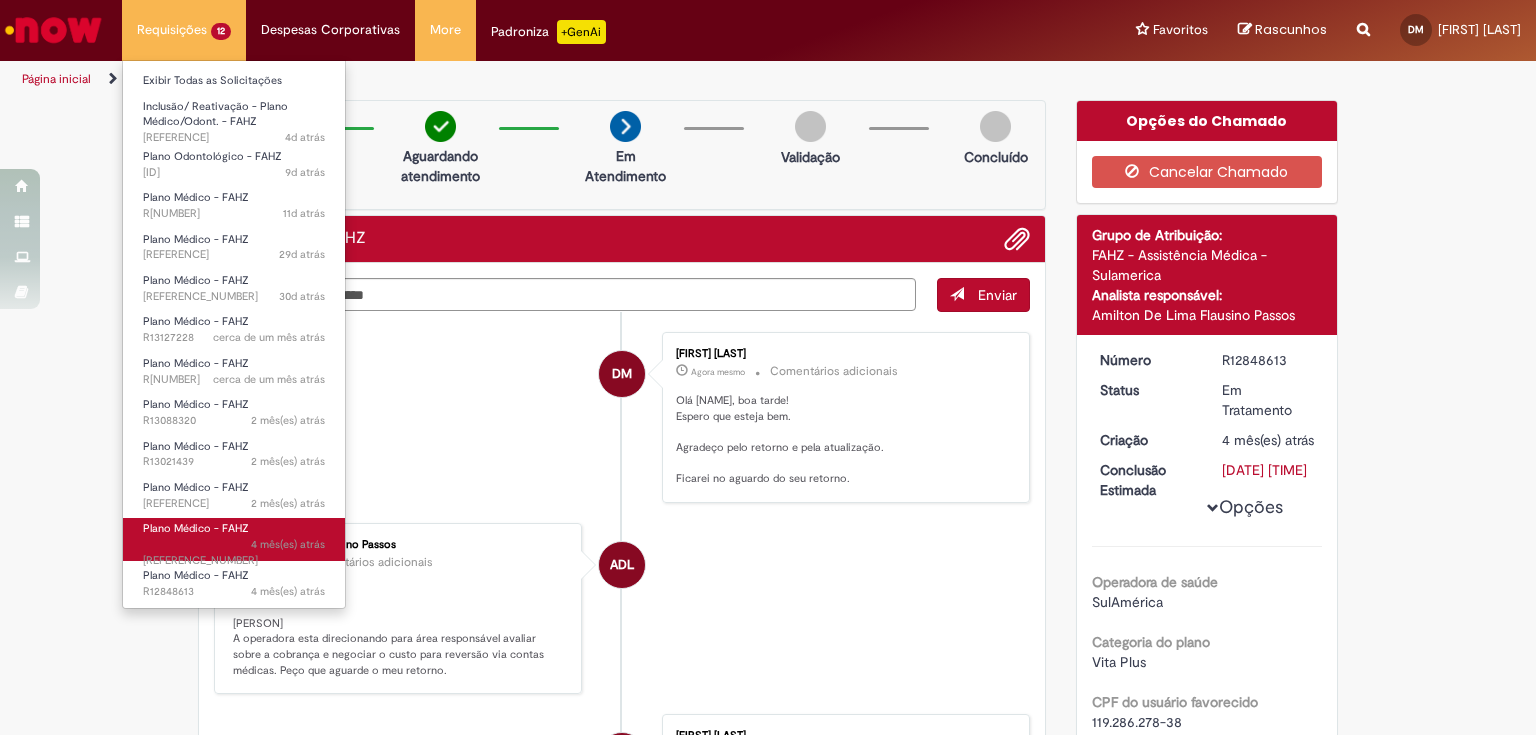 click on "Plano Médico - FAHZ" at bounding box center [196, 528] 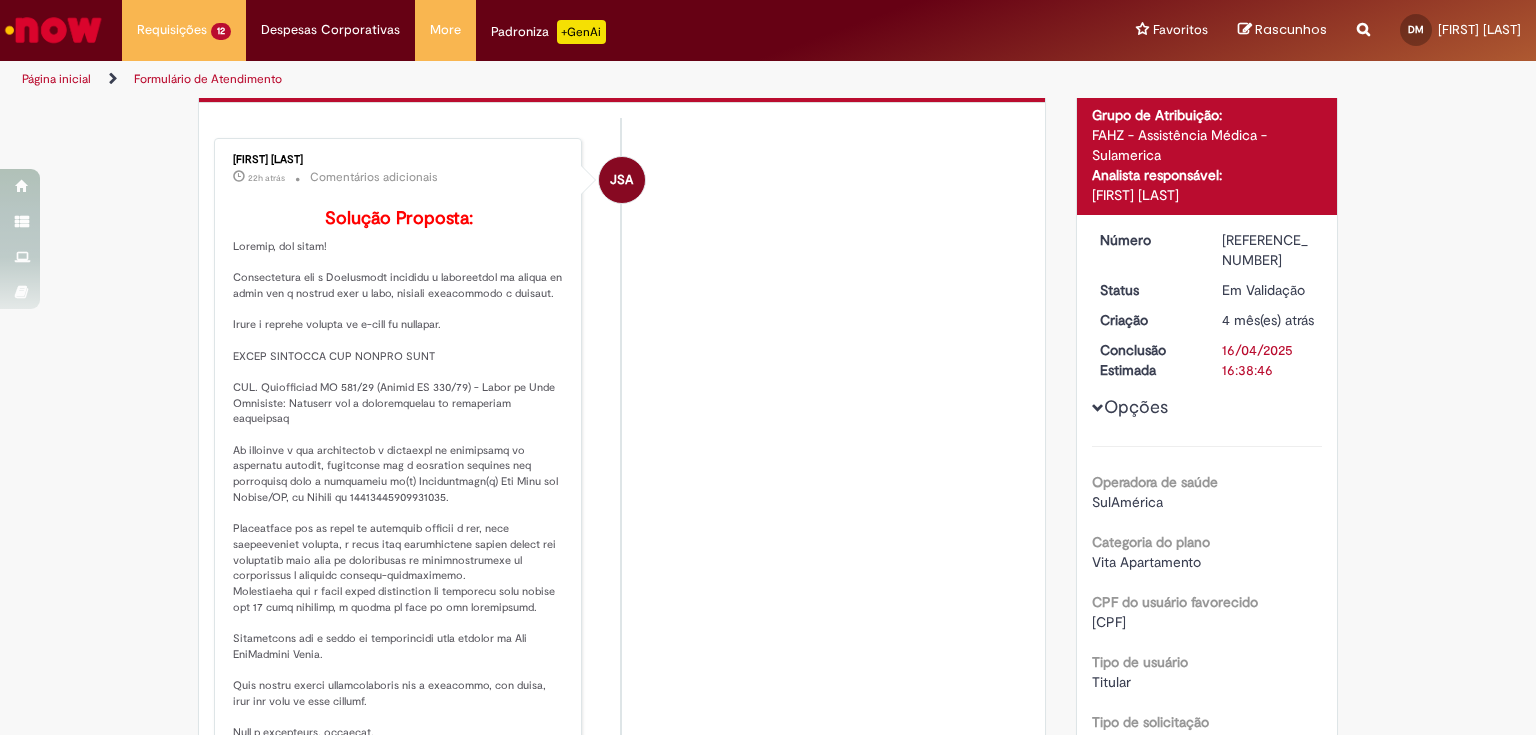 scroll, scrollTop: 240, scrollLeft: 0, axis: vertical 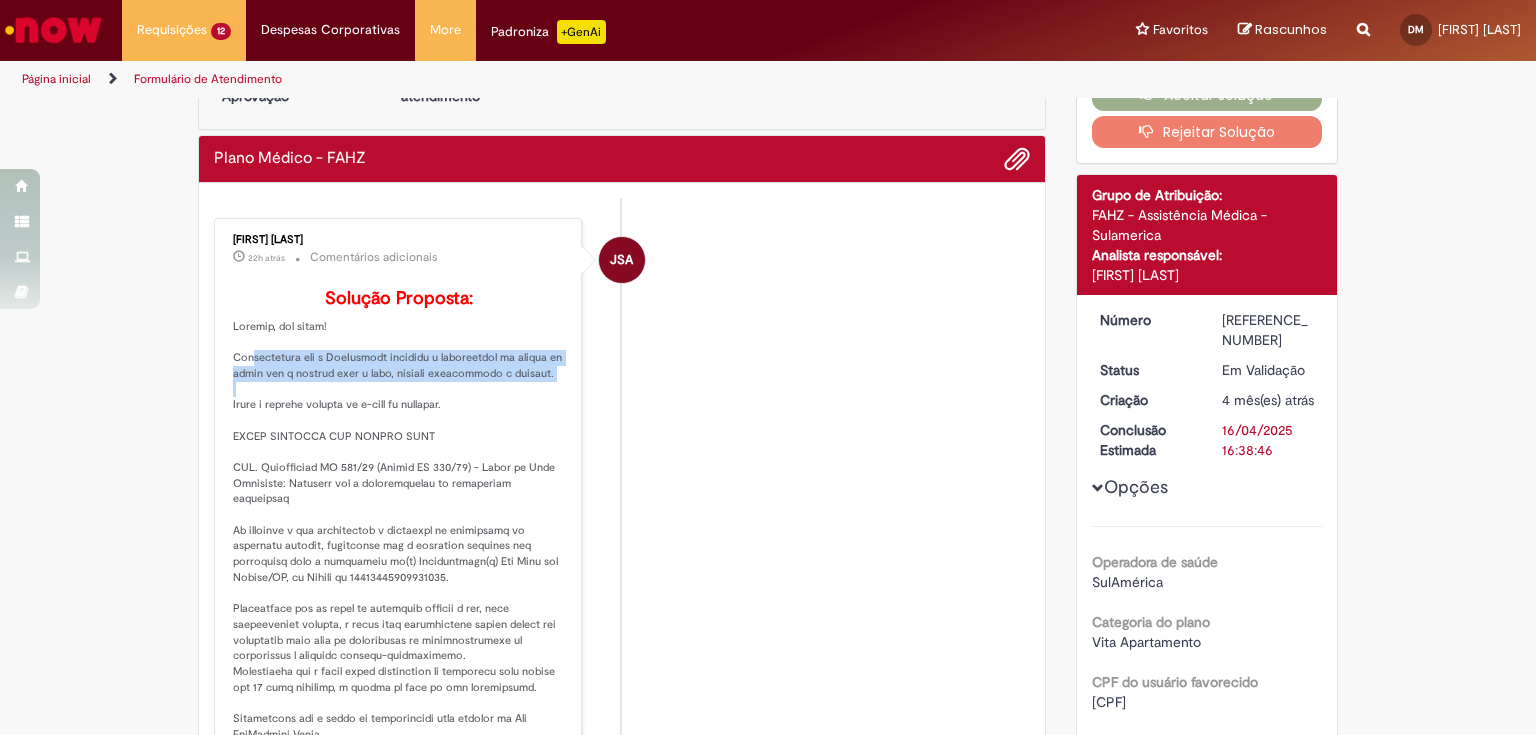 drag, startPoint x: 230, startPoint y: 385, endPoint x: 572, endPoint y: 403, distance: 342.47336 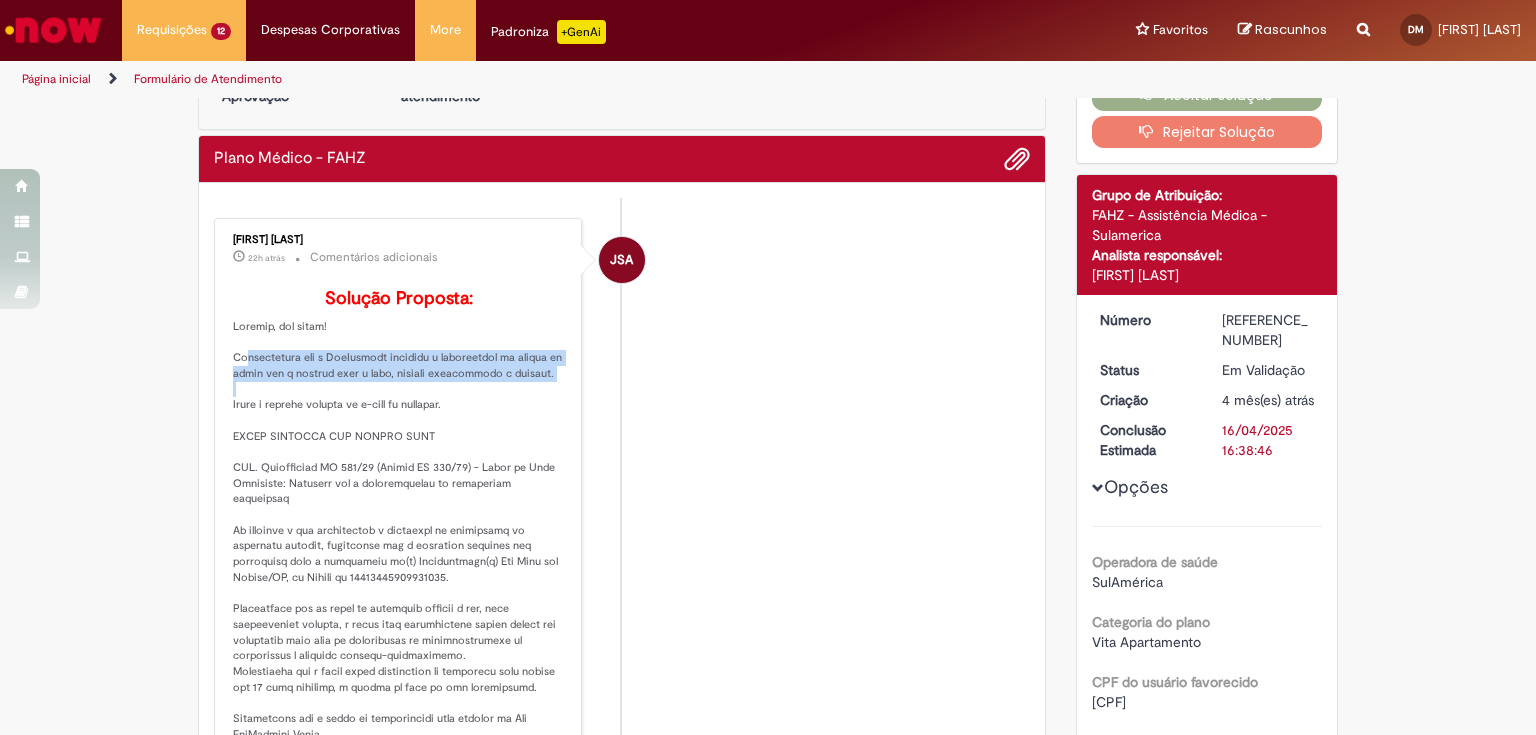 drag, startPoint x: 224, startPoint y: 384, endPoint x: 556, endPoint y: 405, distance: 332.66348 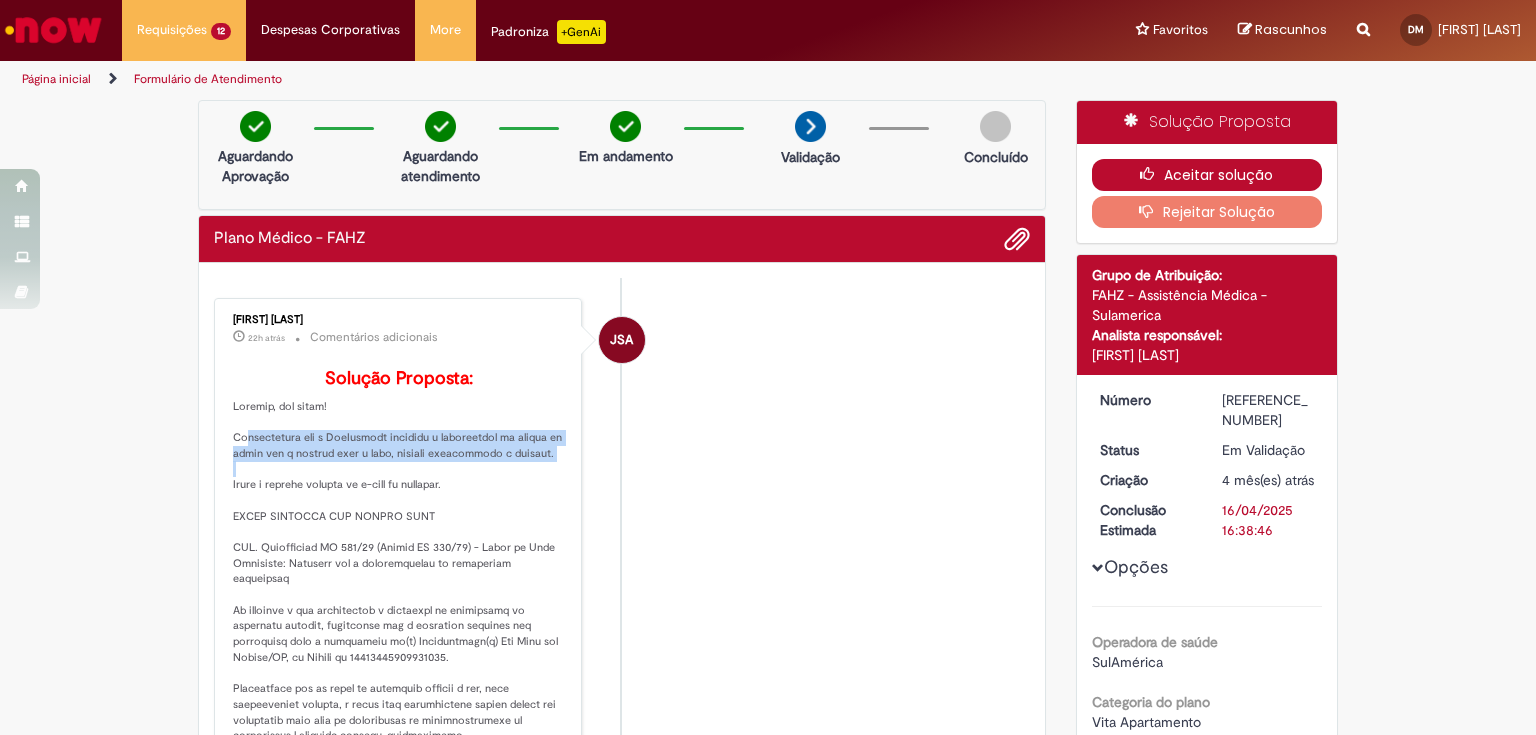 click on "Aceitar solução" at bounding box center (1207, 175) 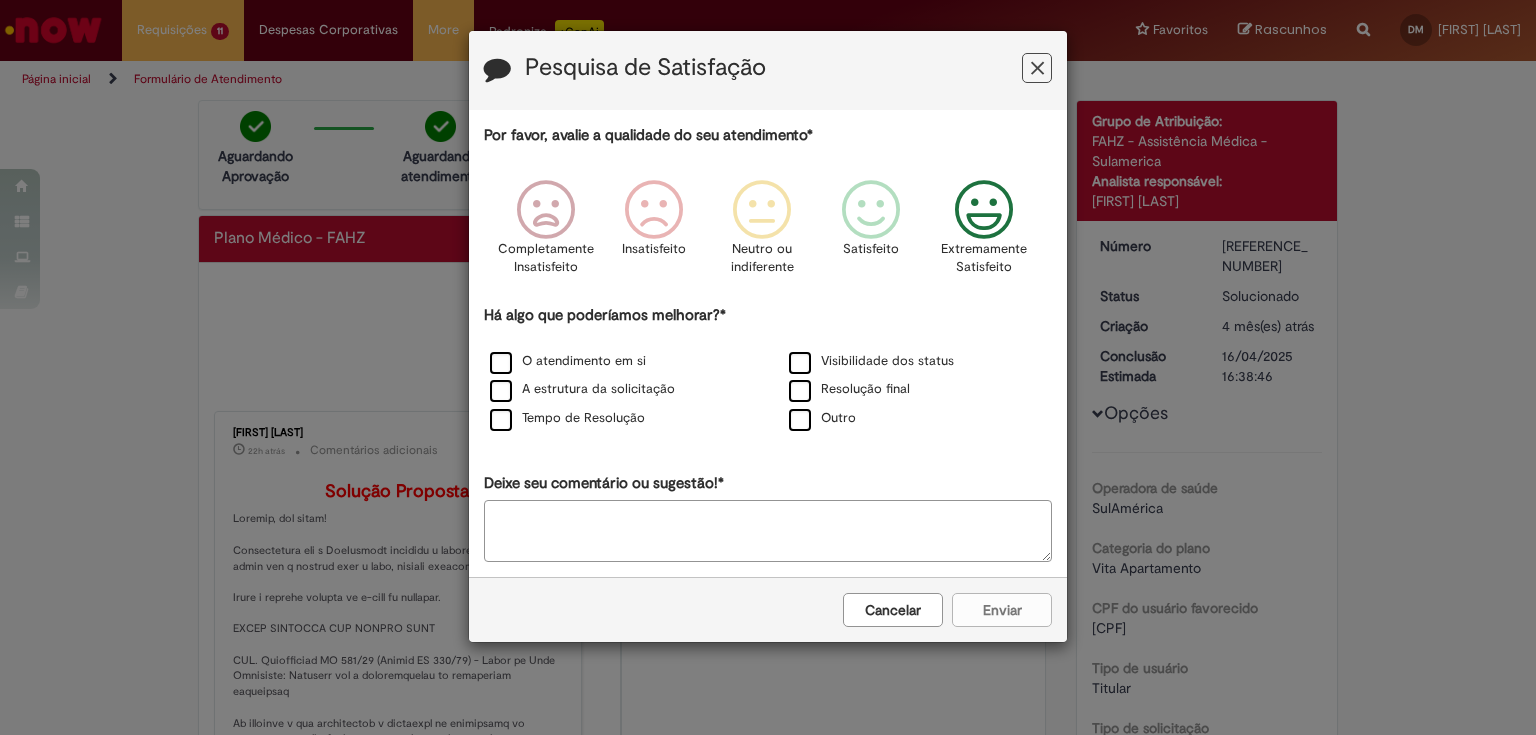 click at bounding box center [984, 210] 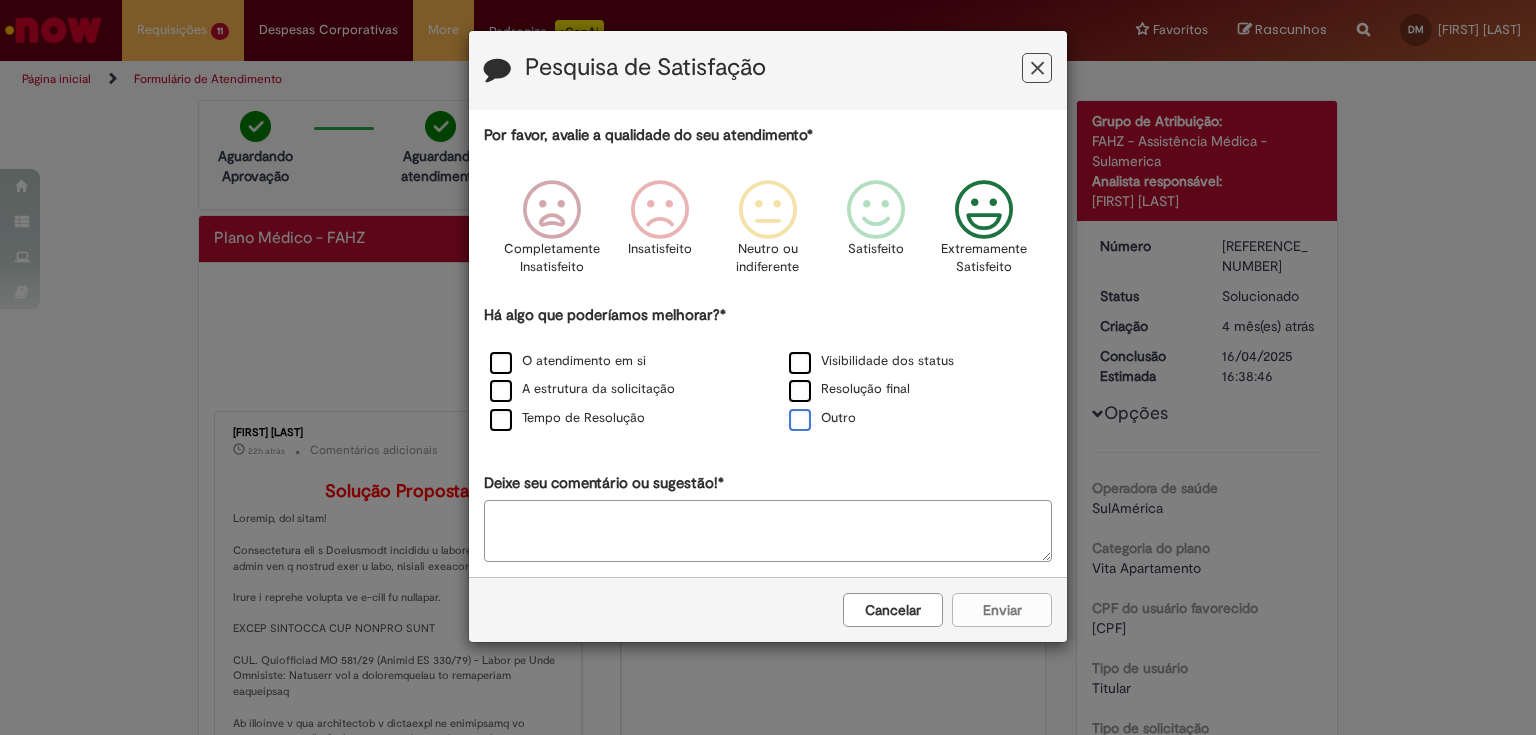 click on "Outro" at bounding box center (822, 418) 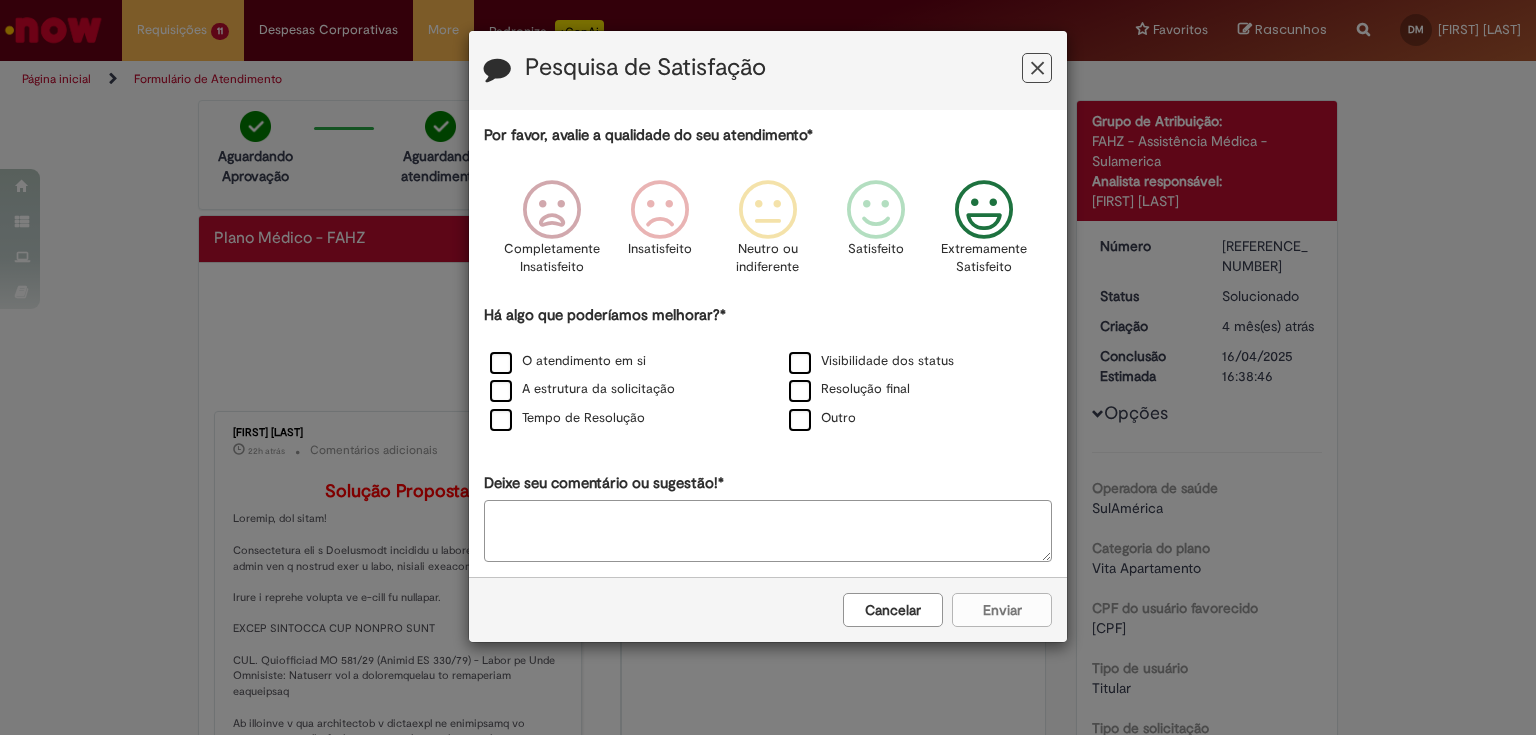 click on "Deixe seu comentário ou sugestão!*" at bounding box center (768, 531) 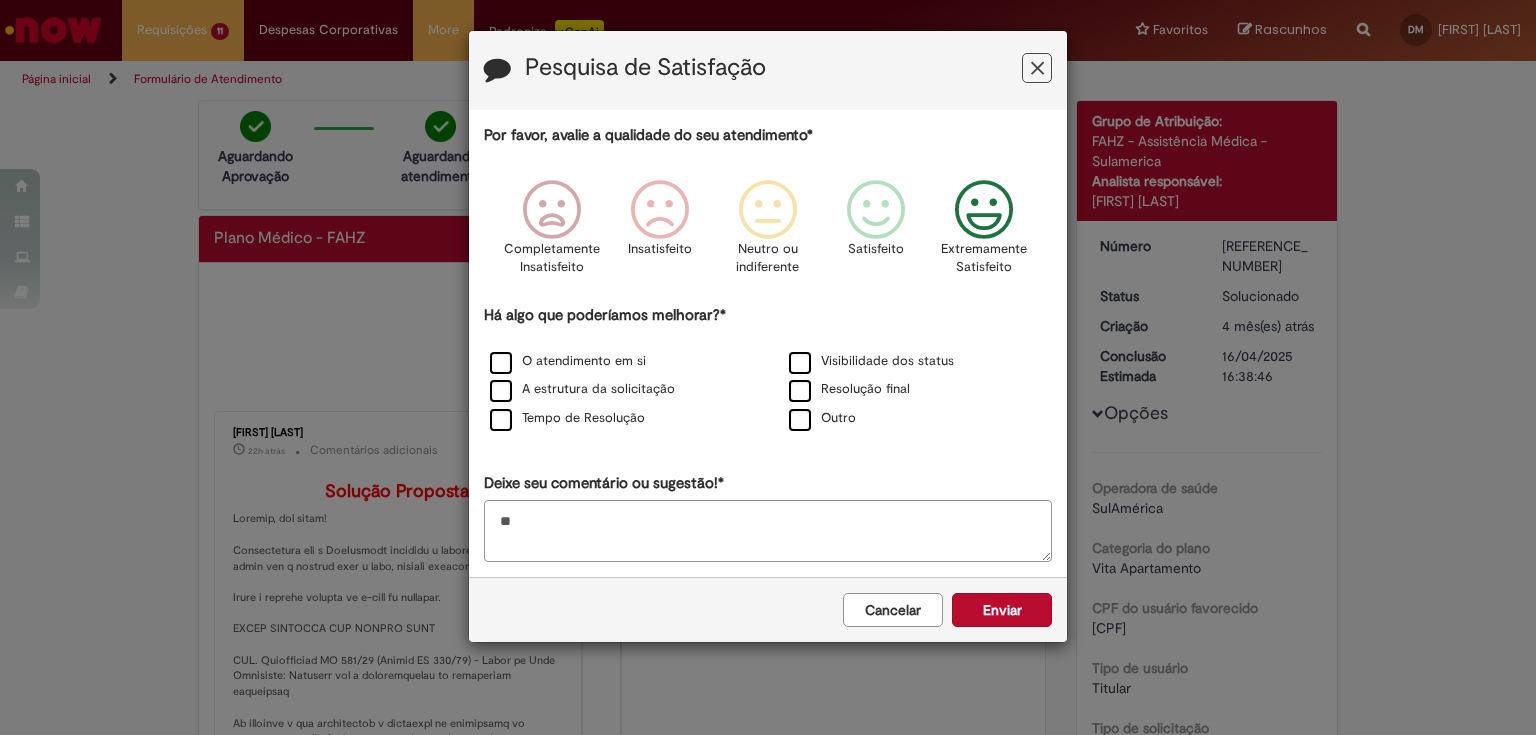 type on "*" 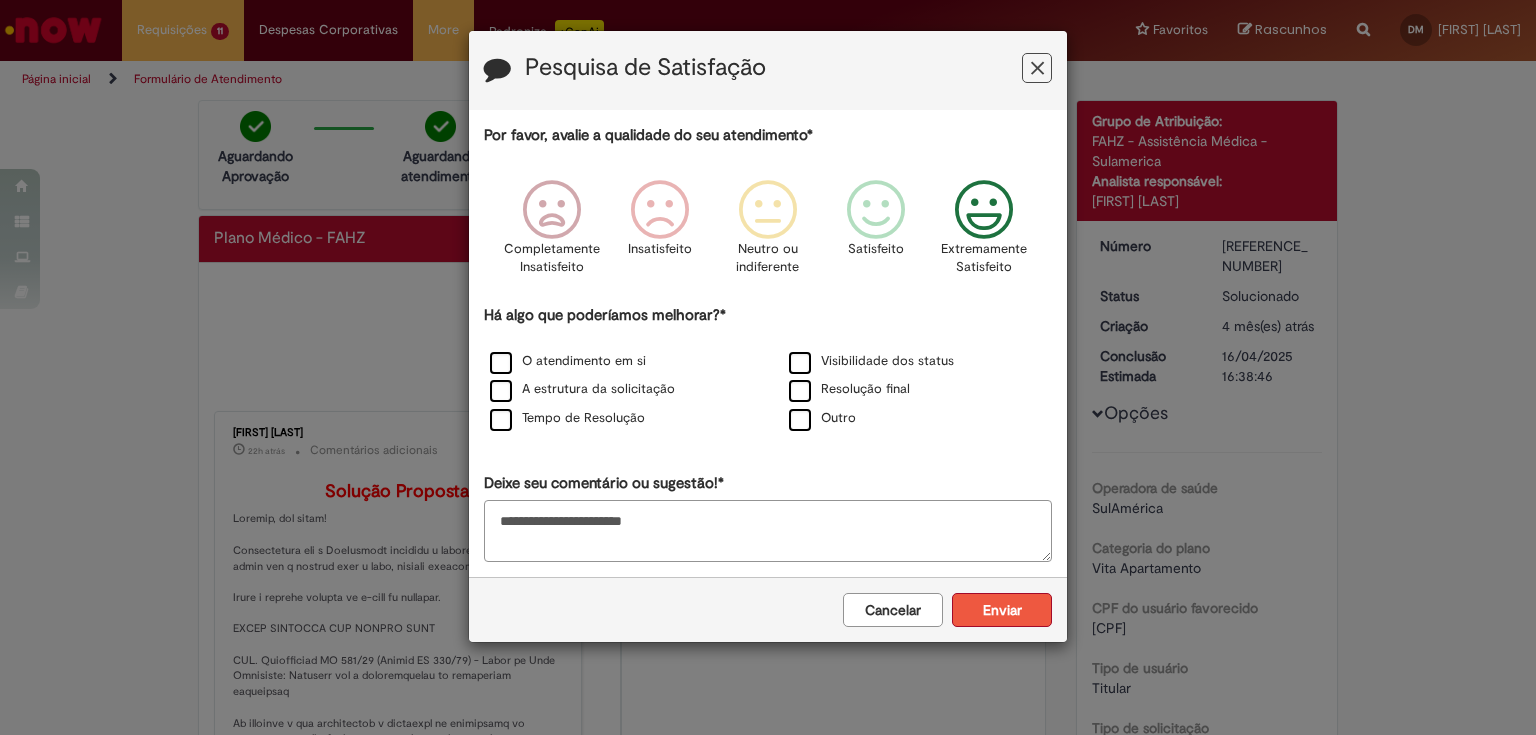 type on "**********" 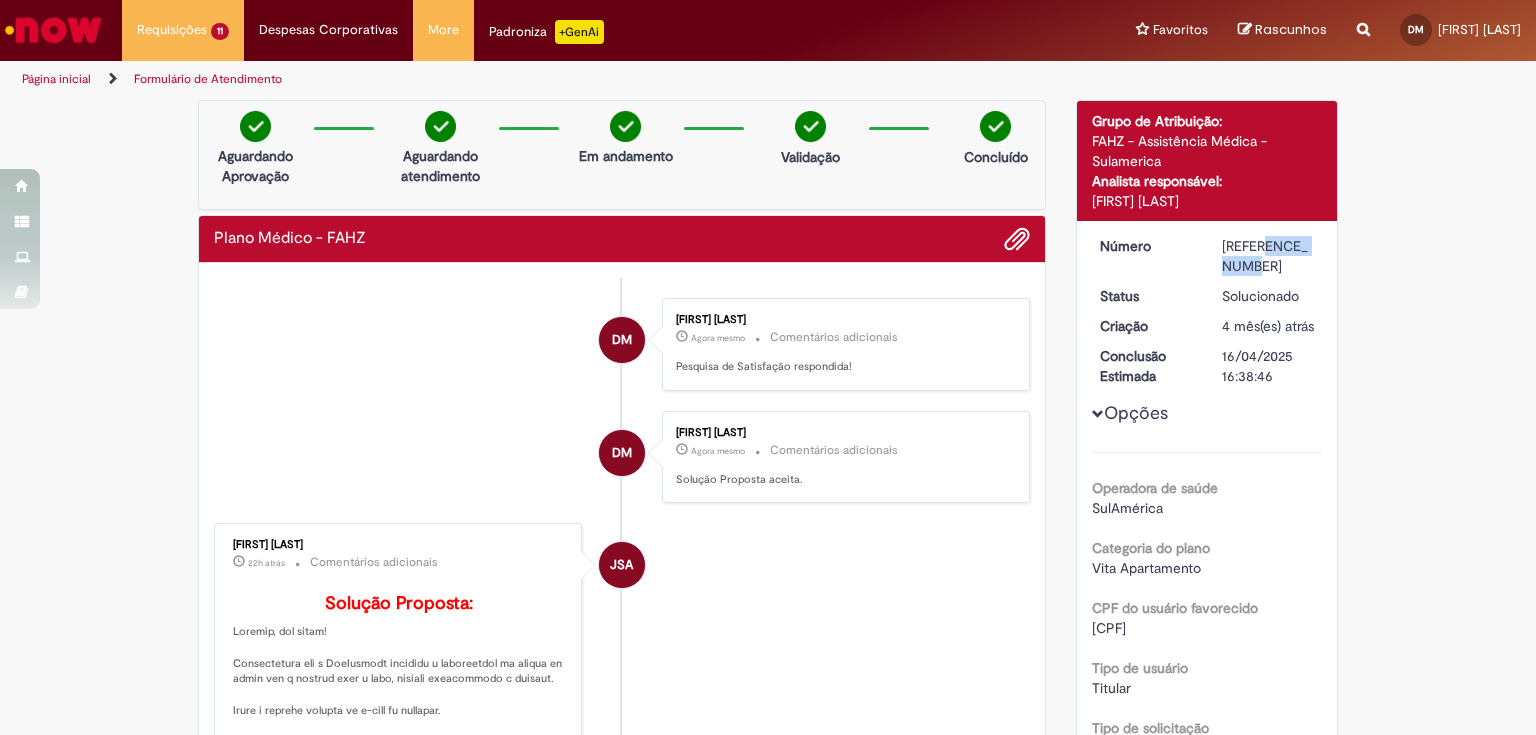 drag, startPoint x: 1216, startPoint y: 245, endPoint x: 1280, endPoint y: 252, distance: 64.381676 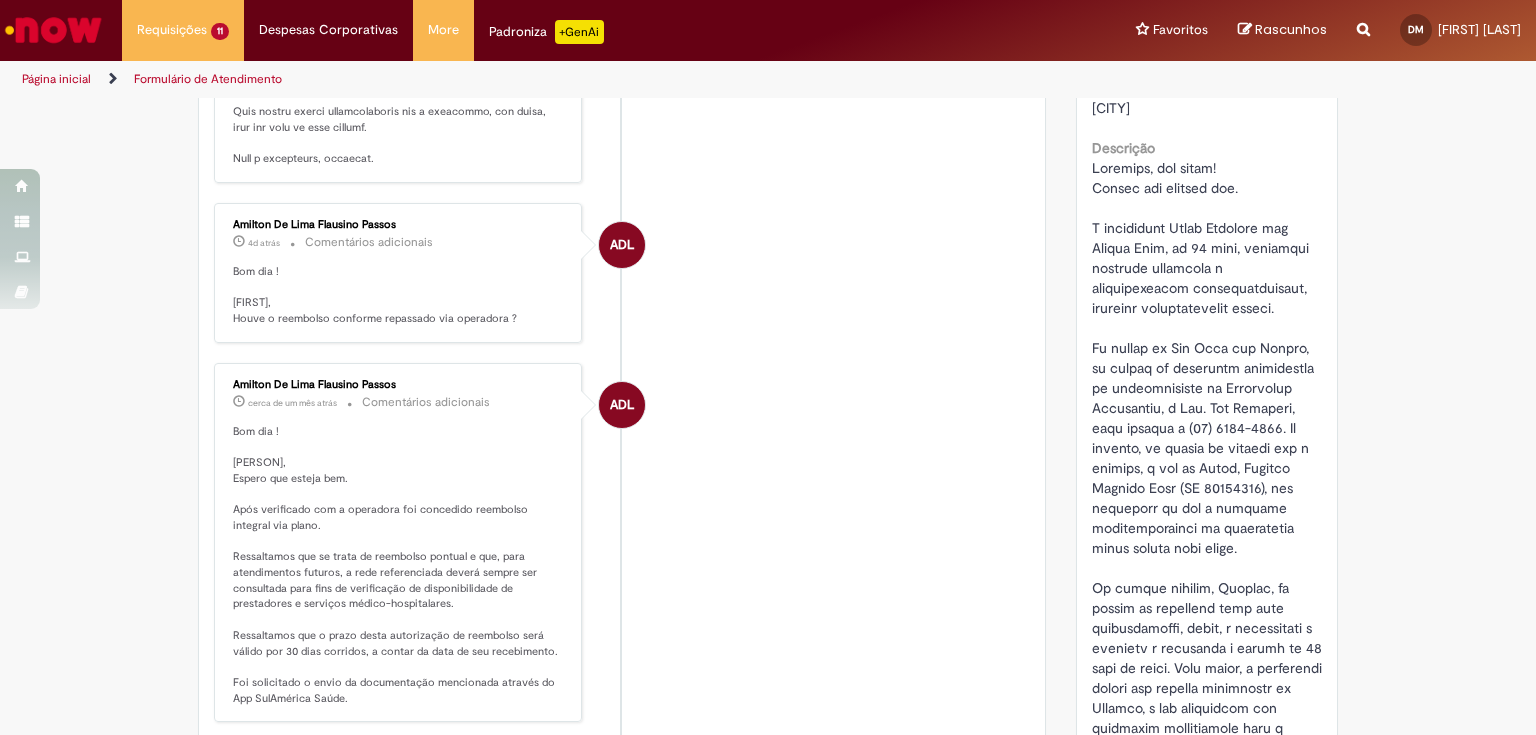 scroll, scrollTop: 640, scrollLeft: 0, axis: vertical 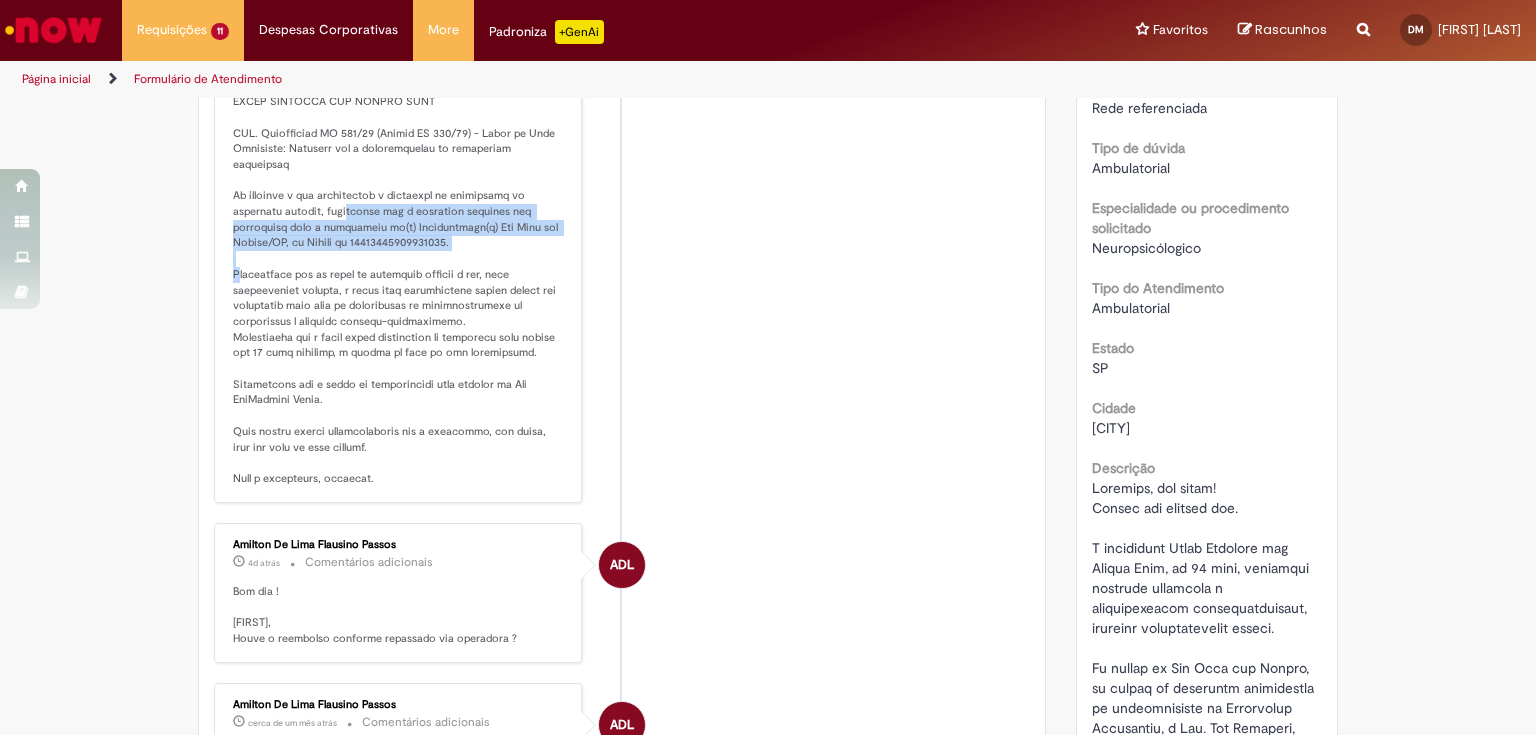 drag, startPoint x: 324, startPoint y: 219, endPoint x: 380, endPoint y: 272, distance: 77.10383 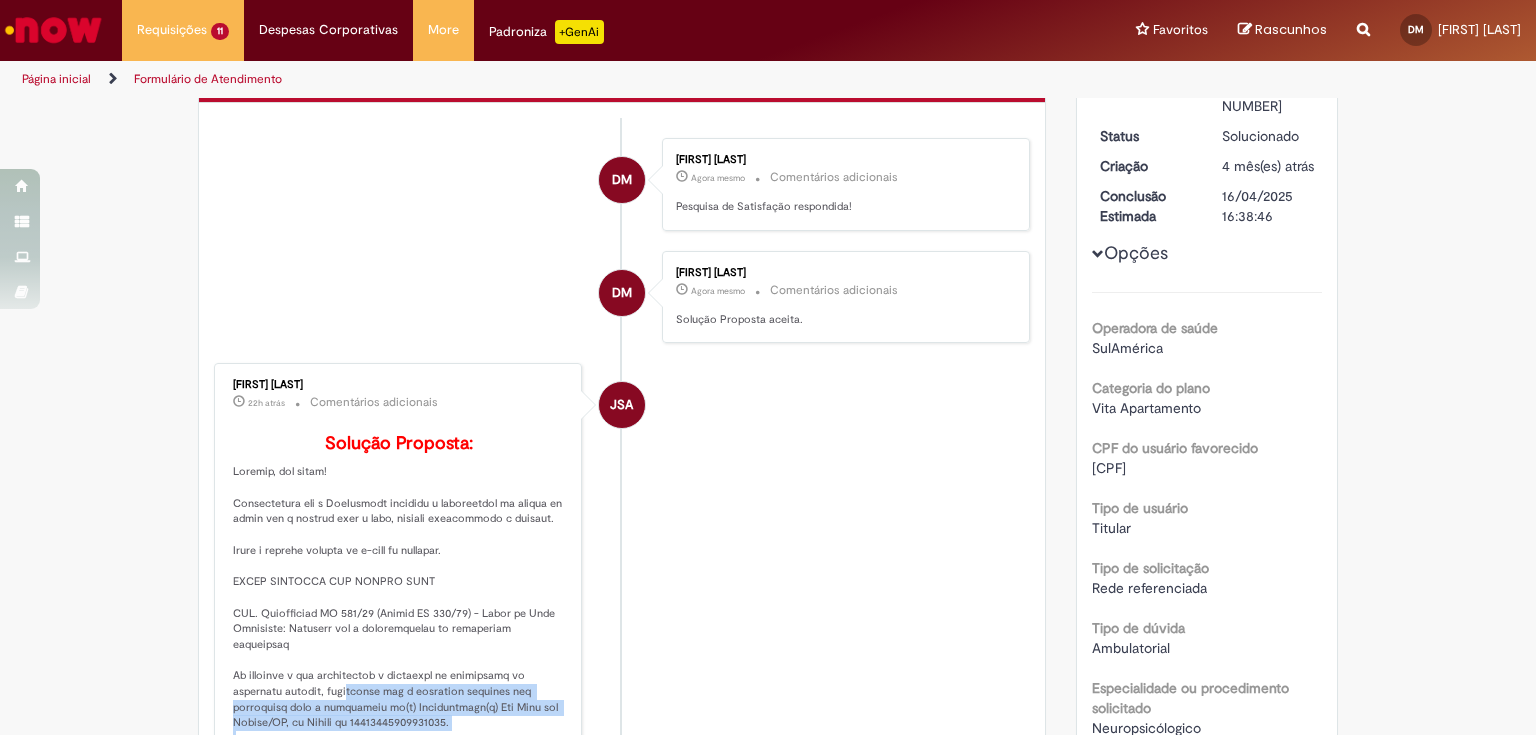 scroll, scrollTop: 0, scrollLeft: 0, axis: both 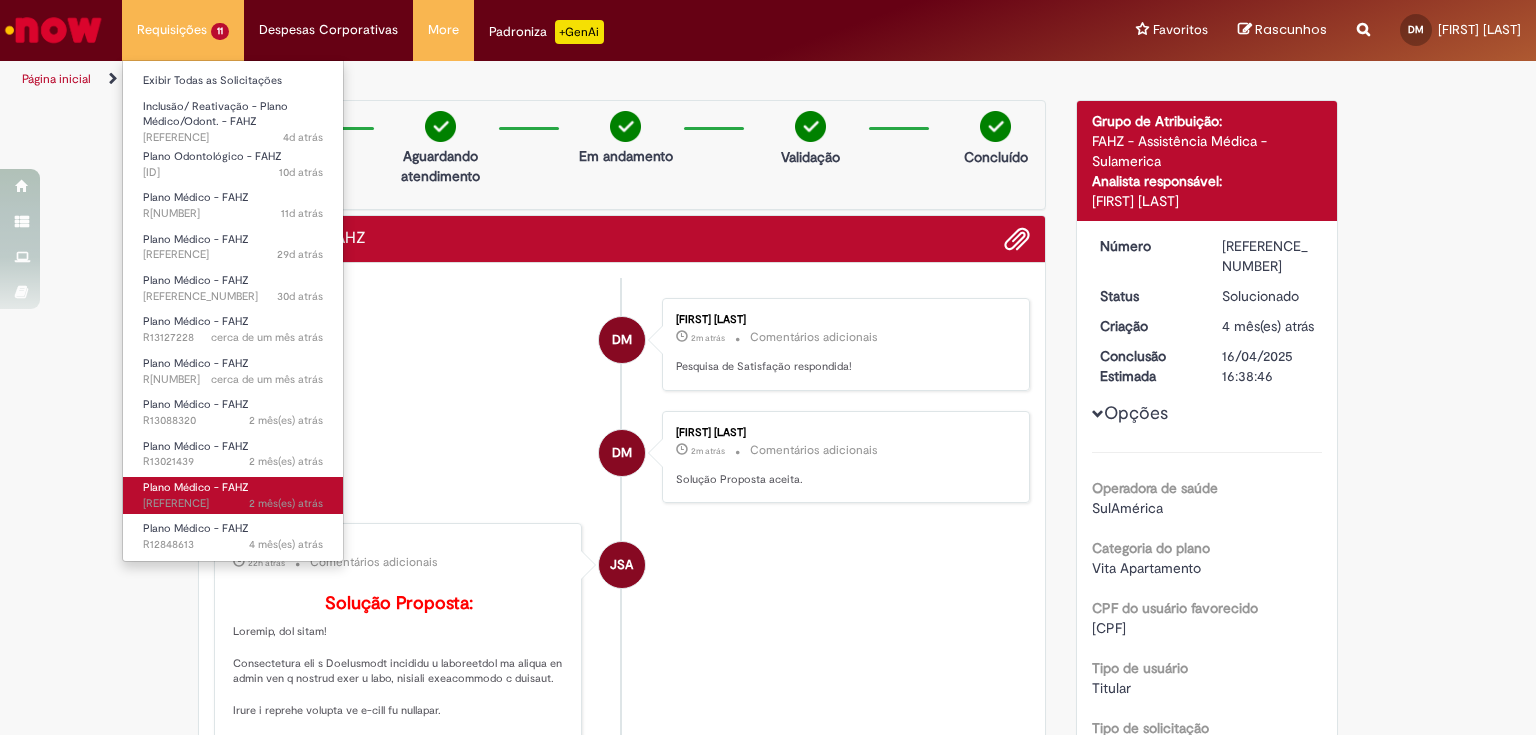 click on "Plano Médico - FAHZ" at bounding box center (196, 487) 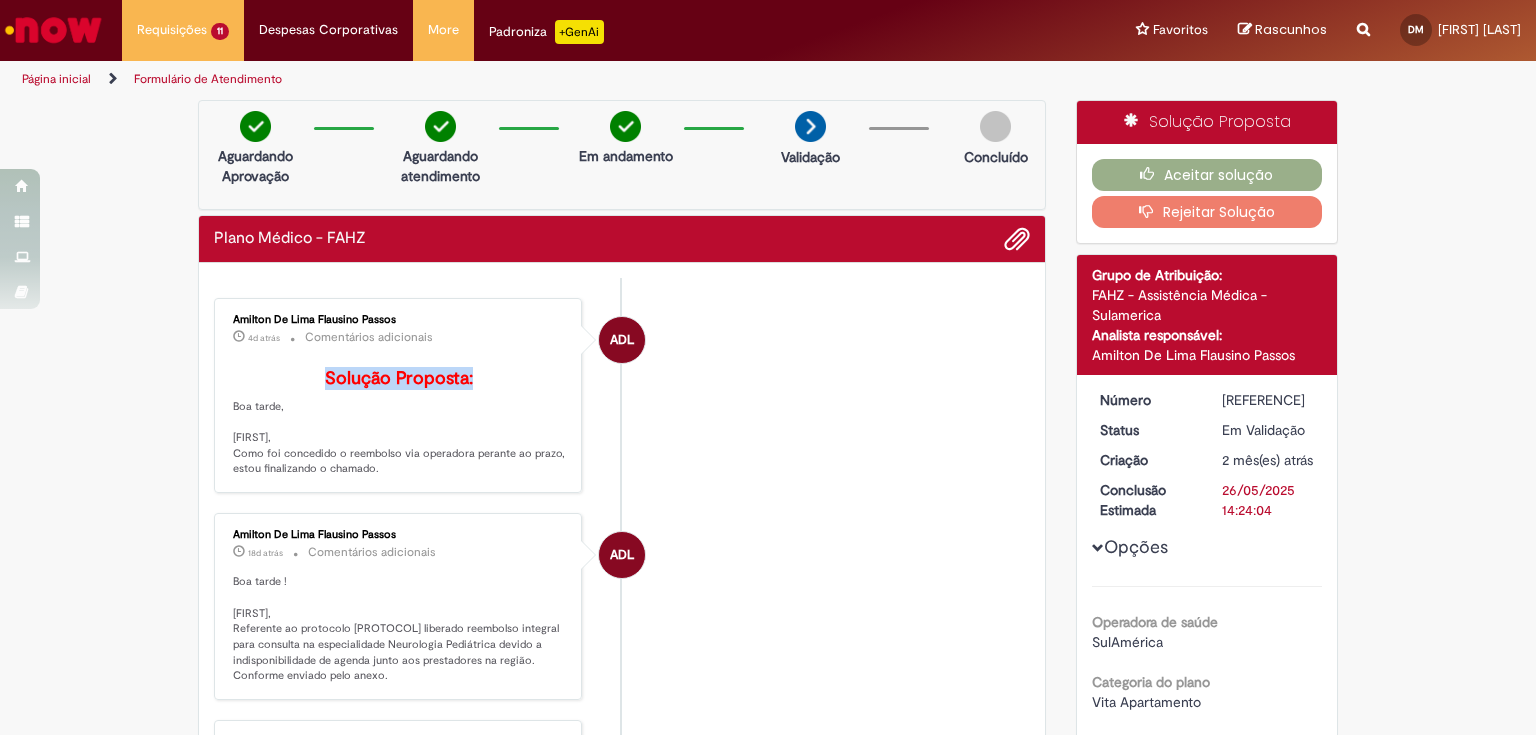 drag, startPoint x: 253, startPoint y: 380, endPoint x: 503, endPoint y: 383, distance: 250.018 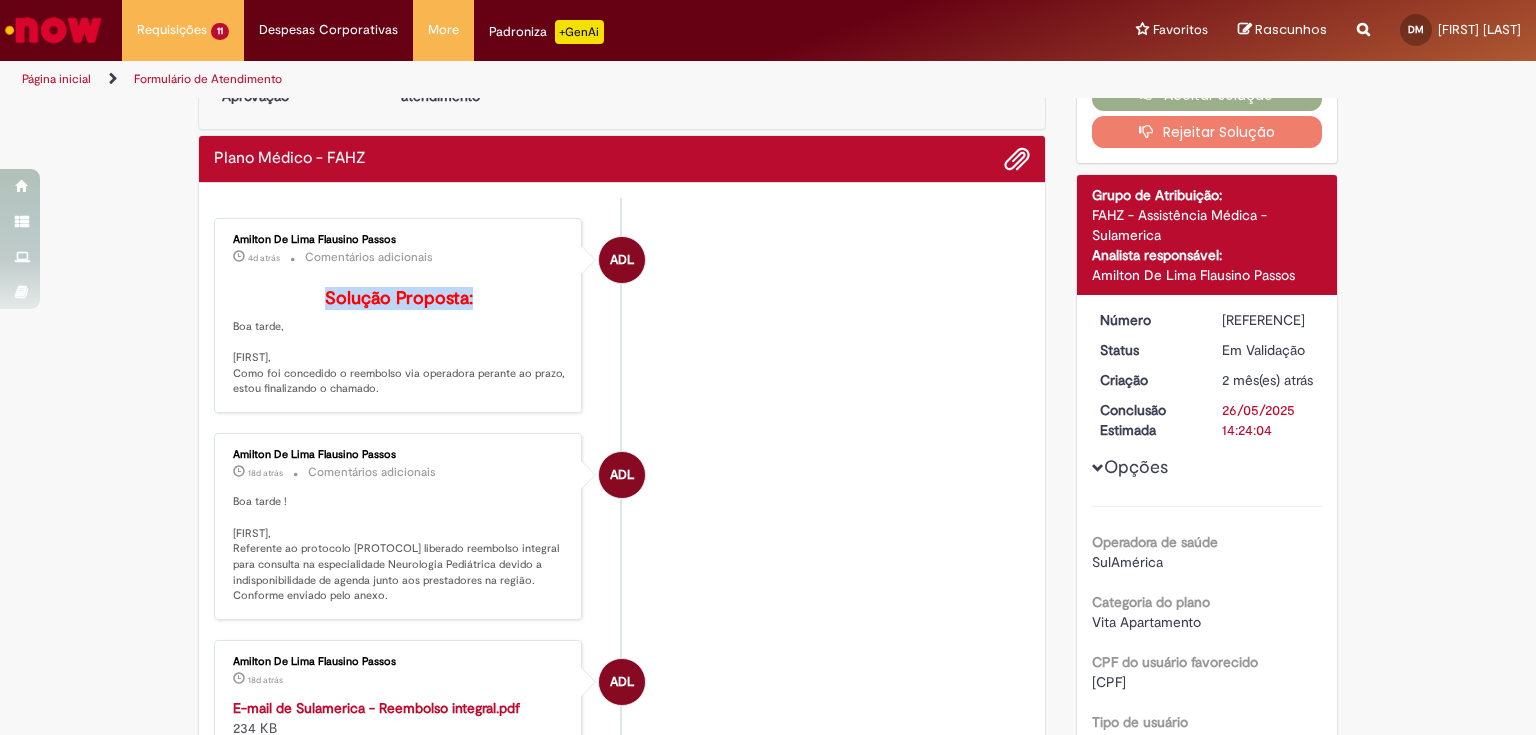 scroll, scrollTop: 0, scrollLeft: 0, axis: both 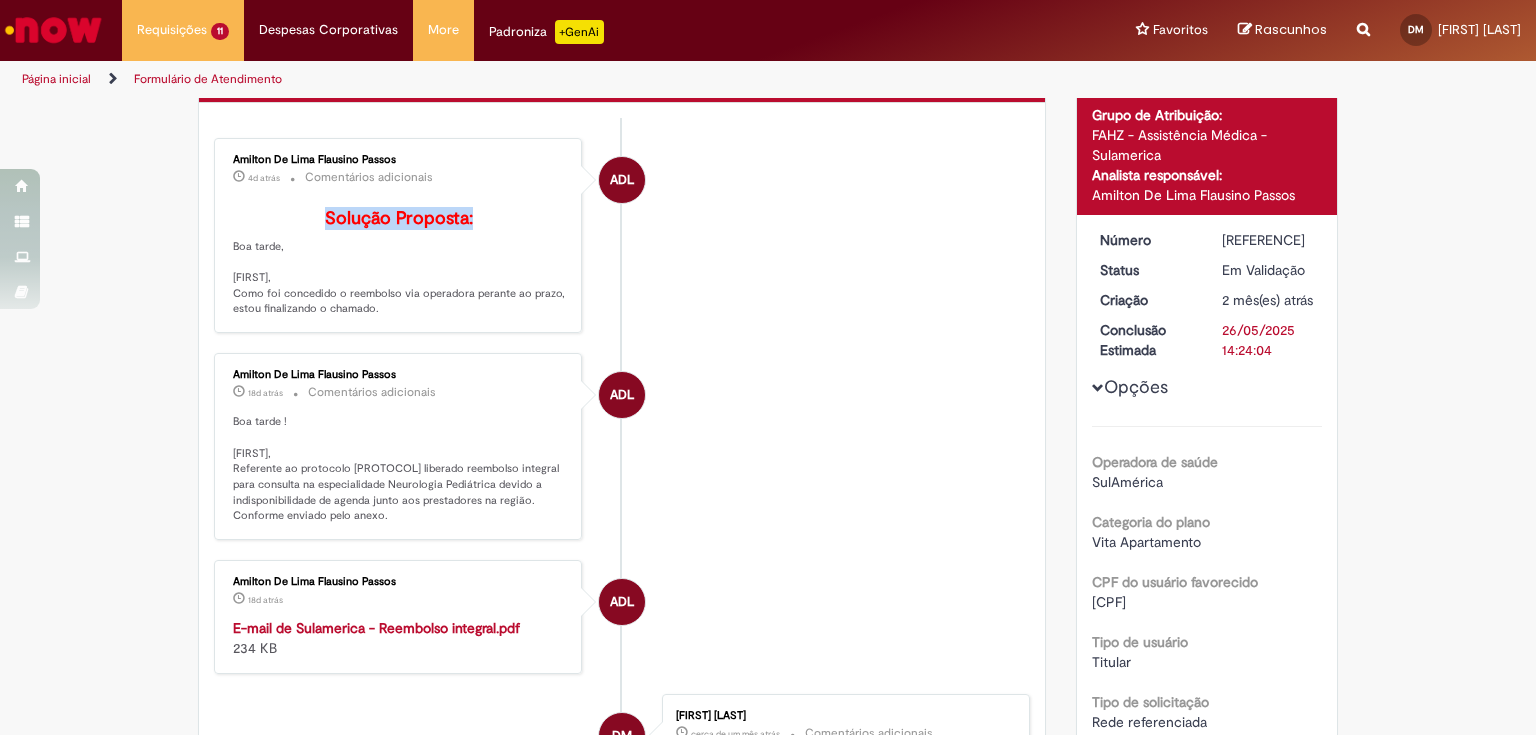 drag, startPoint x: 260, startPoint y: 328, endPoint x: 496, endPoint y: 332, distance: 236.03389 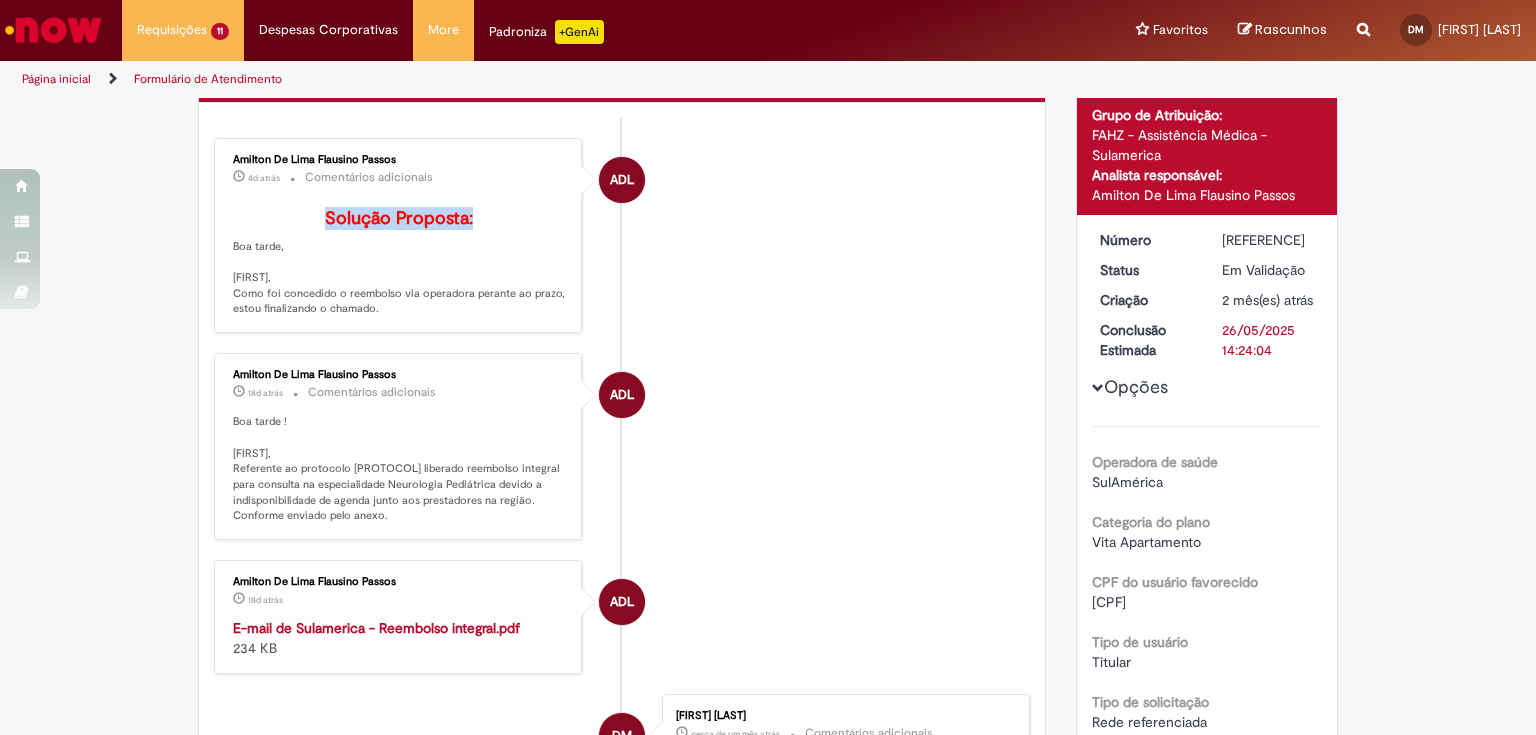 click on "Solução Proposta:
Boa tarde,
[PERSON],
Como foi concedido o reembolso via operadora perante ao prazo, estou finalizando o chamado." at bounding box center [399, 263] 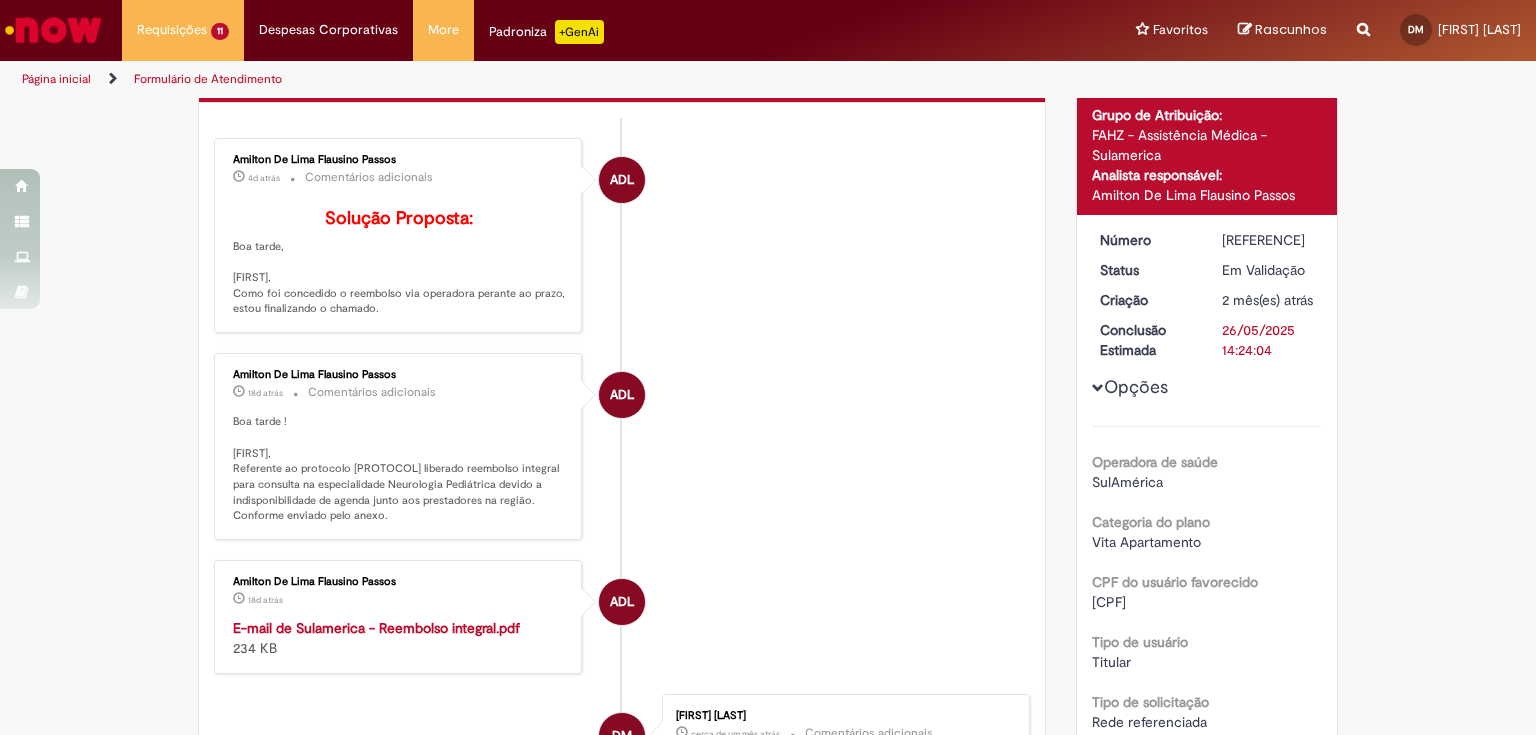 drag, startPoint x: 226, startPoint y: 325, endPoint x: 400, endPoint y: 332, distance: 174.14075 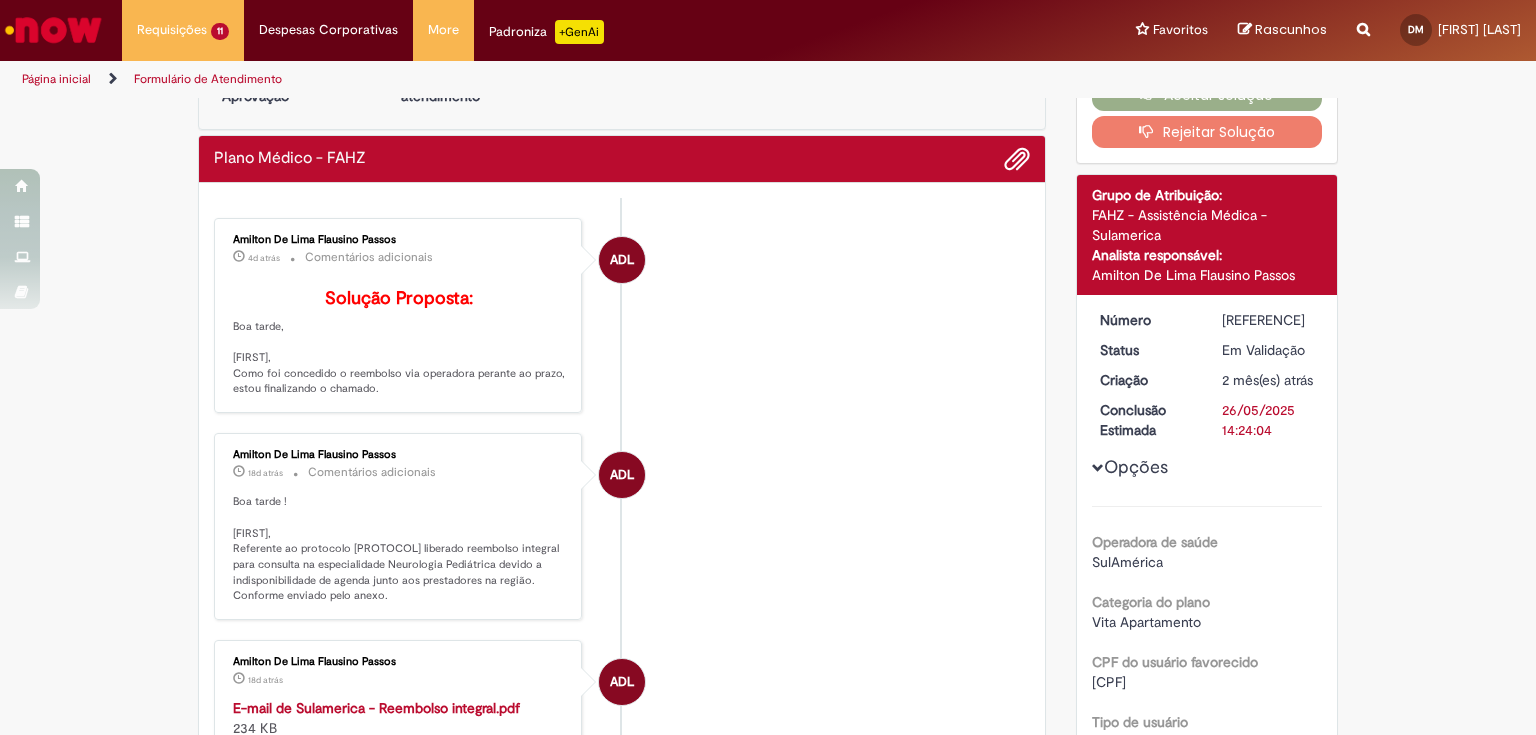 scroll, scrollTop: 0, scrollLeft: 0, axis: both 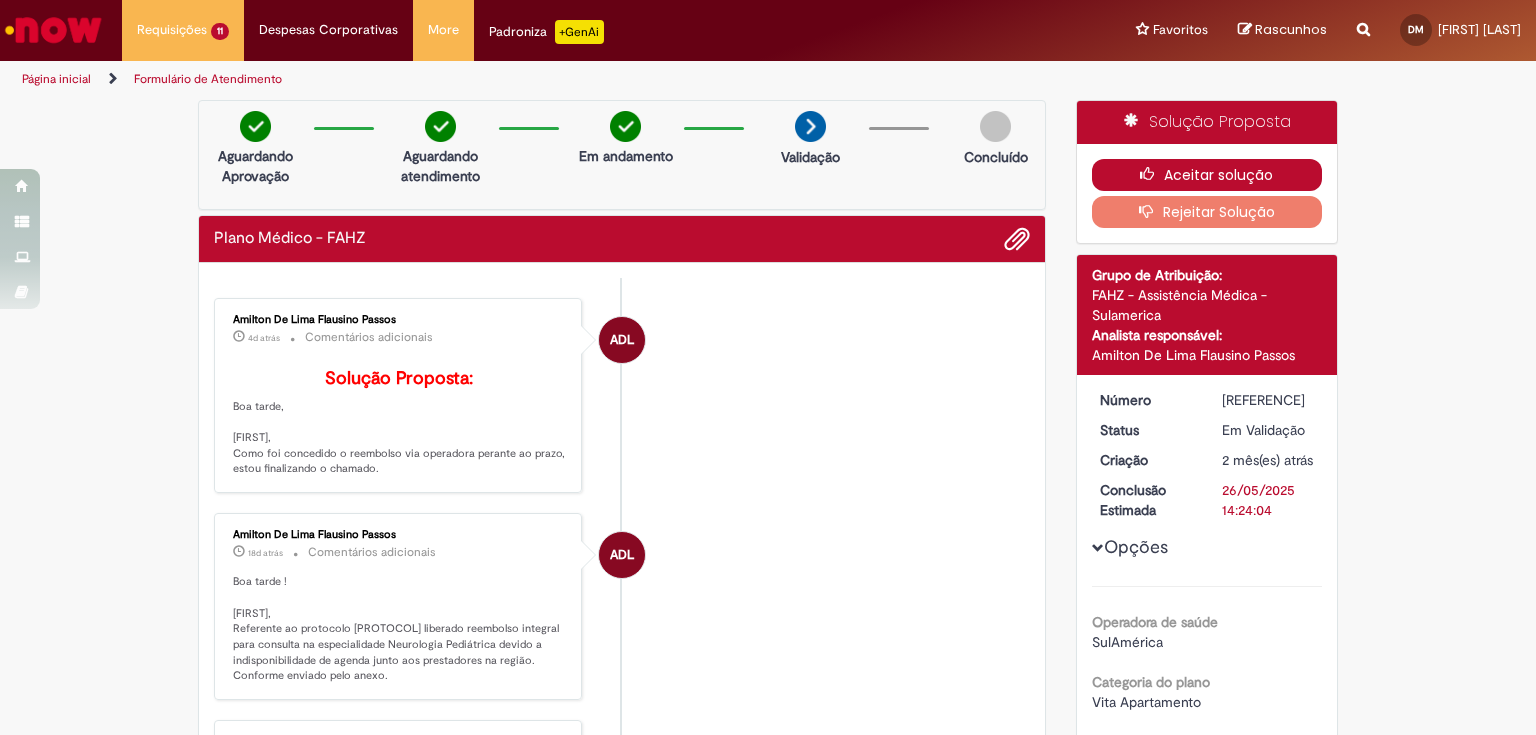 click on "Aceitar solução" at bounding box center [1207, 175] 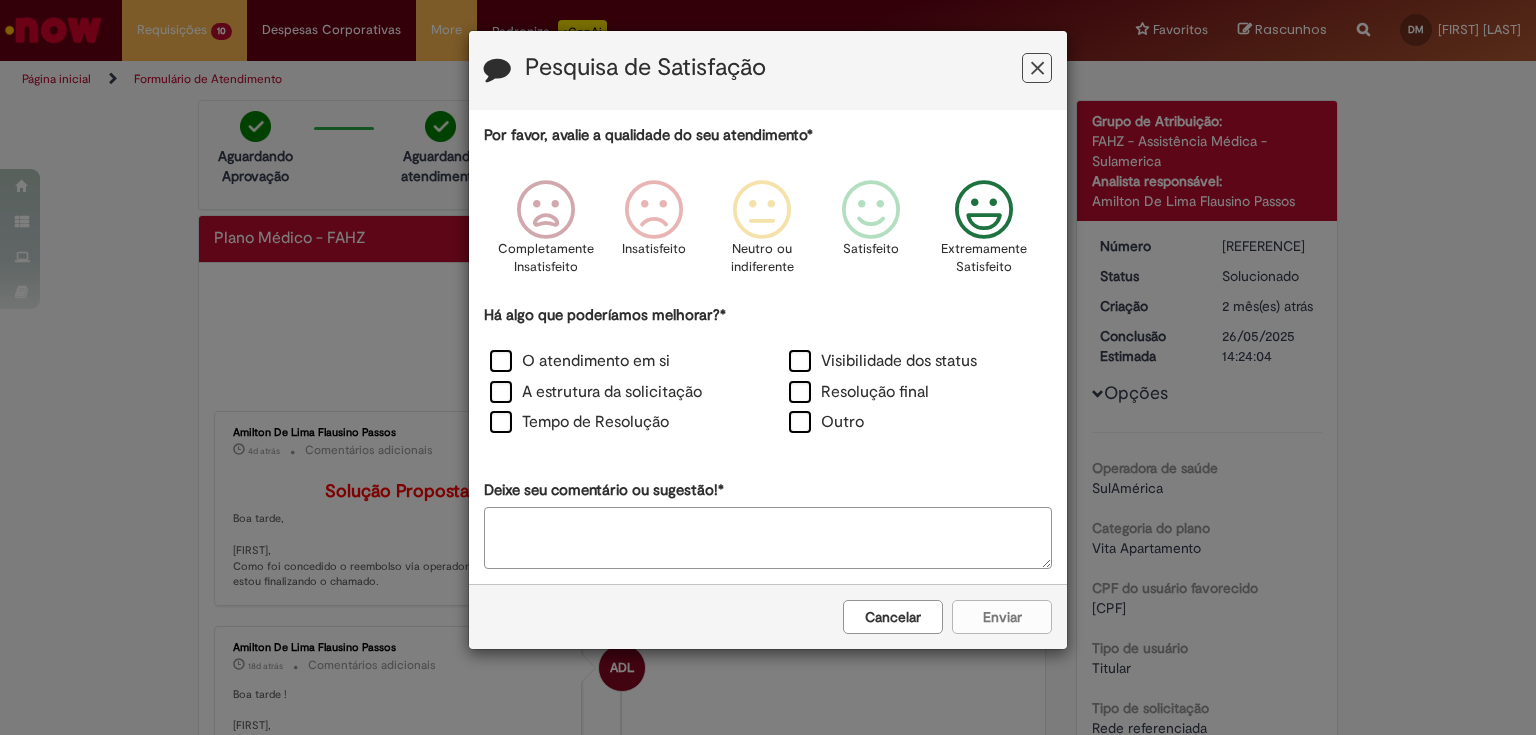 click at bounding box center (984, 210) 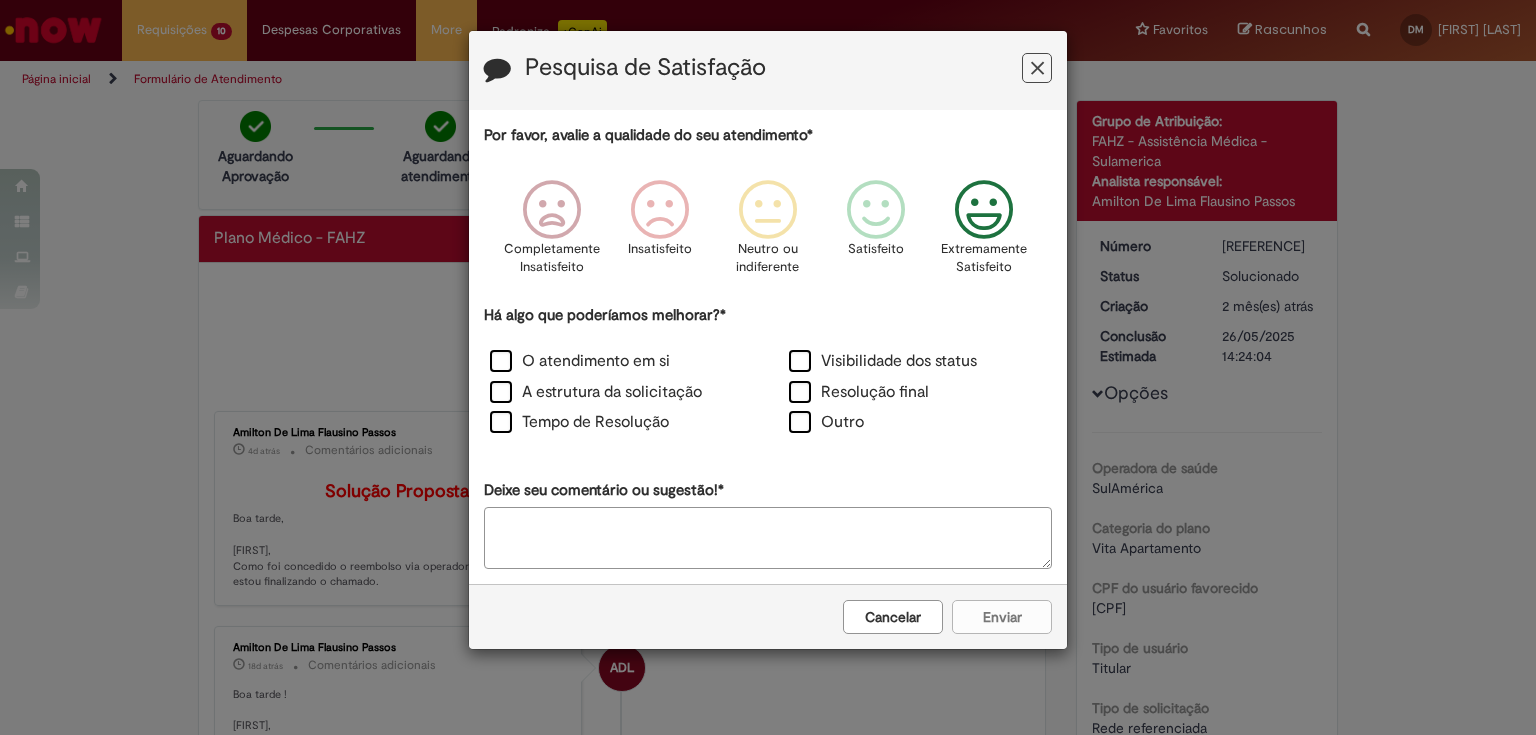 click on "Outro" at bounding box center [917, 424] 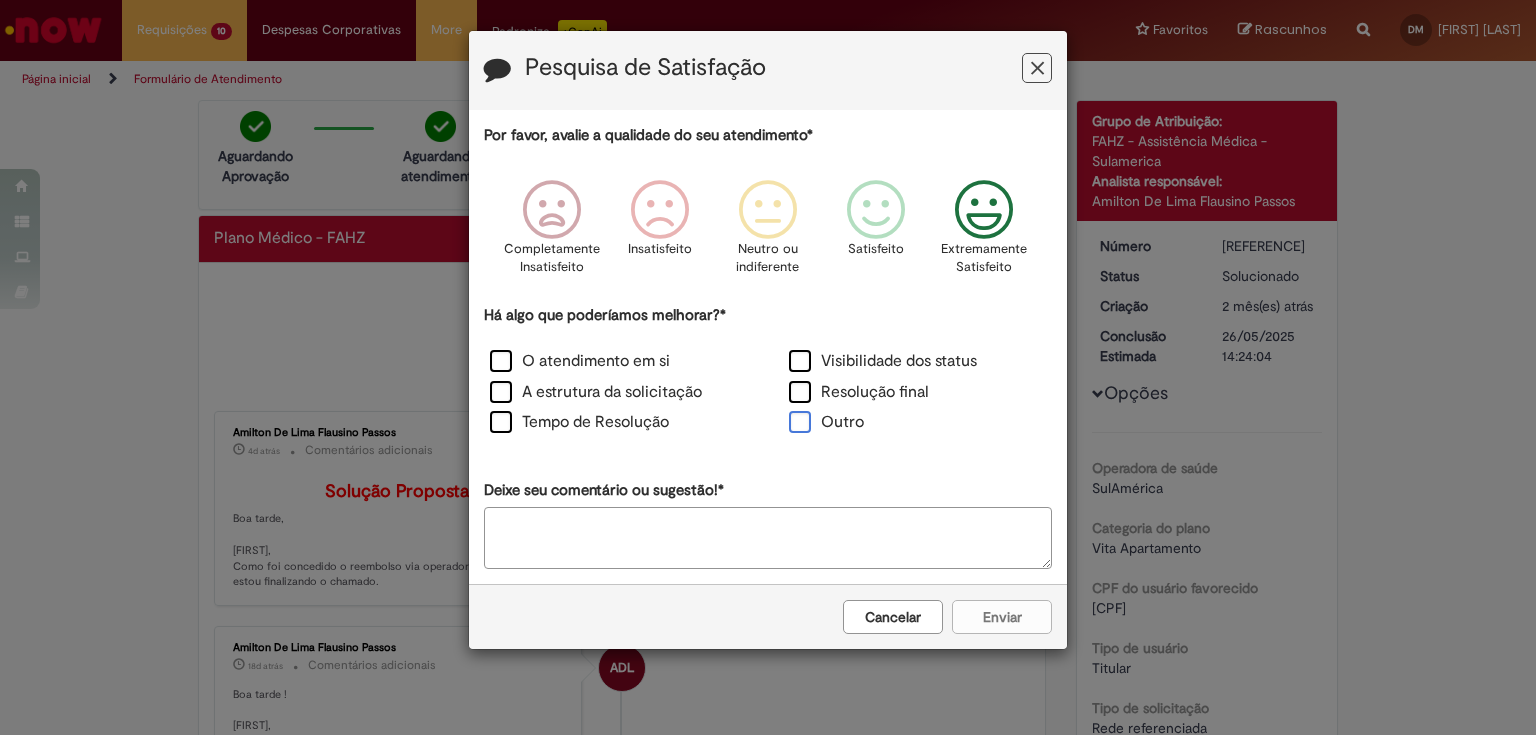 click on "Outro" at bounding box center [826, 422] 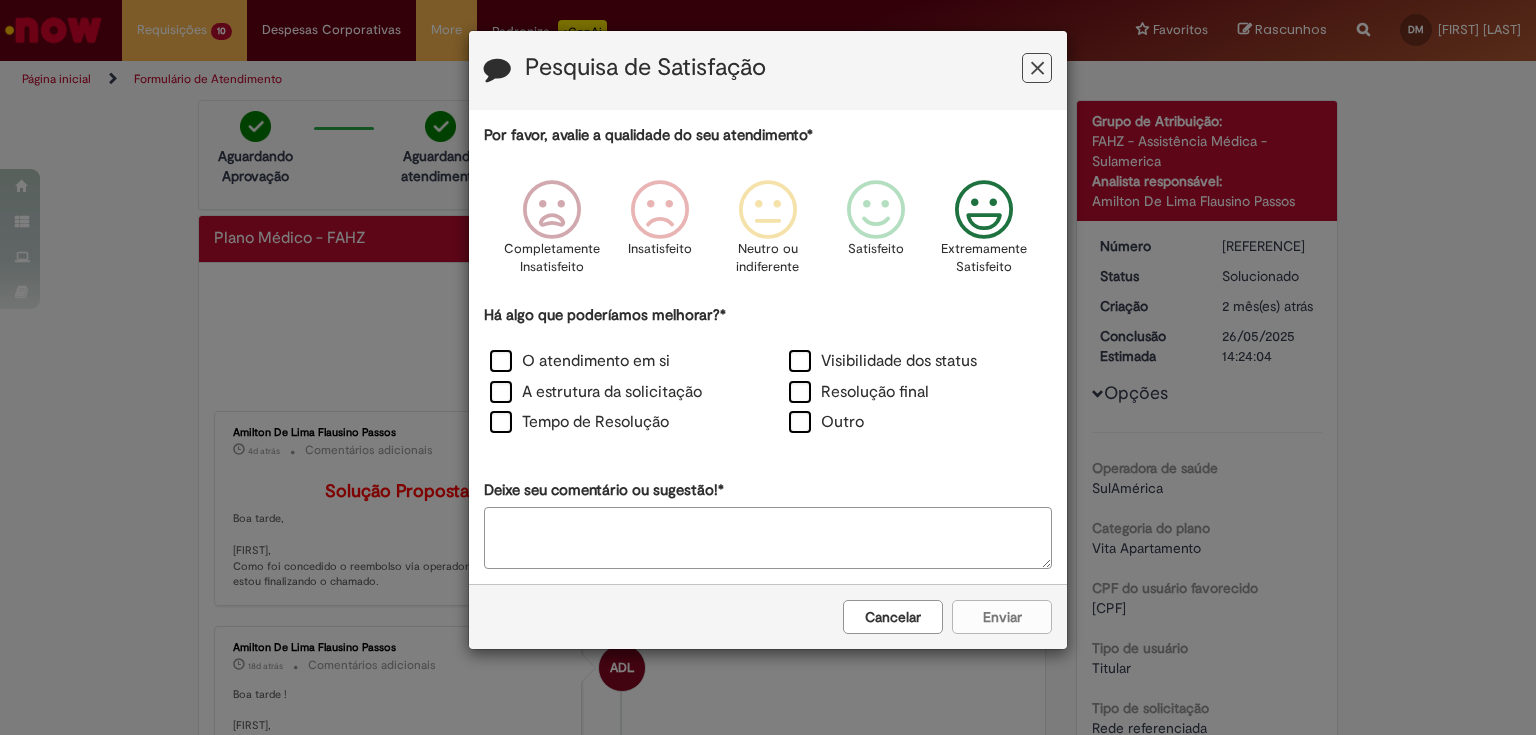 click on "Deixe seu comentário ou sugestão!*" at bounding box center [768, 538] 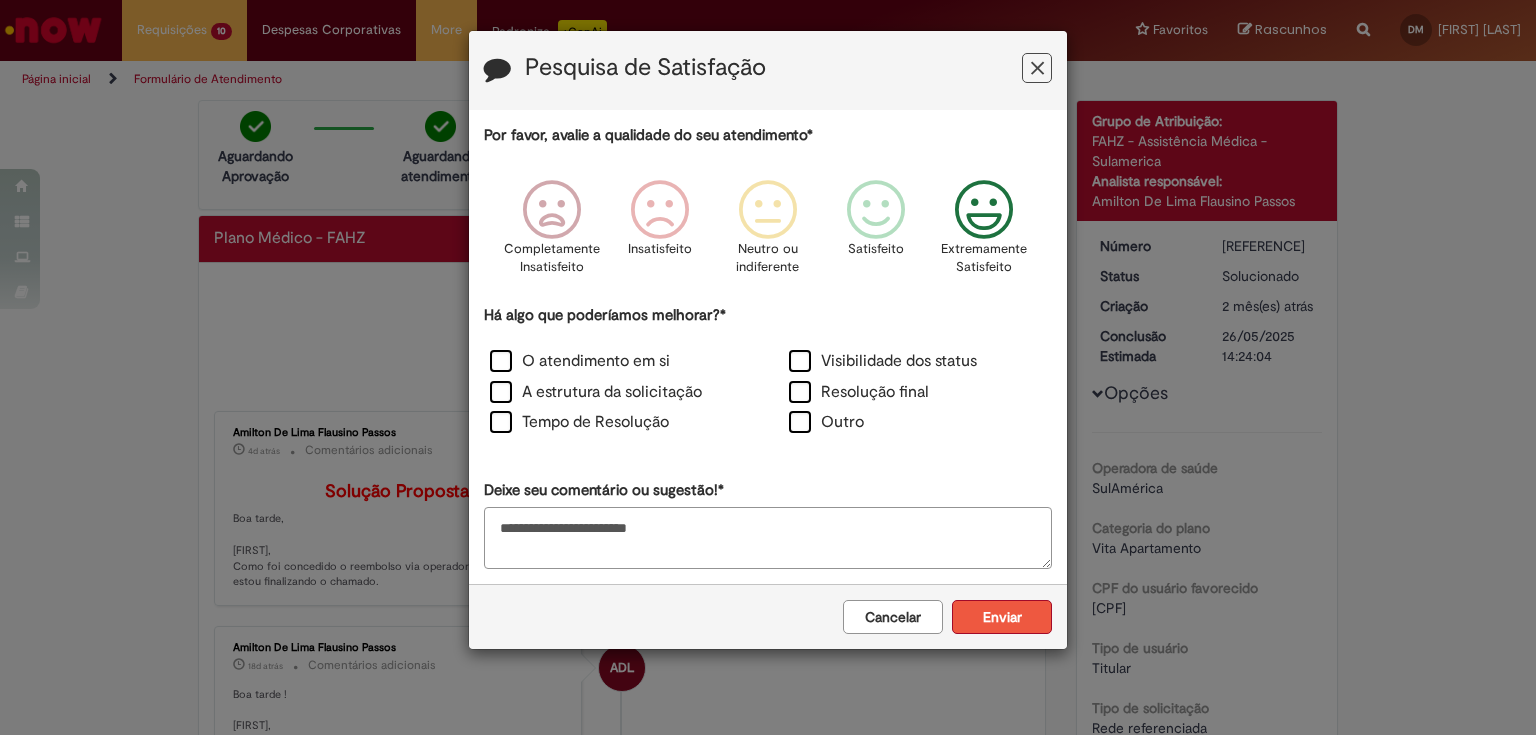 type on "**********" 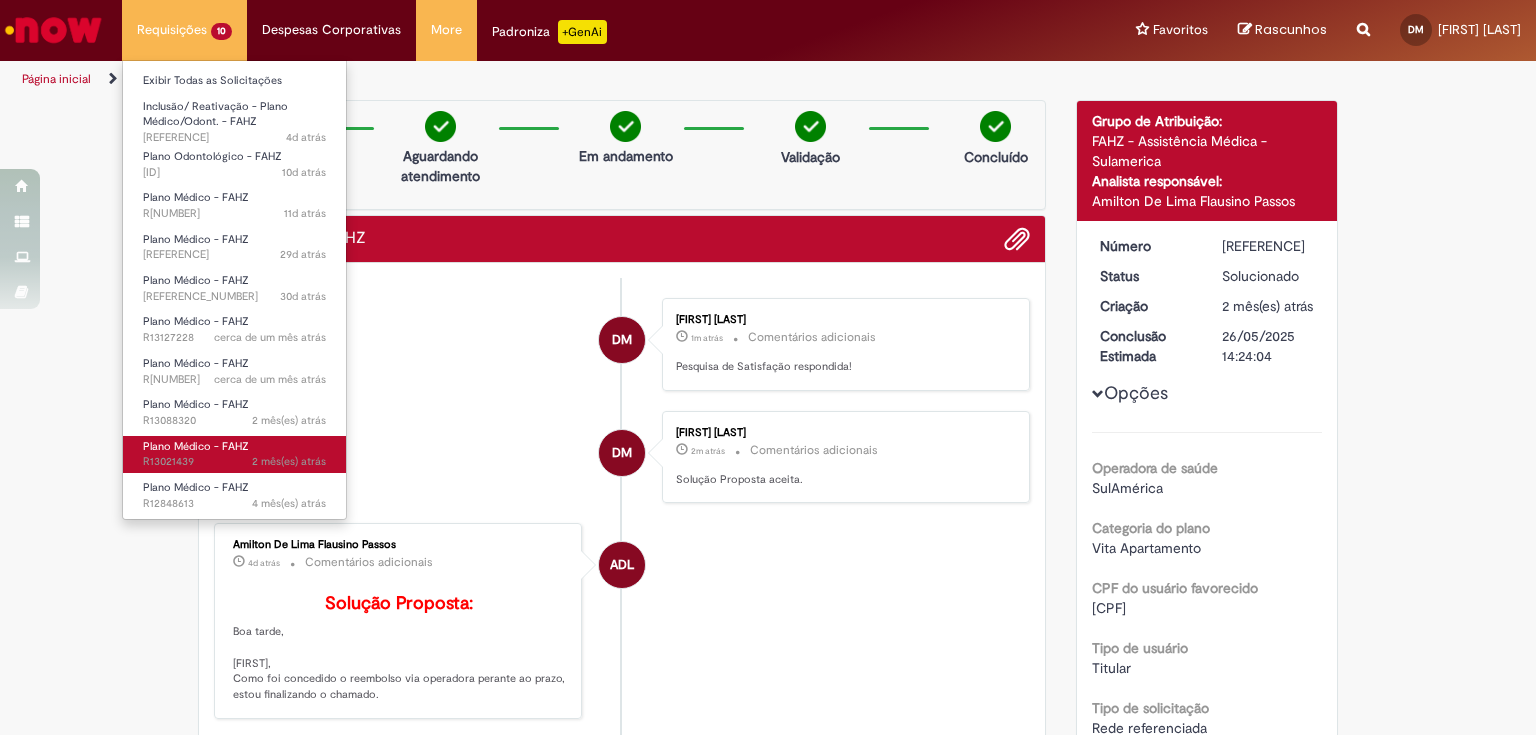 click on "Plano Médico - FAHZ" at bounding box center (196, 446) 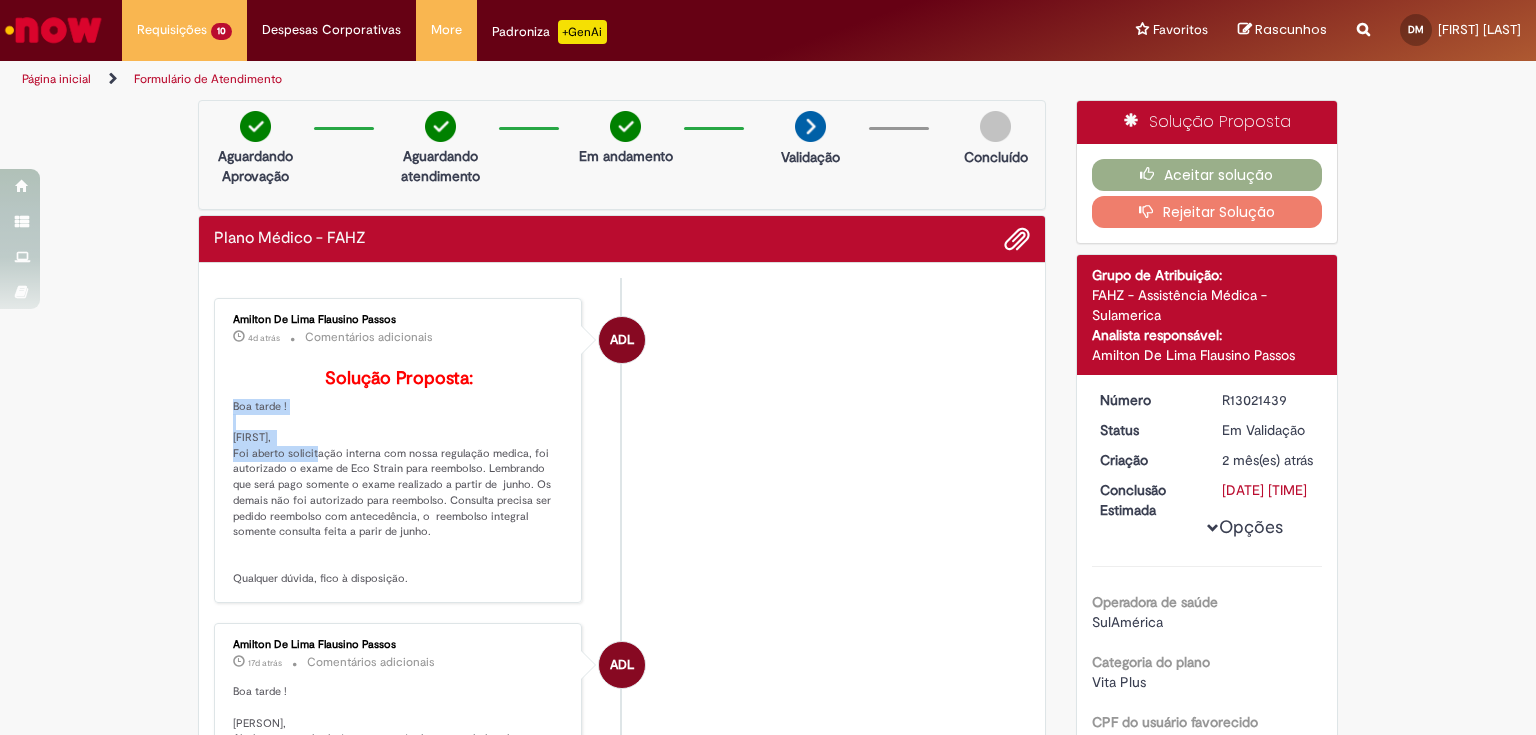 drag, startPoint x: 300, startPoint y: 366, endPoint x: 480, endPoint y: 388, distance: 181.33946 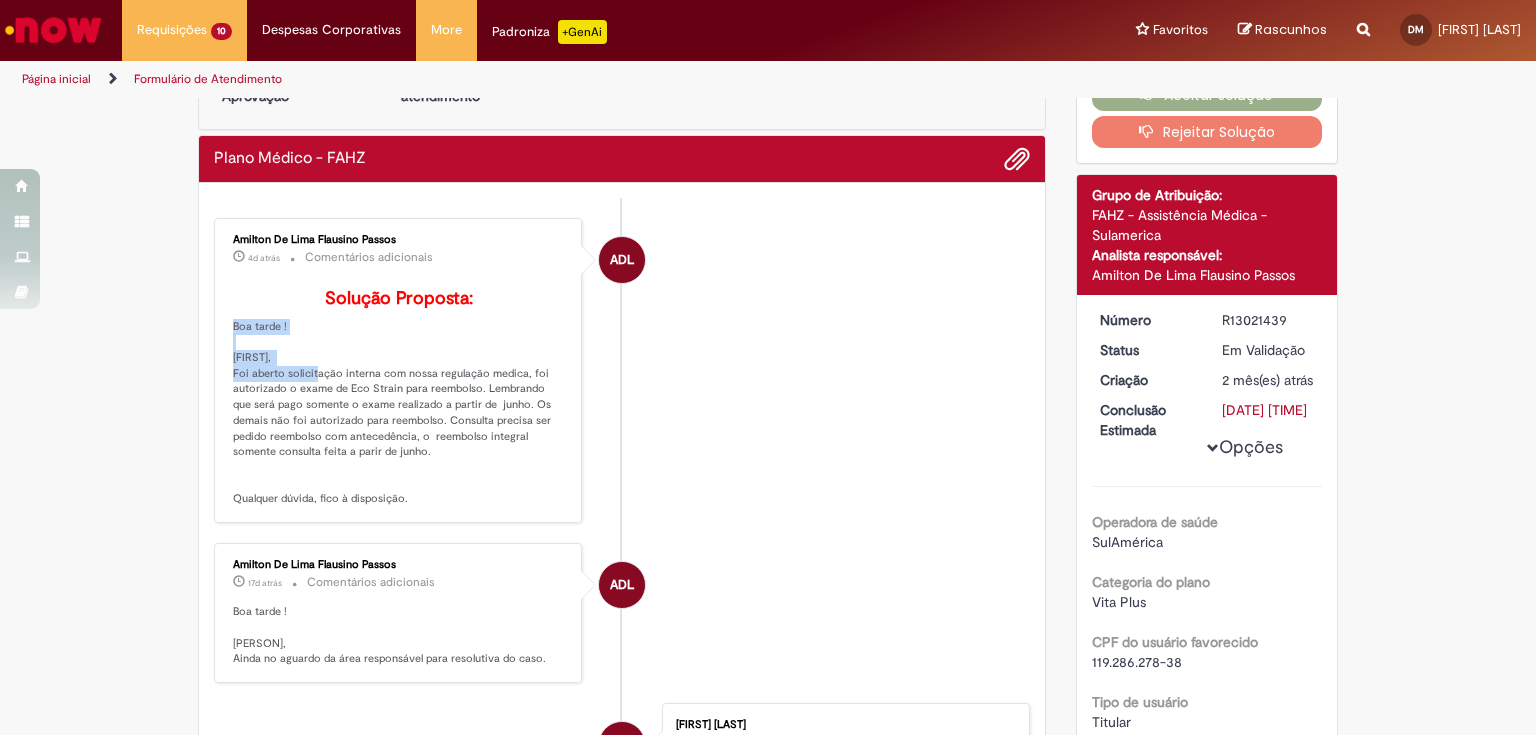 scroll, scrollTop: 160, scrollLeft: 0, axis: vertical 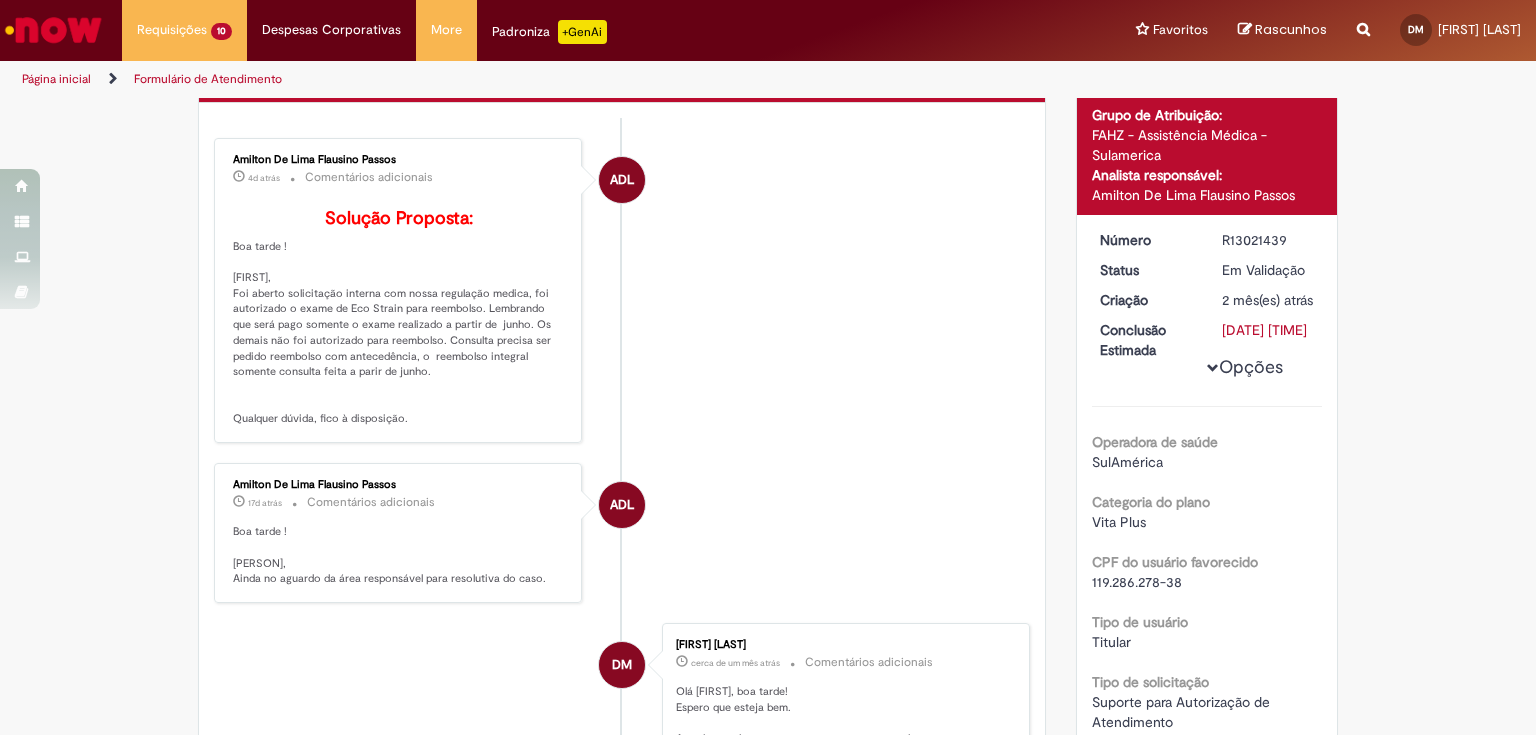 click on "ADL
[FIRST] [LAST]
4d atrás 4 dias atrás     Comentários adicionais
Solução Proposta:
Boa tarde !
[FIRST],
Foi aberto solicitação interna com nossa regulação medica, foi autorizado o exame de Eco Strain para reembolso. Lembrando que será pago somente o exame realizado a partir de  junho. Os demais não foi autorizado para reembolso. Consulta precisa ser pedido reembolso com antecedência, o  reembolso integral somente consulta feita a parir de junho.
Qualquer dúvida, fico à disposição." at bounding box center (622, 290) 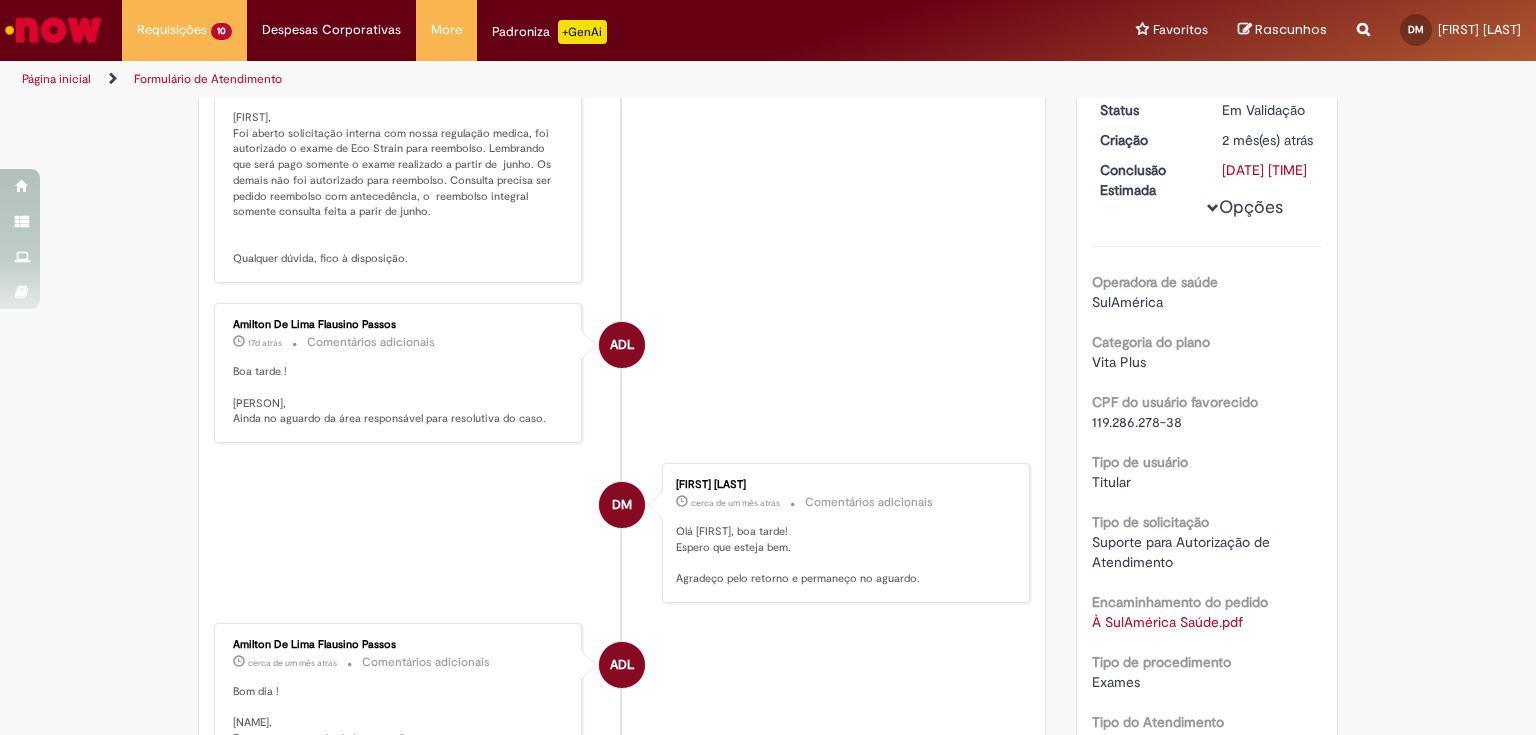 scroll, scrollTop: 80, scrollLeft: 0, axis: vertical 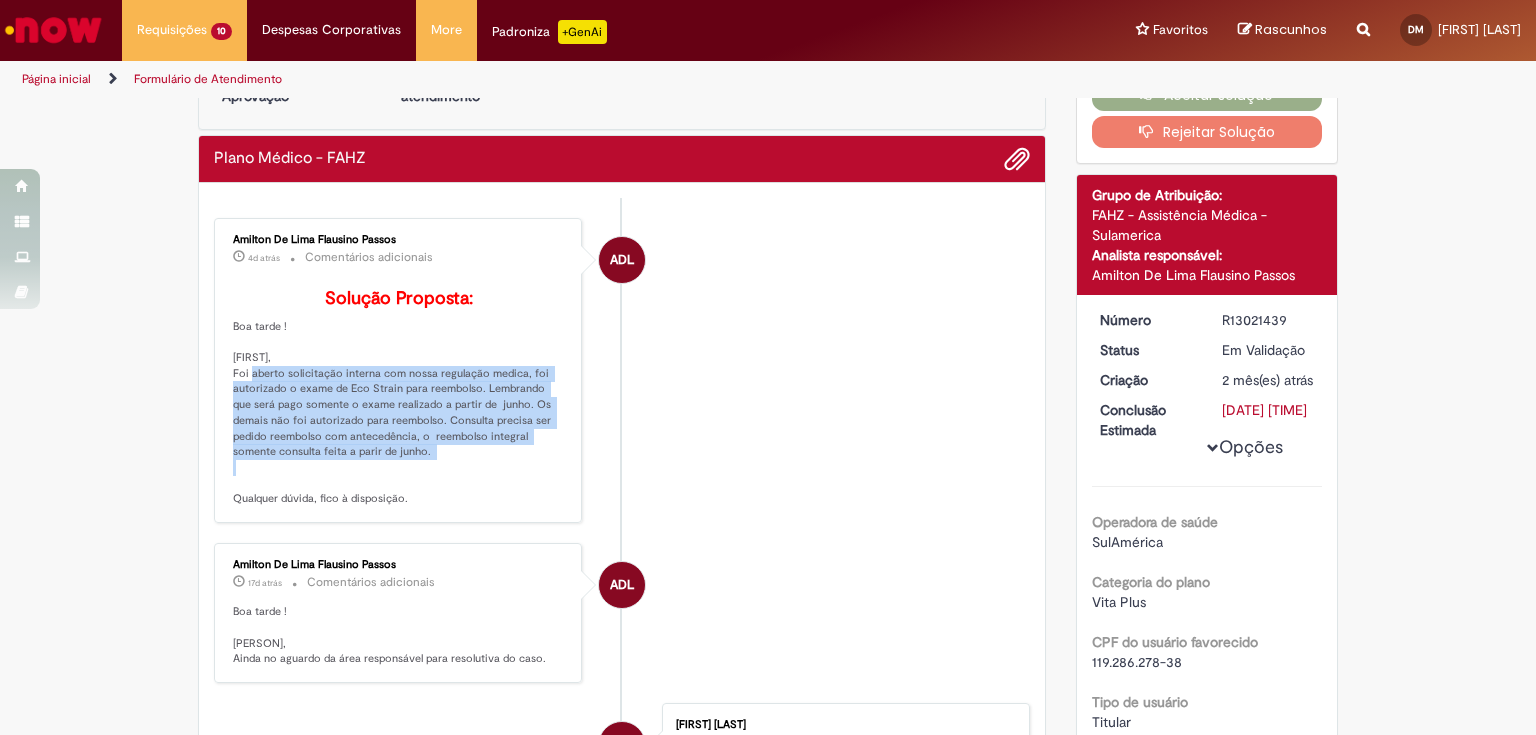 drag, startPoint x: 238, startPoint y: 403, endPoint x: 517, endPoint y: 476, distance: 288.3921 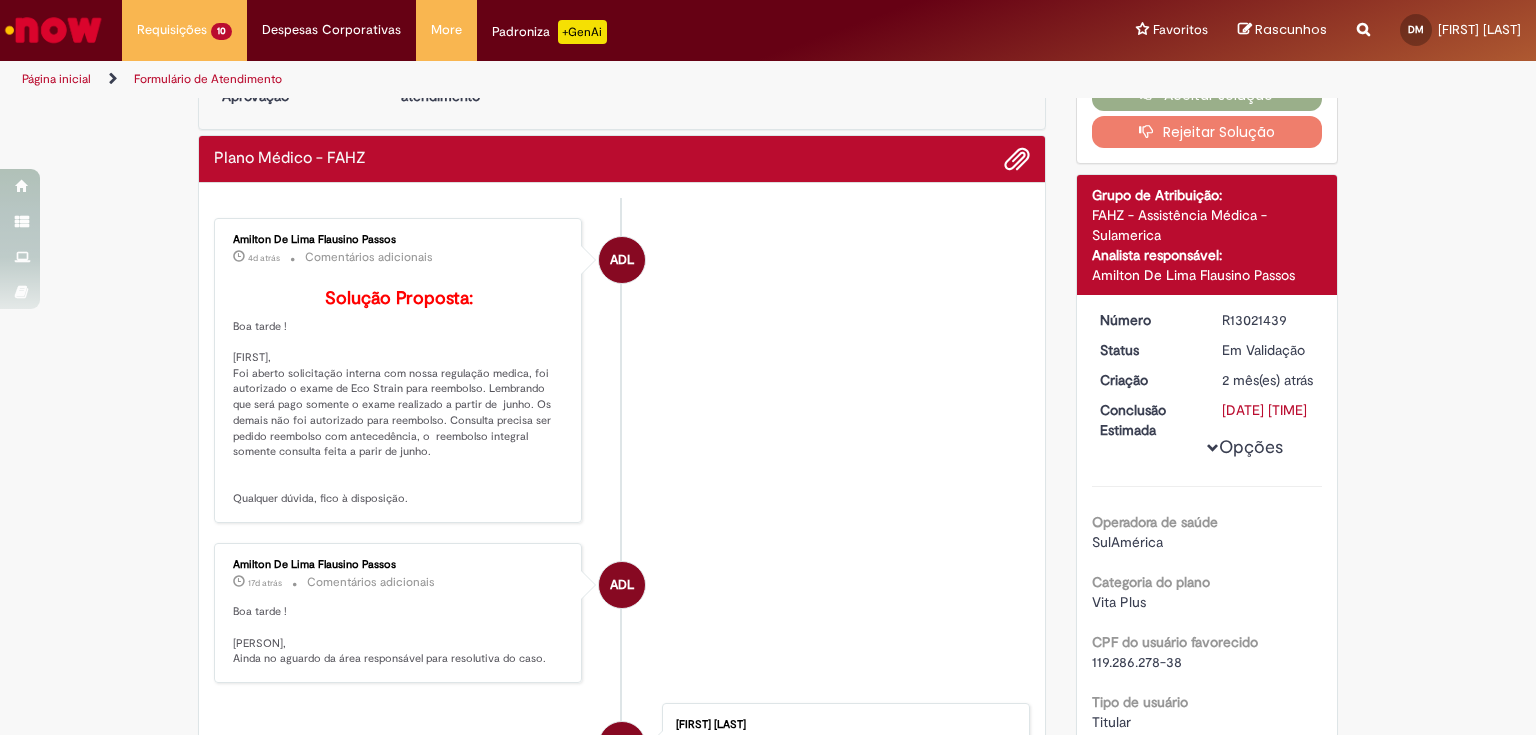 click on "Solução Proposta:
Boa tarde !
[NAME],
Foi aberto solicitação interna com nossa regulação medica, foi autorizado o exame de Eco Strain para reembolso. Lembrando que será pago somente o exame realizado a partir de  junho. Os demais não foi autorizado para reembolso. Consulta precisa ser pedido reembolso com antecedência, o  reembolso integral somente consulta feita a parir de junho.
Qualquer dúvida, fico à disposição." at bounding box center [399, 398] 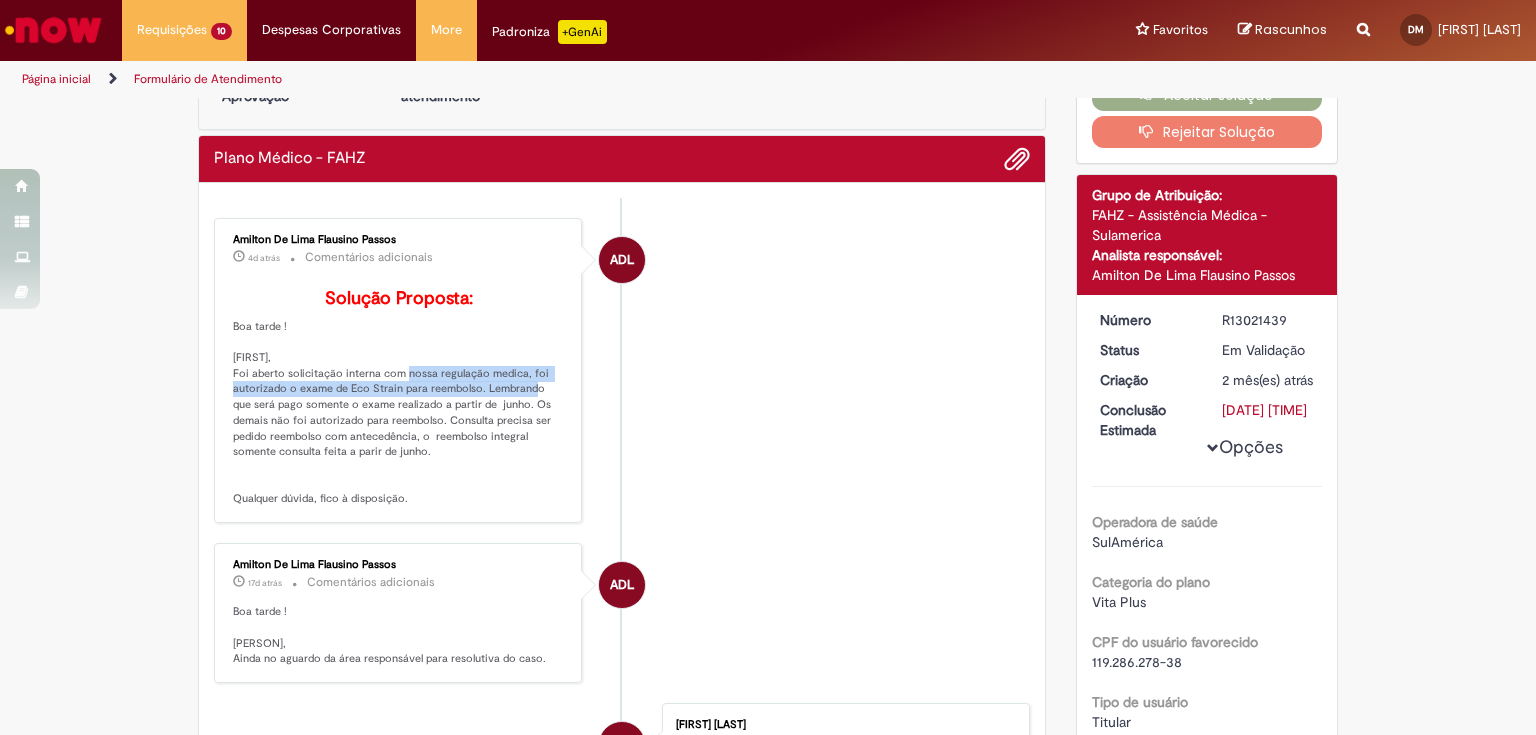 drag, startPoint x: 388, startPoint y: 400, endPoint x: 515, endPoint y: 413, distance: 127.66362 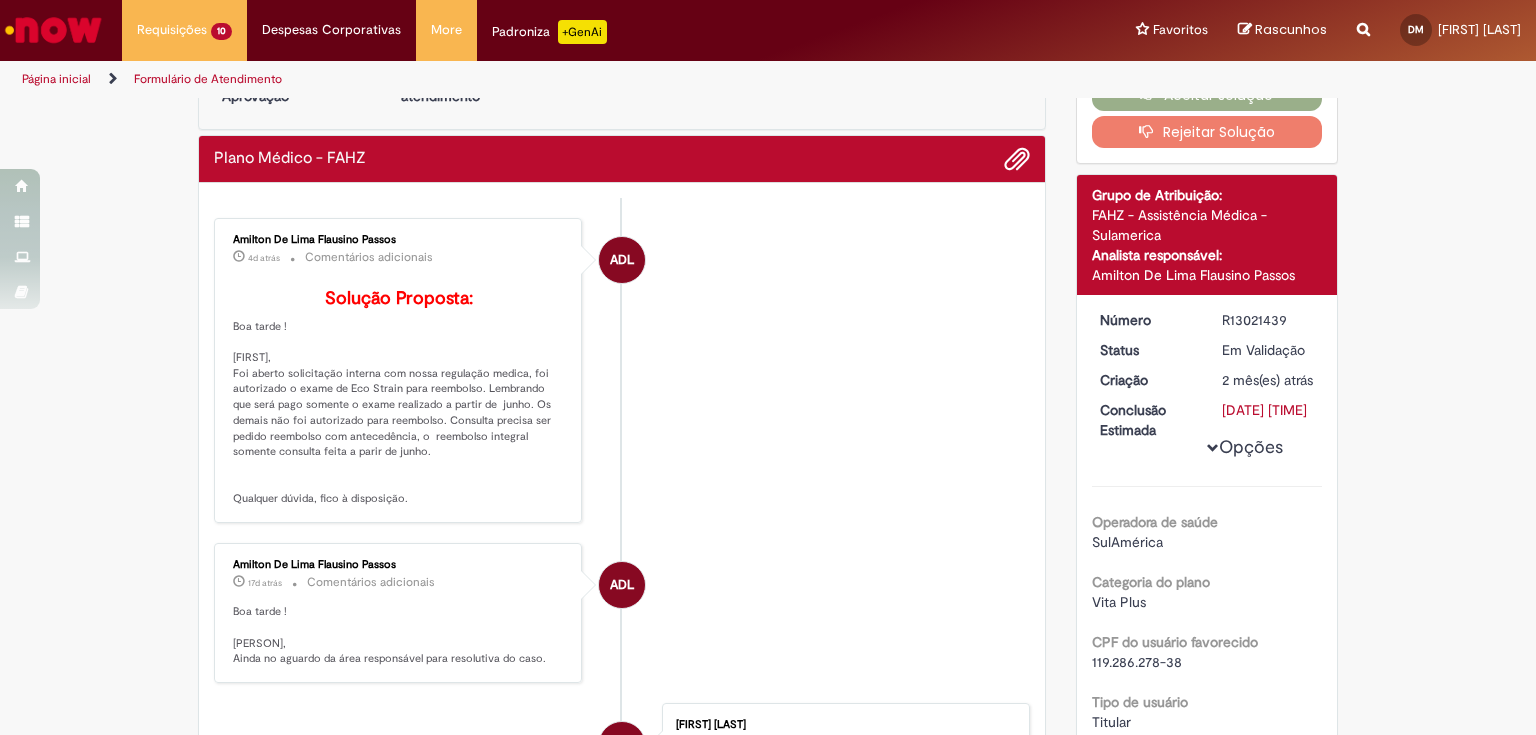 click on "ADL
[FIRST] [LAST]
4d atrás 4 dias atrás     Comentários adicionais
Solução Proposta:
Boa tarde !
[FIRST],
Foi aberto solicitação interna com nossa regulação medica, foi autorizado o exame de Eco Strain para reembolso. Lembrando que será pago somente o exame realizado a partir de  junho. Os demais não foi autorizado para reembolso. Consulta precisa ser pedido reembolso com antecedência, o  reembolso integral somente consulta feita a parir de junho.
Qualquer dúvida, fico à disposição." at bounding box center [622, 370] 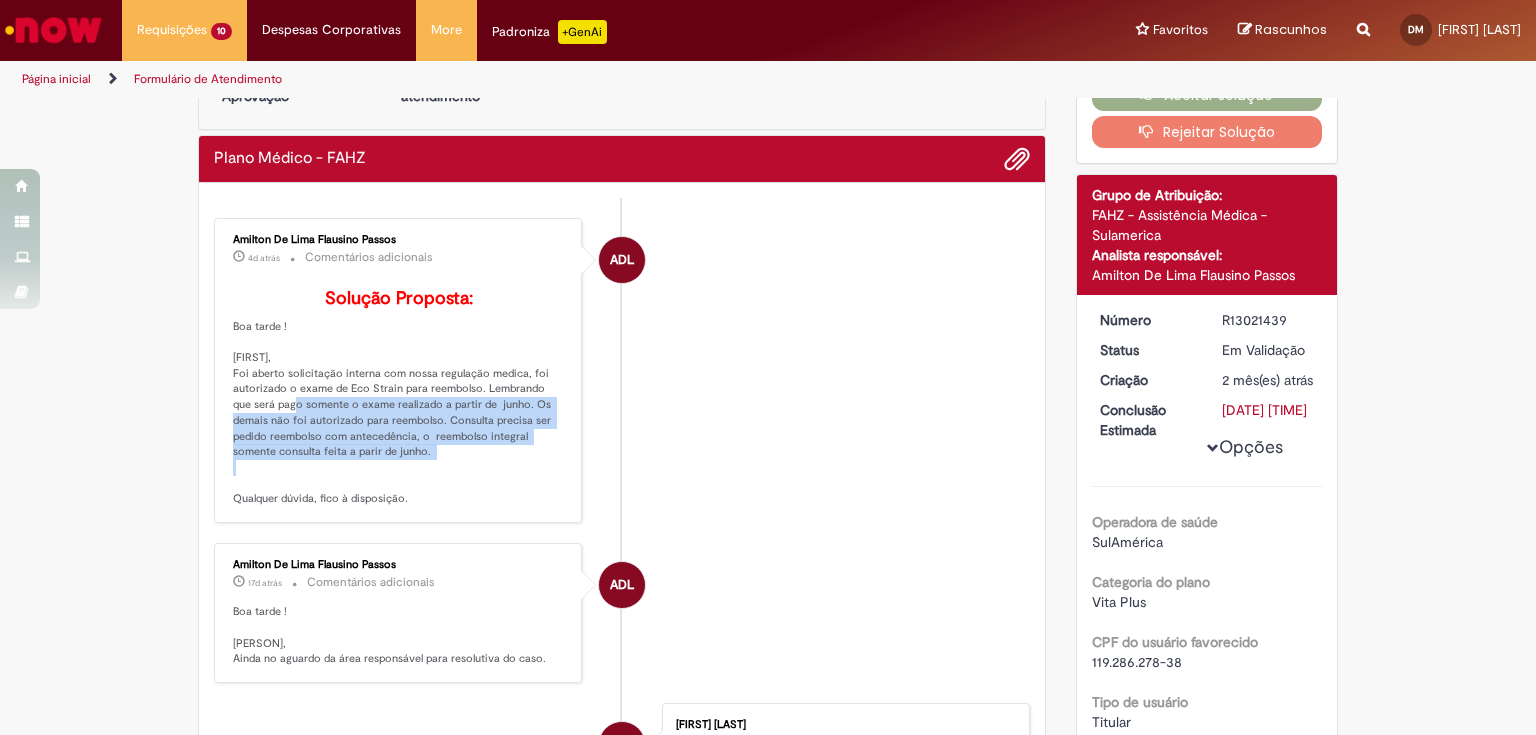drag, startPoint x: 257, startPoint y: 434, endPoint x: 517, endPoint y: 479, distance: 263.8655 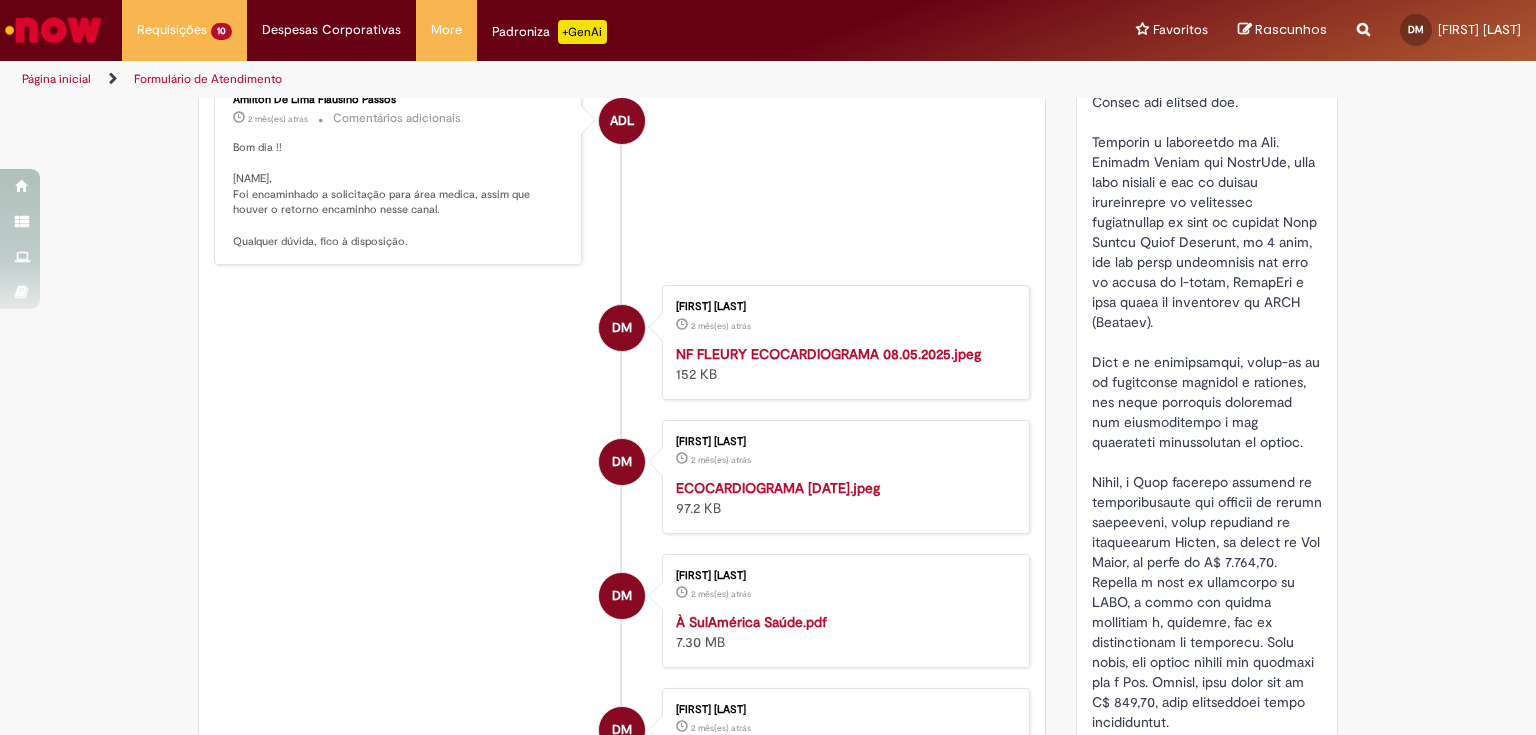 scroll, scrollTop: 1120, scrollLeft: 0, axis: vertical 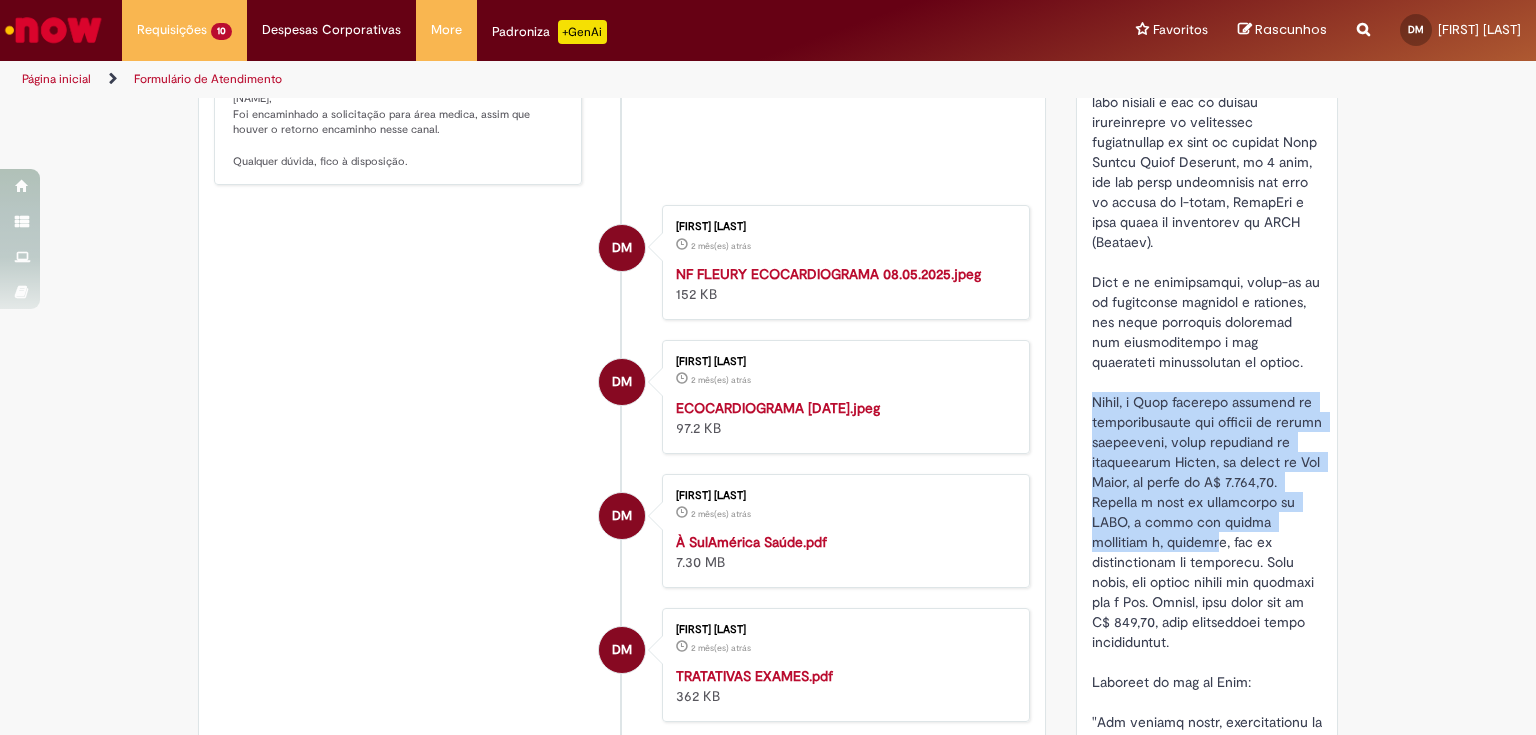 drag, startPoint x: 1134, startPoint y: 401, endPoint x: 1211, endPoint y: 559, distance: 175.76405 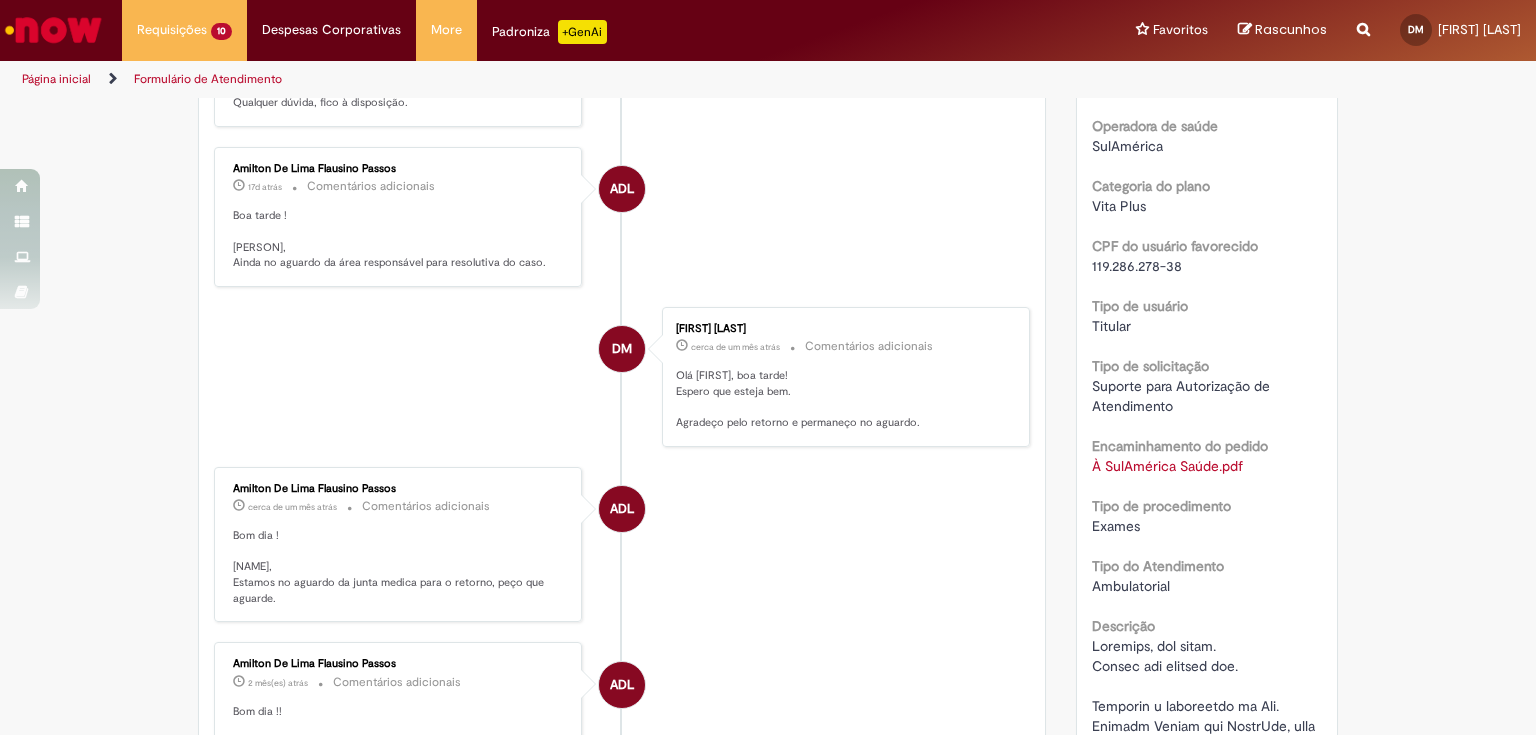 scroll, scrollTop: 0, scrollLeft: 0, axis: both 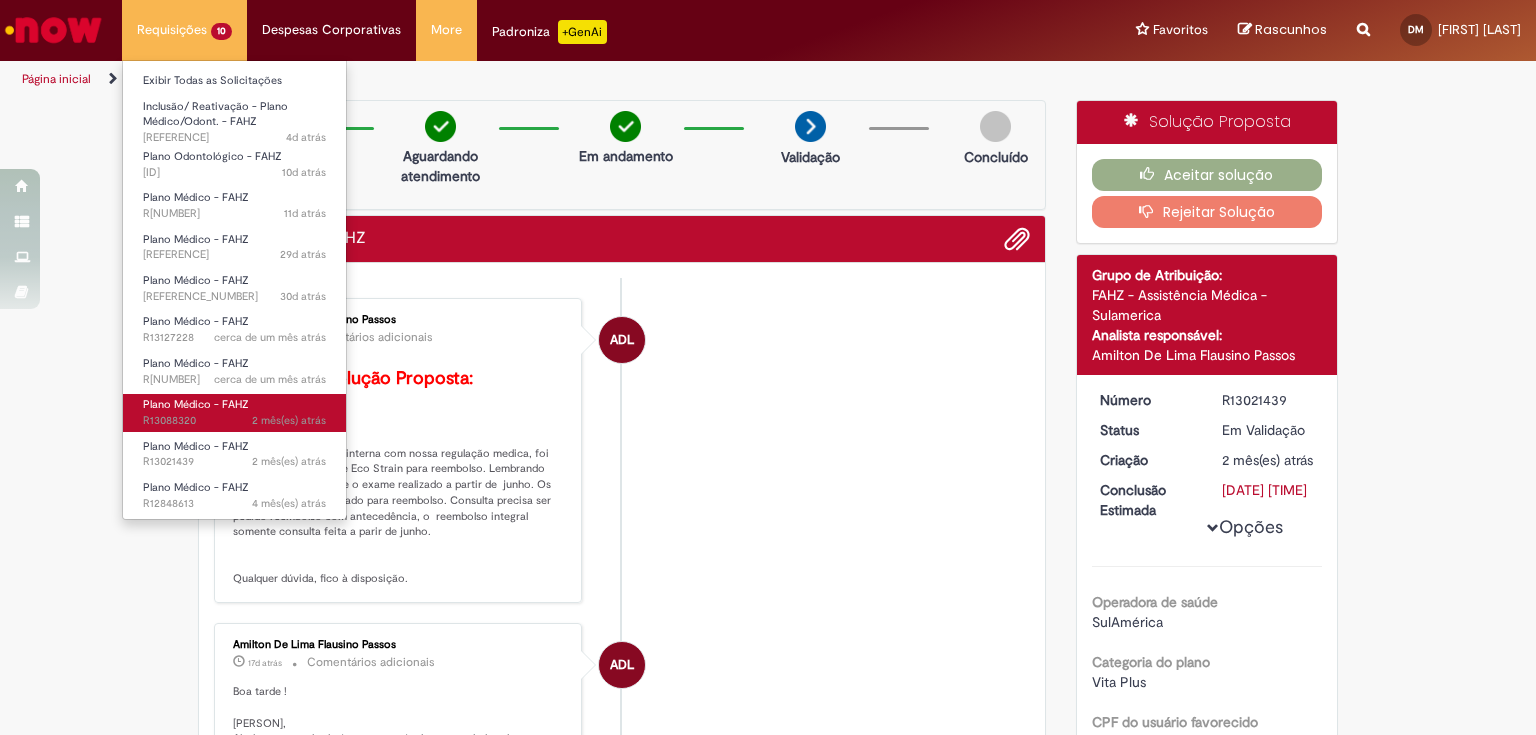 click on "[TIME_AGO] [REFERENCE_NUMBER]" at bounding box center [234, 421] 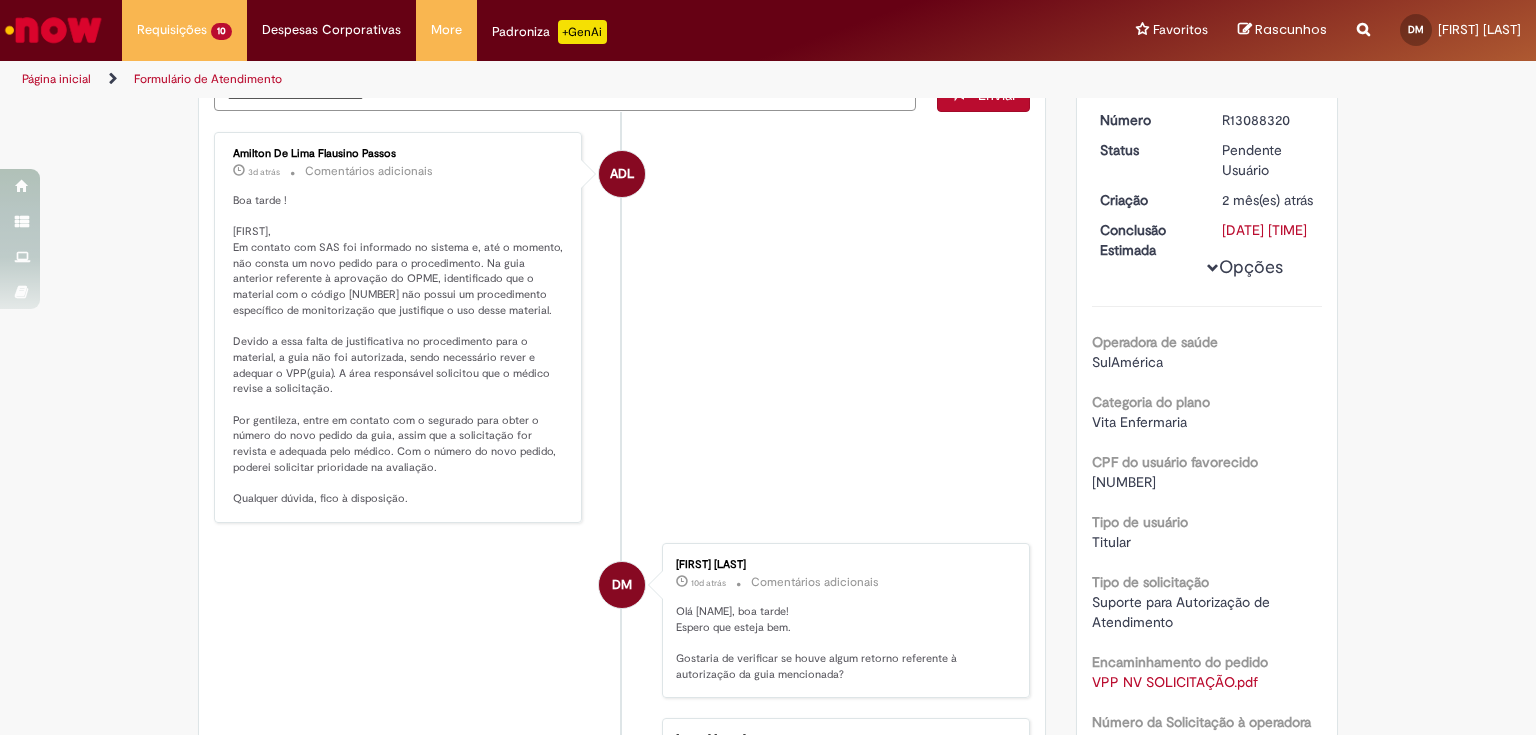 scroll, scrollTop: 0, scrollLeft: 0, axis: both 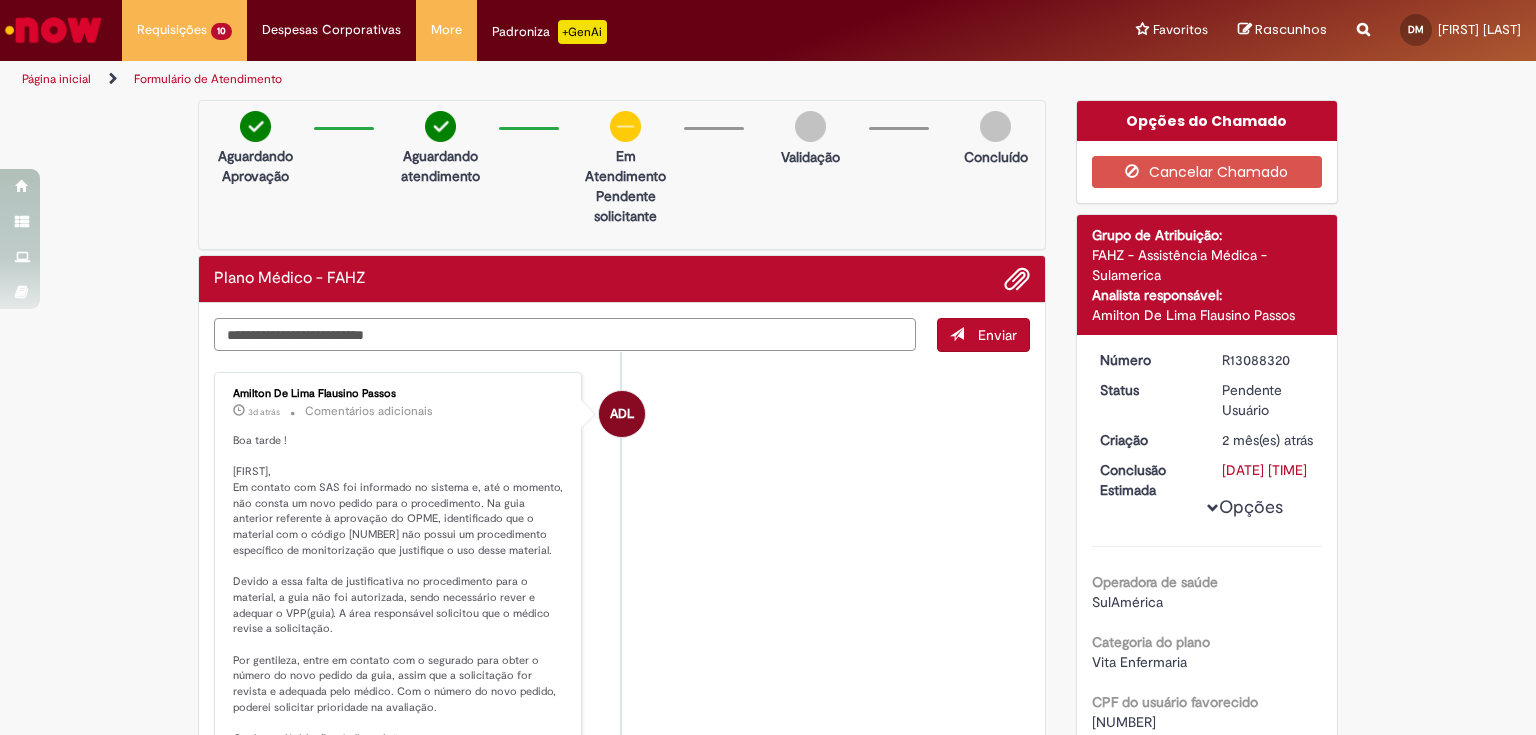 click at bounding box center [565, 335] 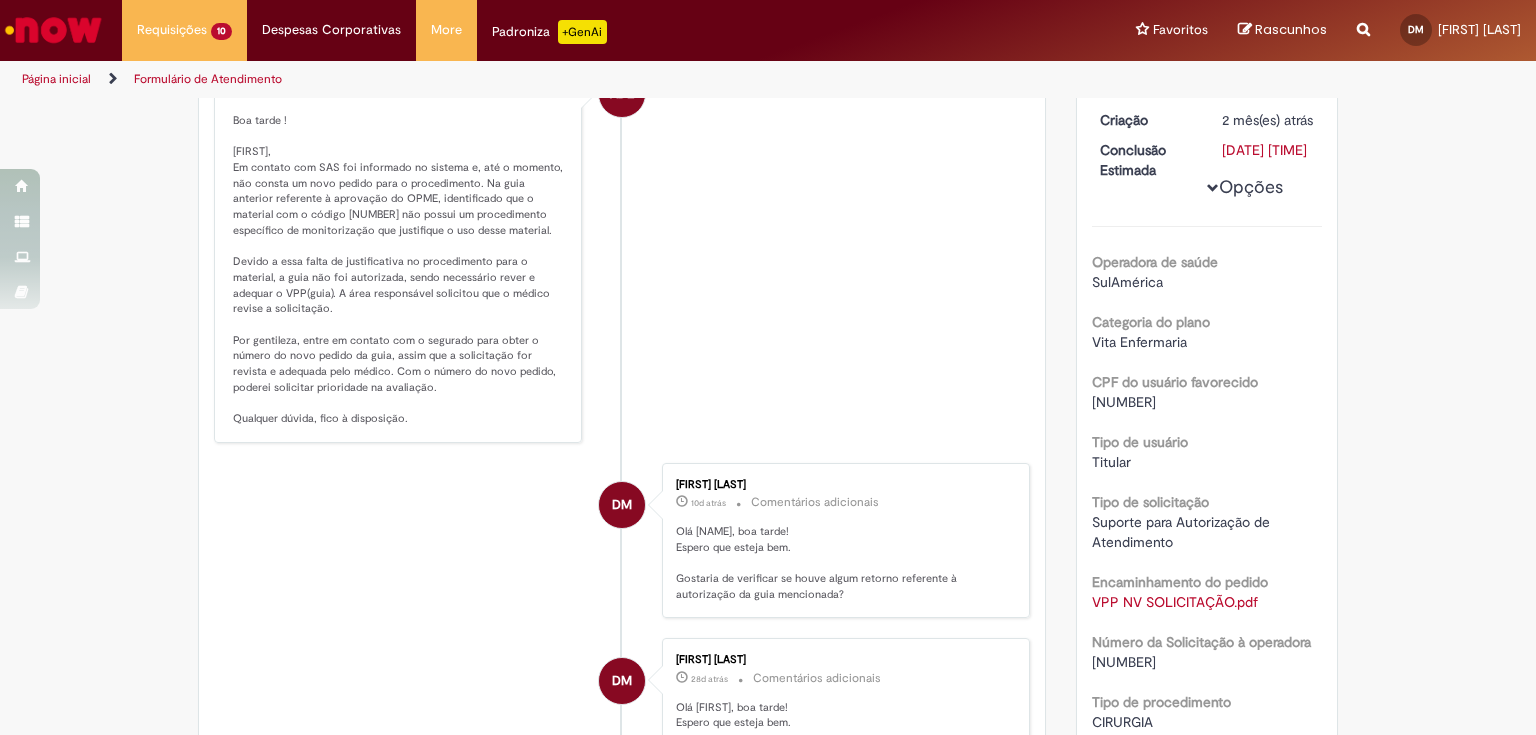scroll, scrollTop: 720, scrollLeft: 0, axis: vertical 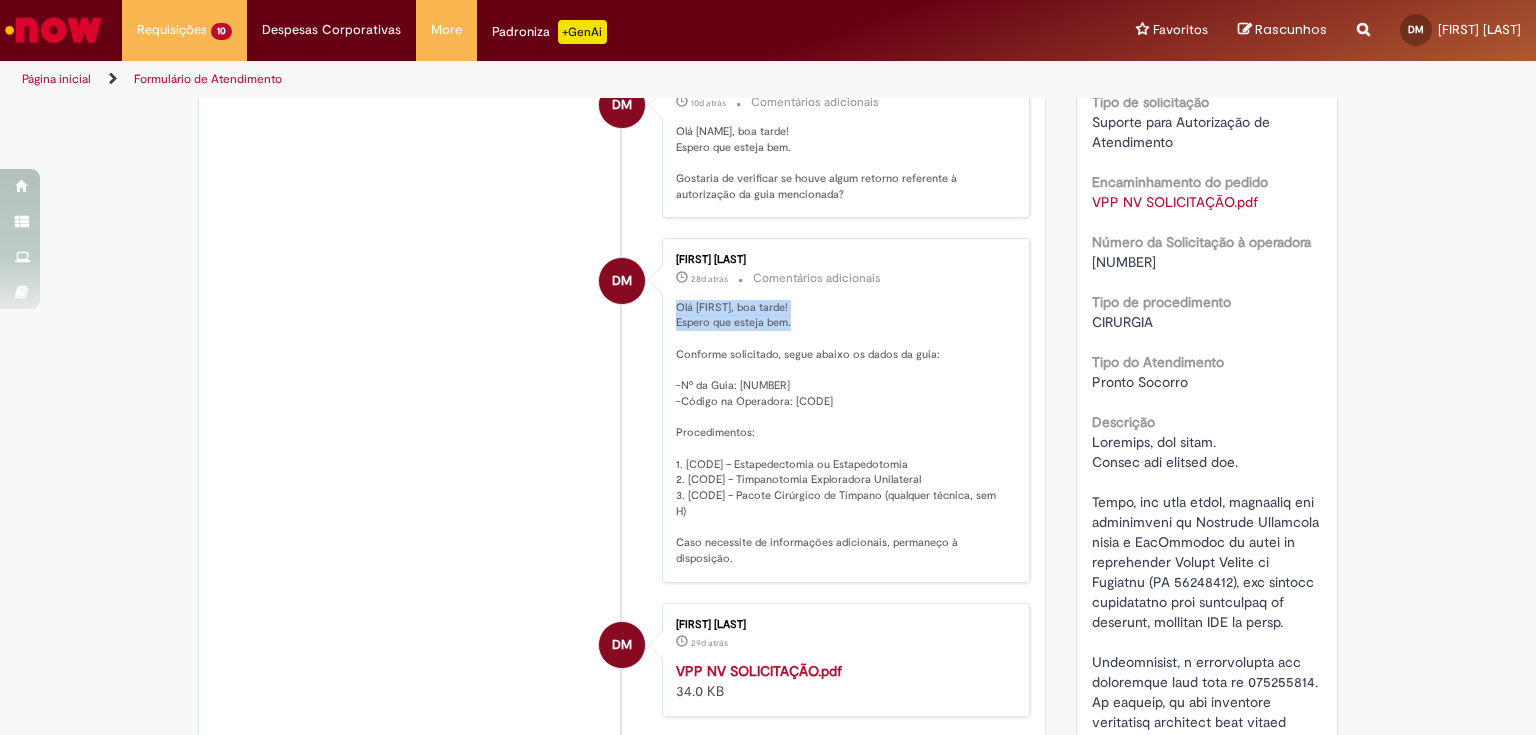 drag, startPoint x: 668, startPoint y: 304, endPoint x: 788, endPoint y: 320, distance: 121.061966 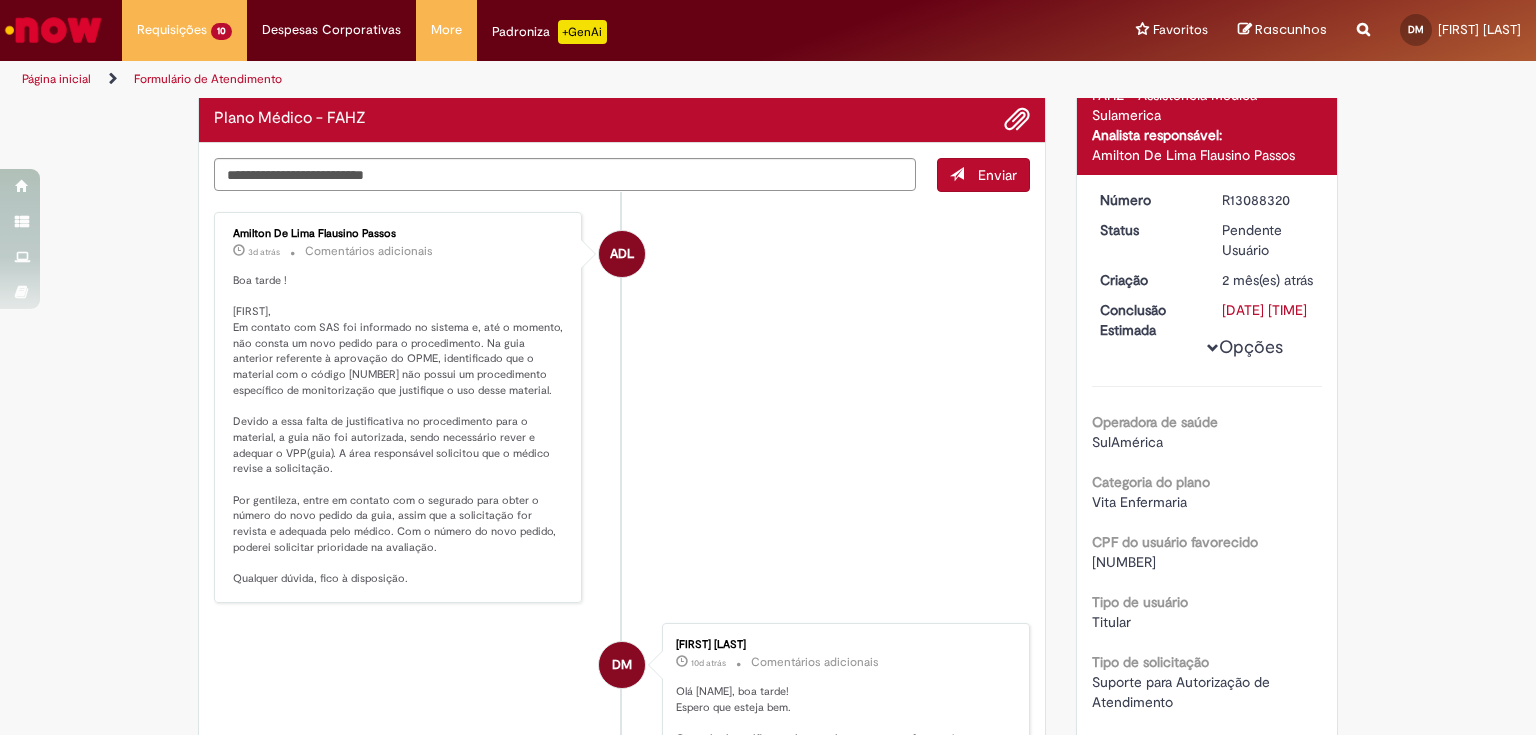 scroll, scrollTop: 0, scrollLeft: 0, axis: both 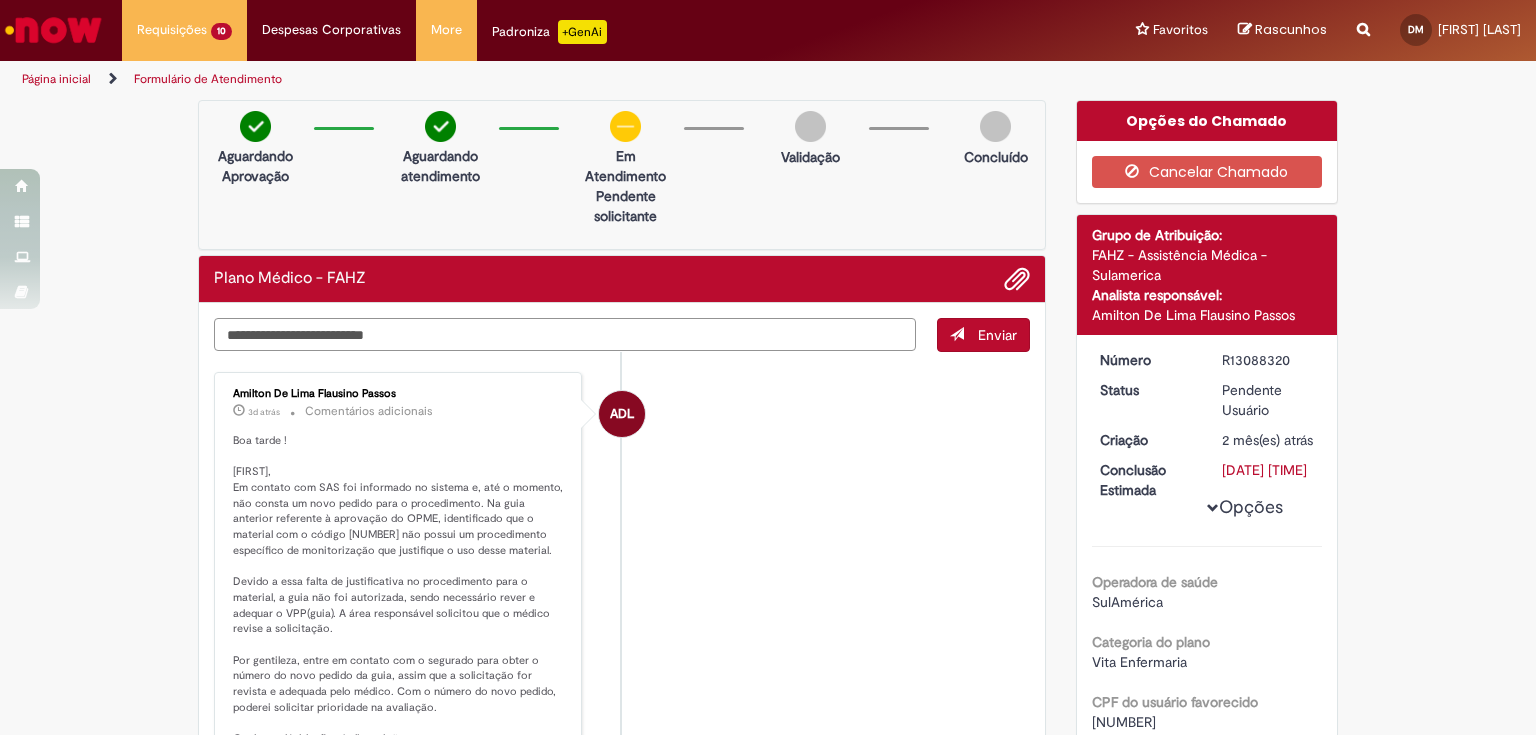 click at bounding box center (565, 335) 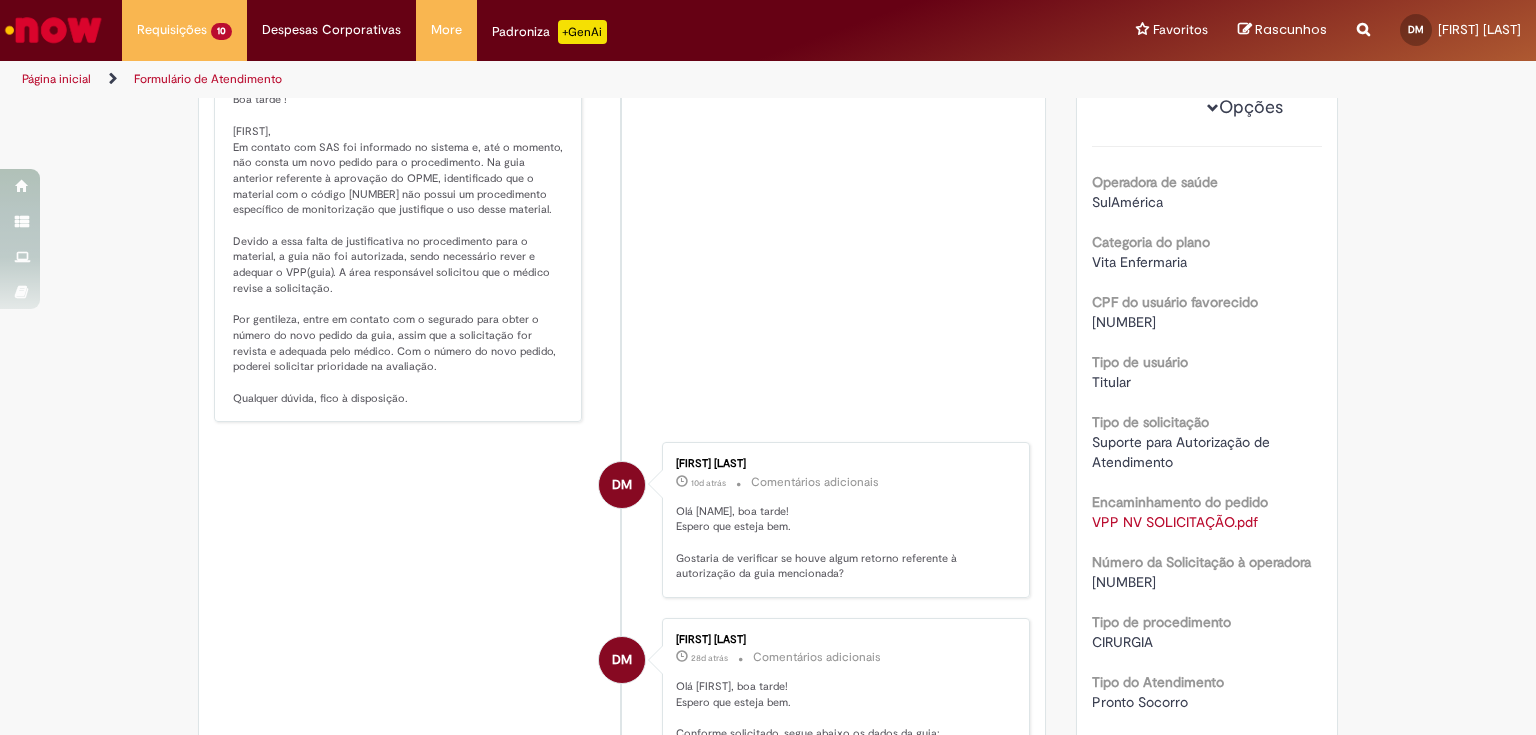 scroll, scrollTop: 320, scrollLeft: 0, axis: vertical 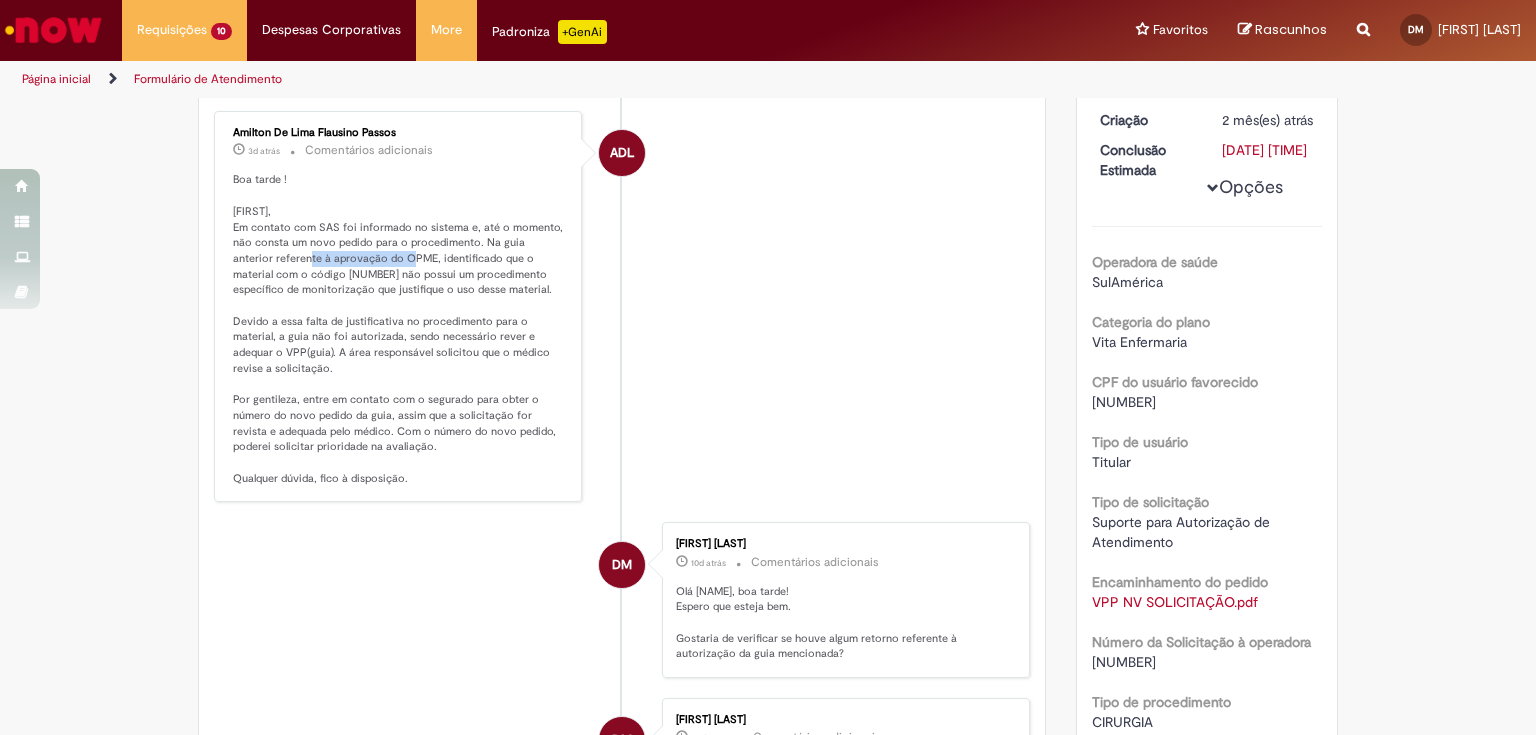 drag, startPoint x: 260, startPoint y: 256, endPoint x: 360, endPoint y: 263, distance: 100.2447 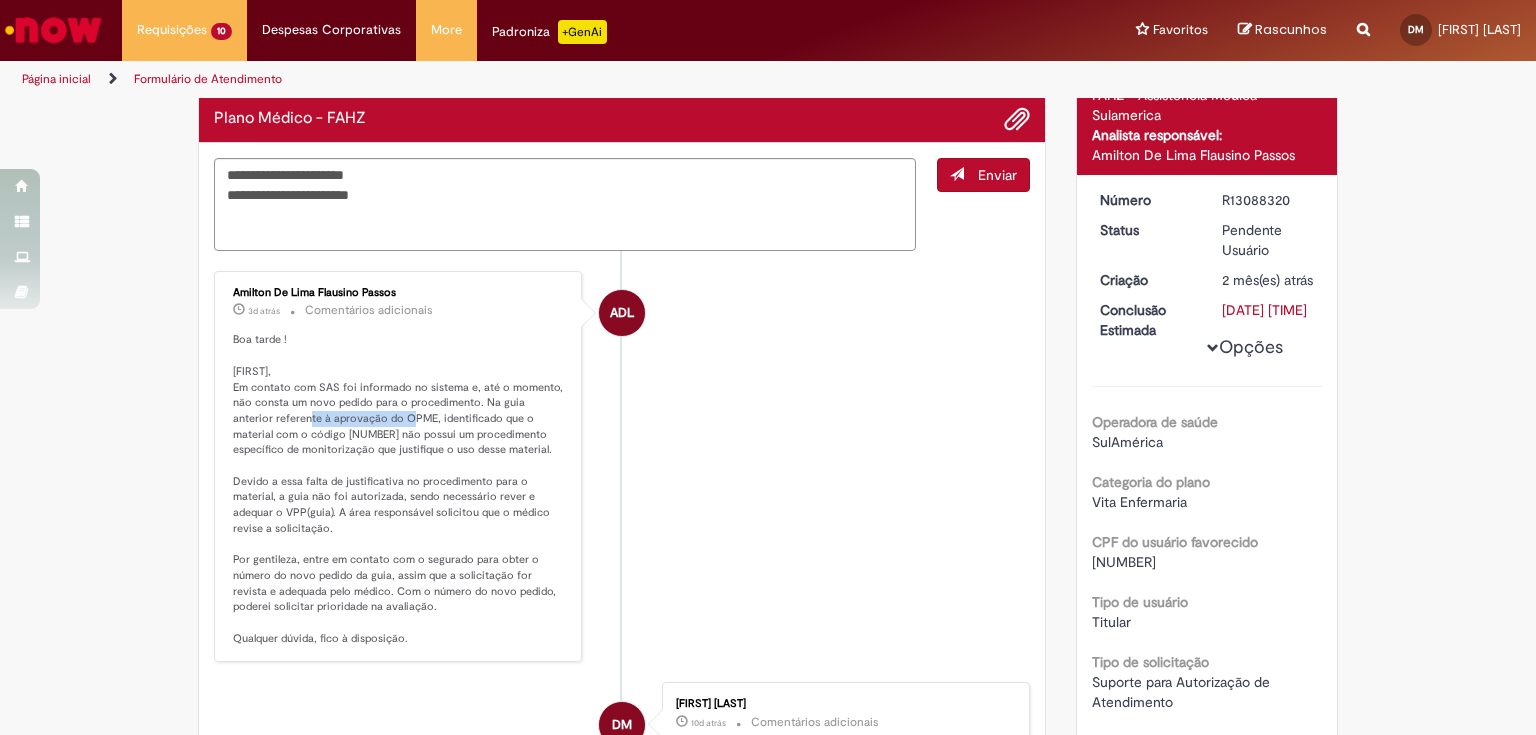 scroll, scrollTop: 0, scrollLeft: 0, axis: both 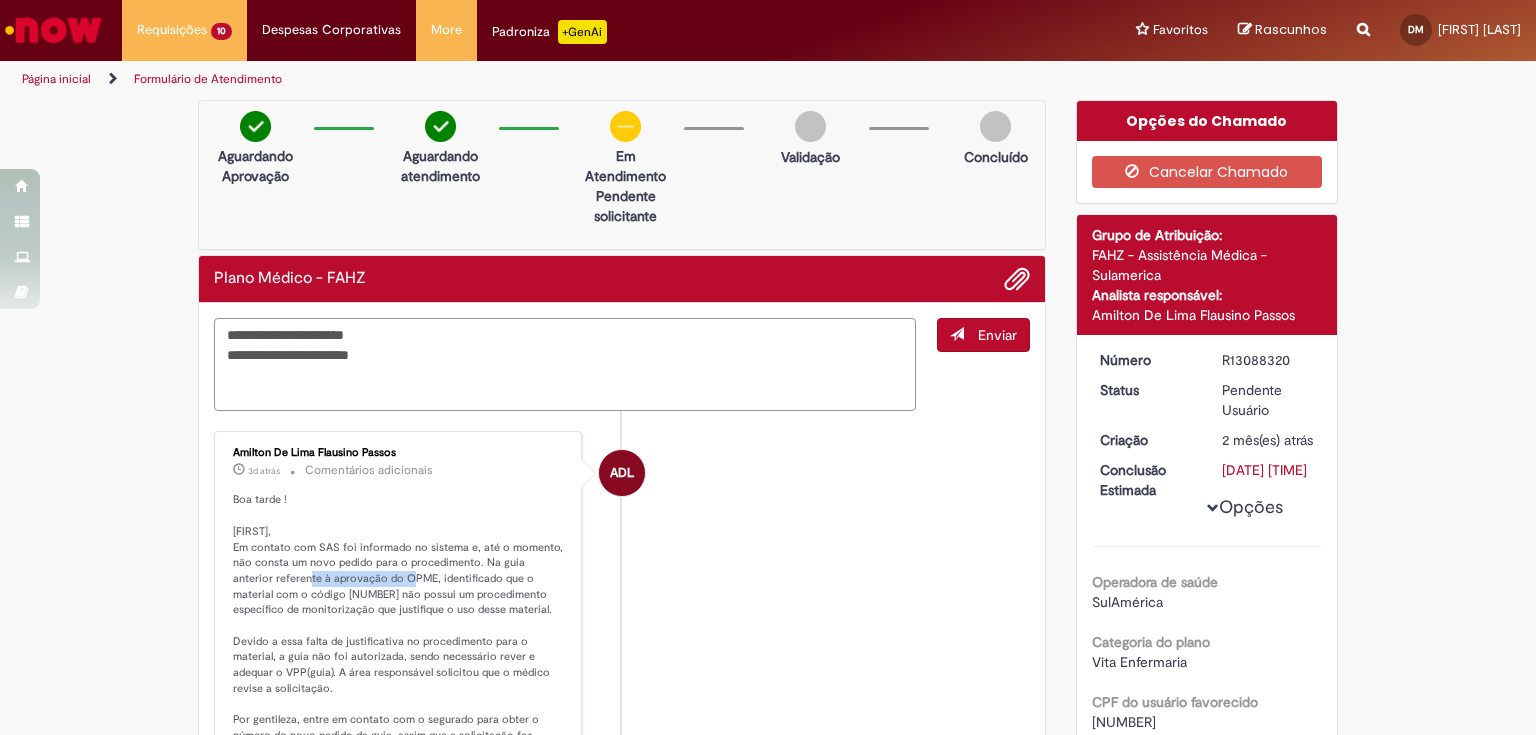 click on "**********" at bounding box center [565, 365] 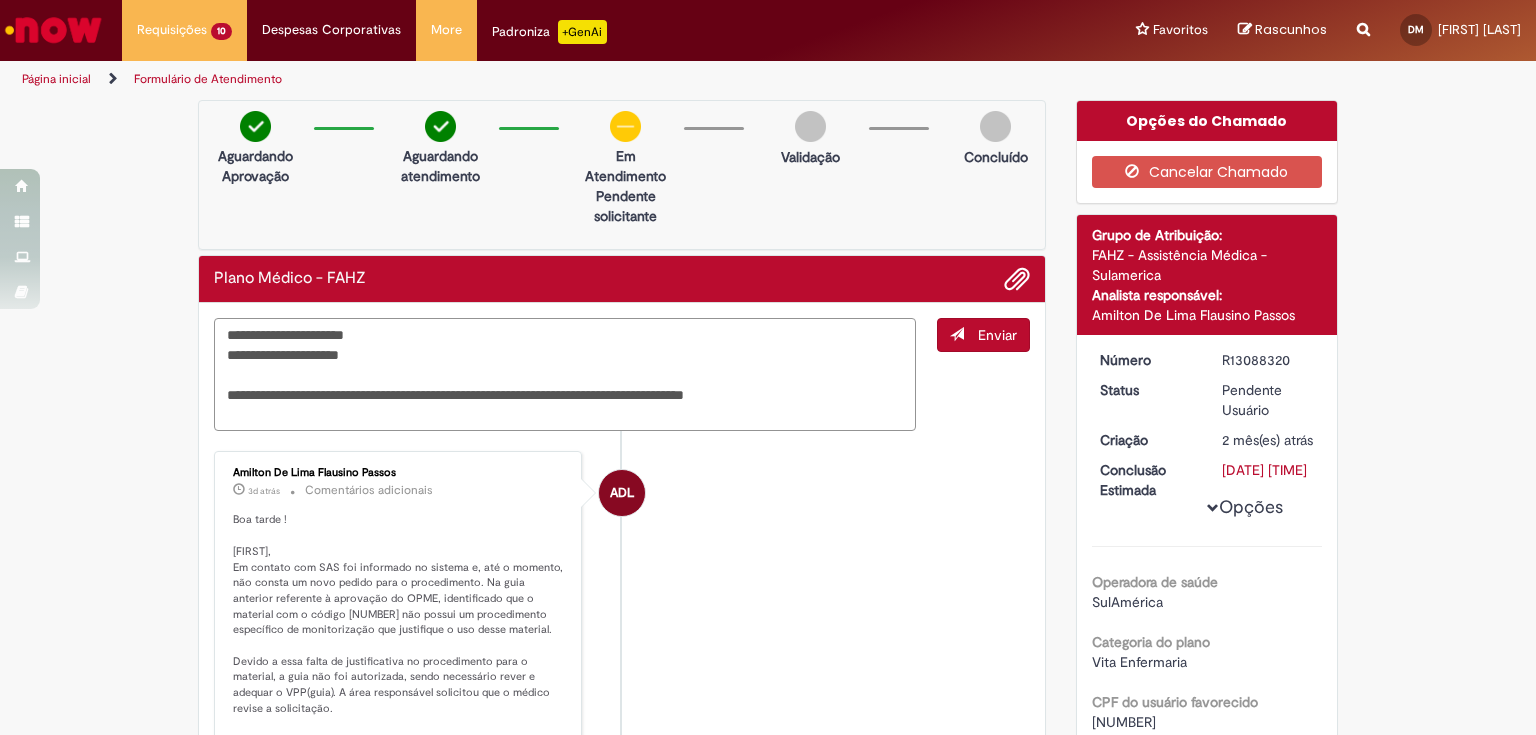 paste on "**********" 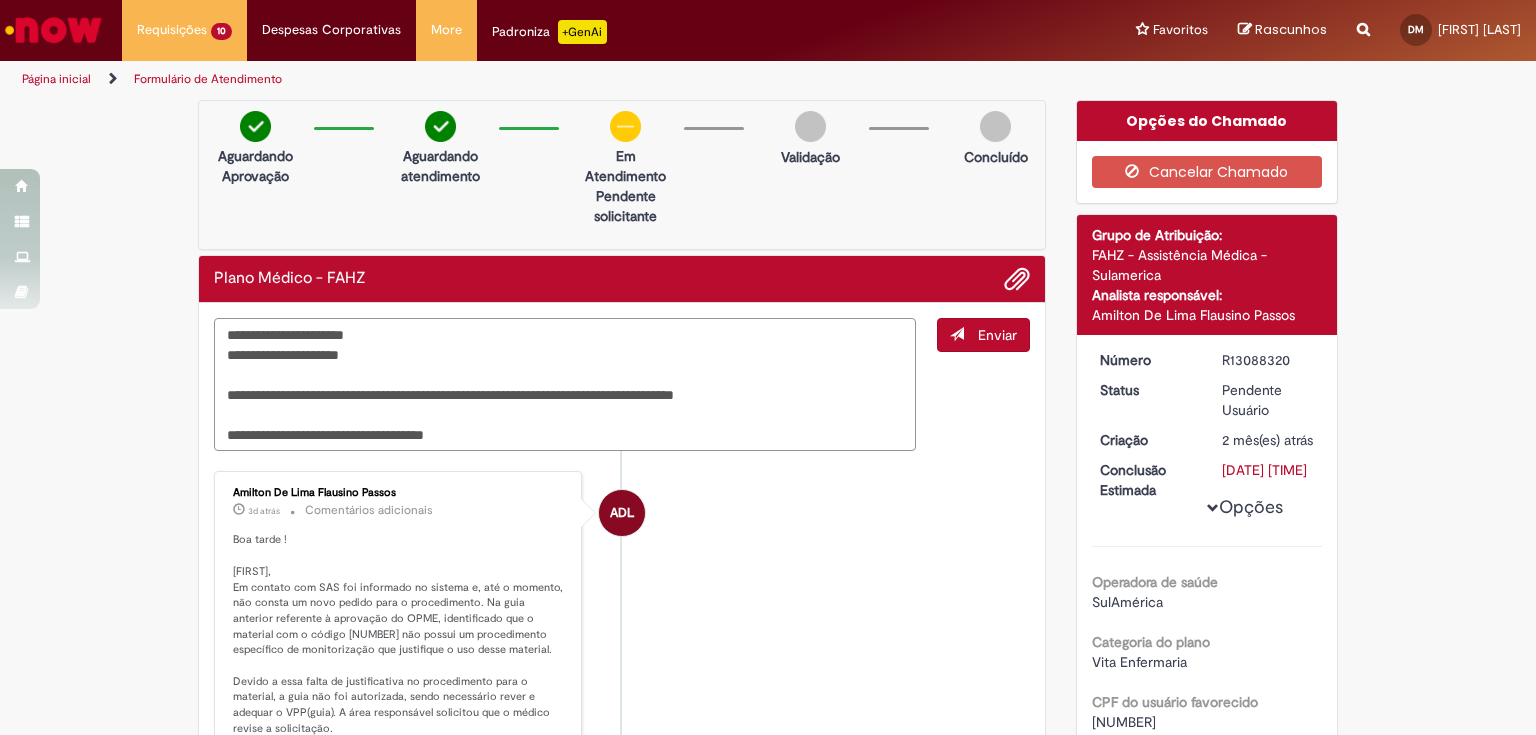 paste on "*****" 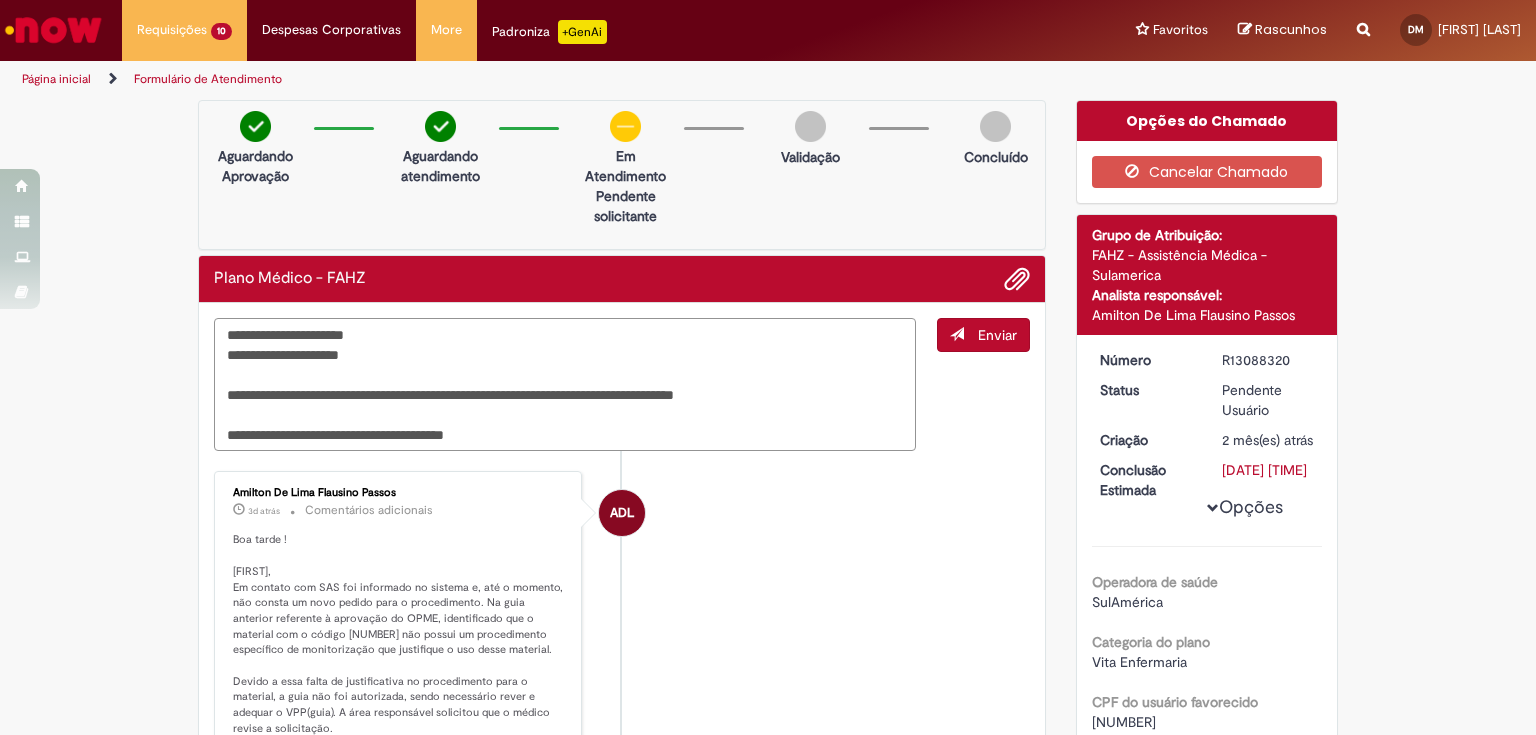 click on "**********" at bounding box center [565, 385] 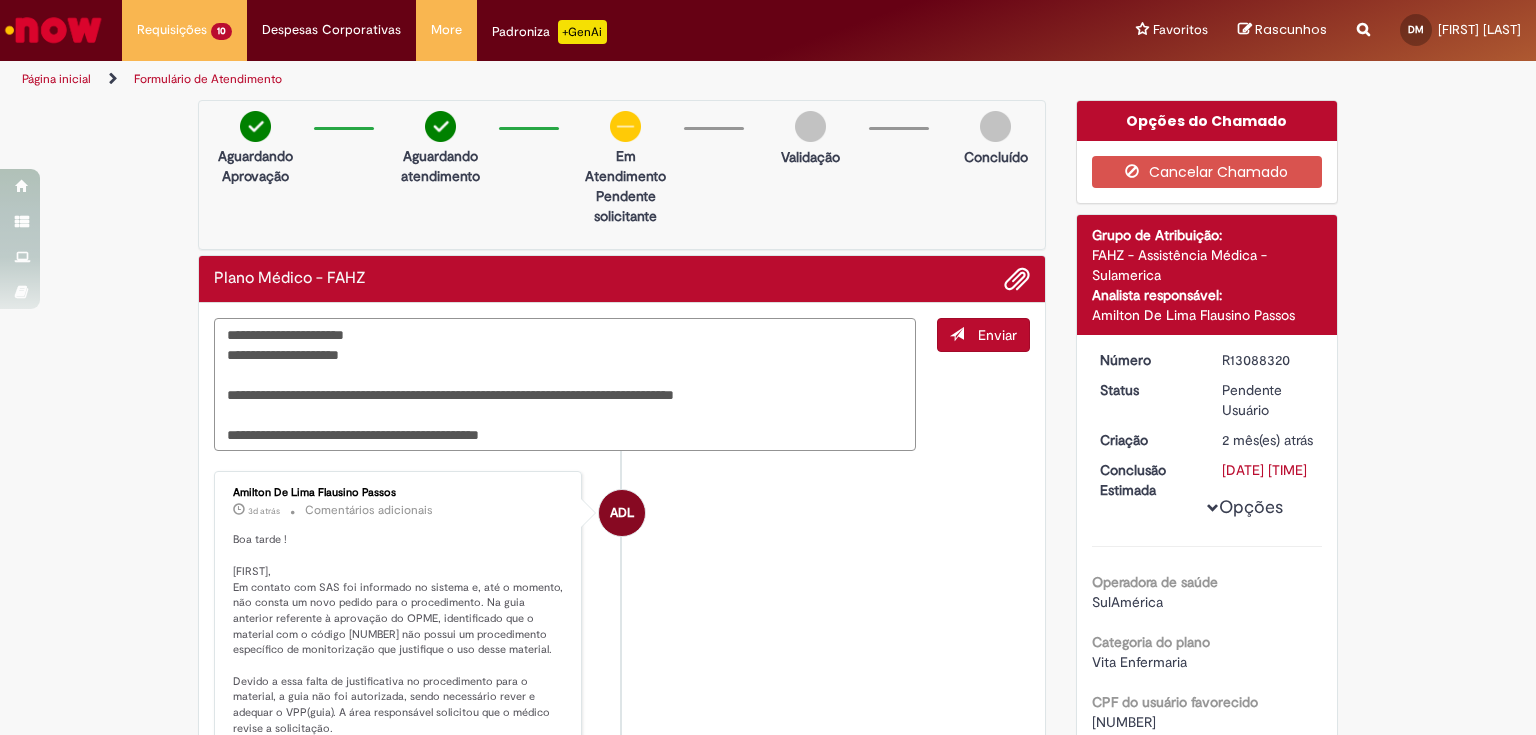 click on "**********" at bounding box center (565, 385) 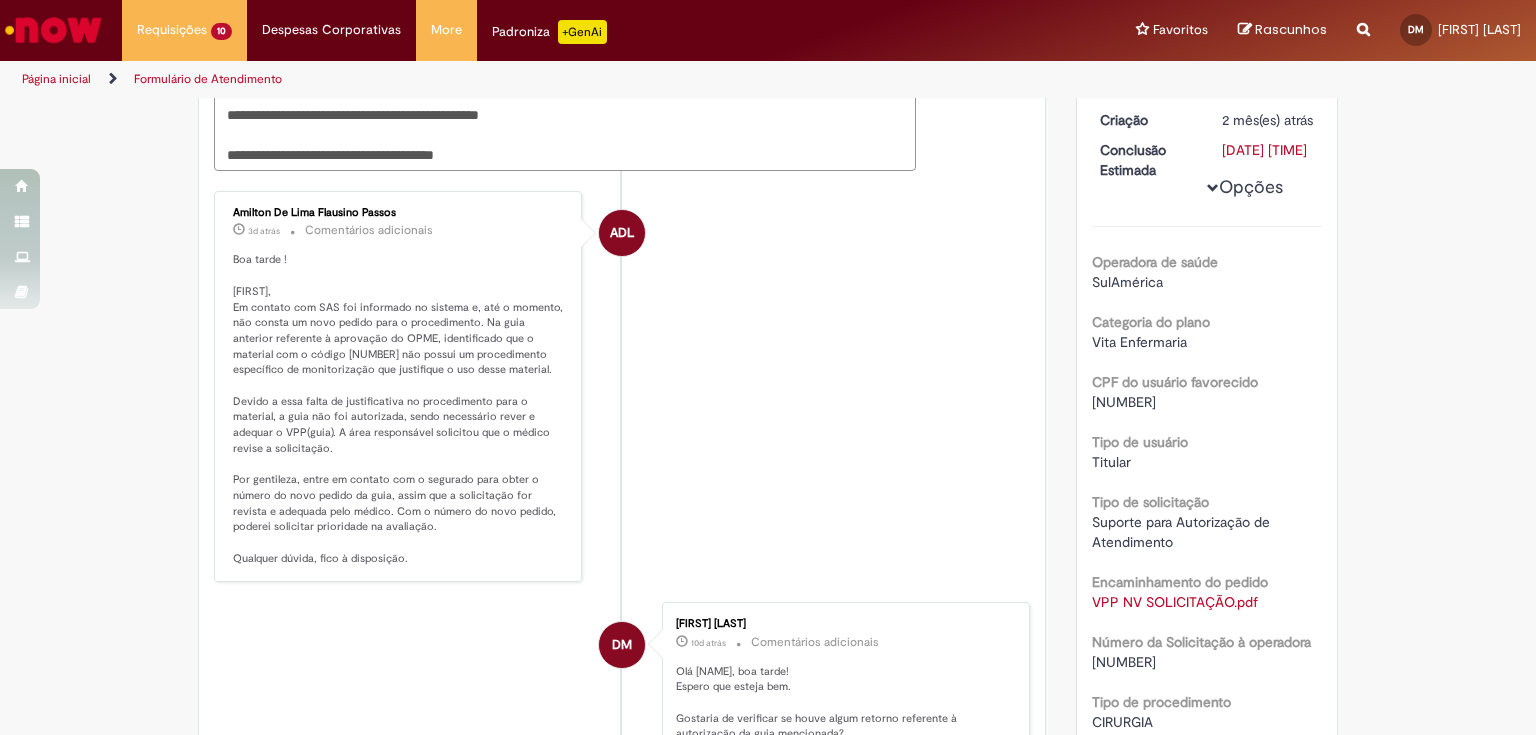 scroll, scrollTop: 160, scrollLeft: 0, axis: vertical 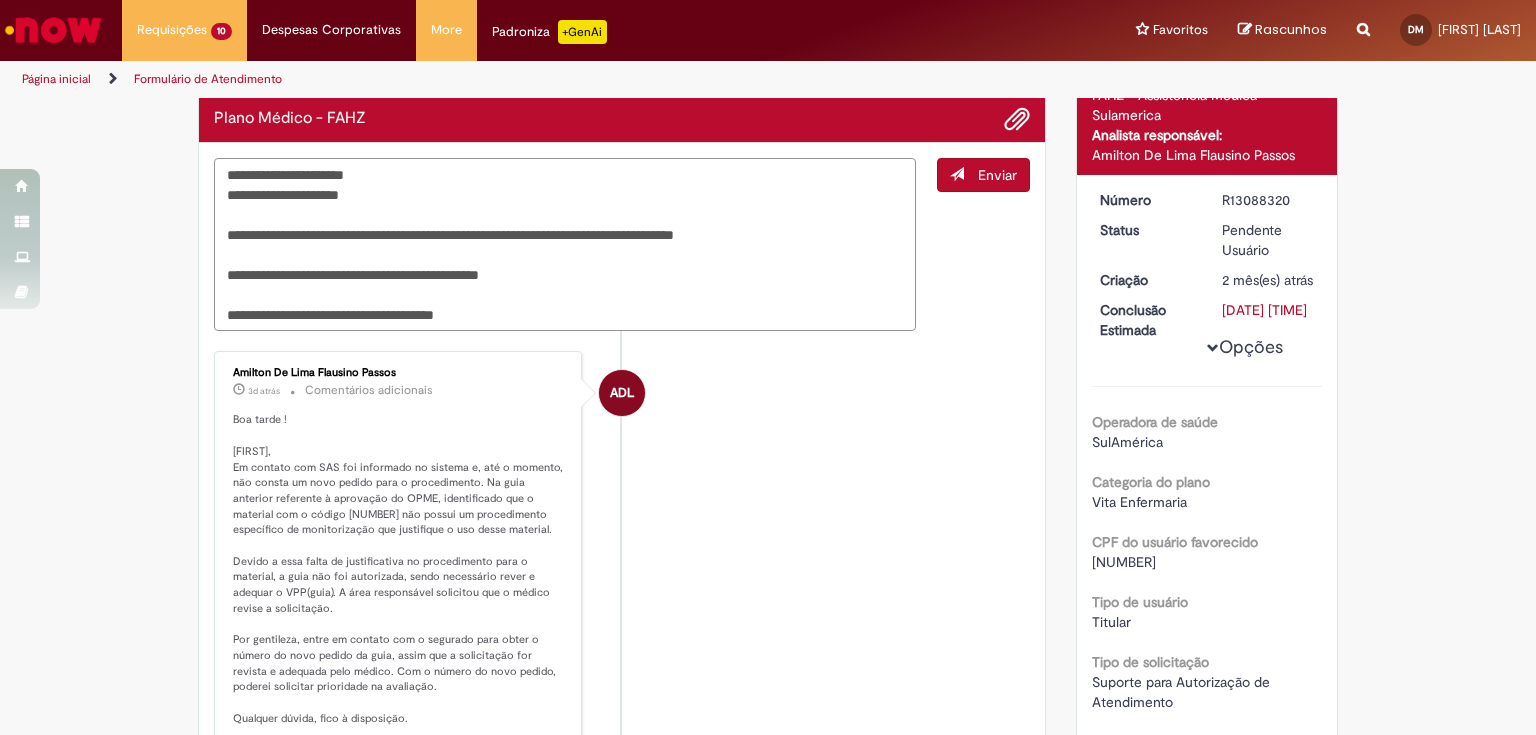drag, startPoint x: 224, startPoint y: 170, endPoint x: 557, endPoint y: 335, distance: 371.63693 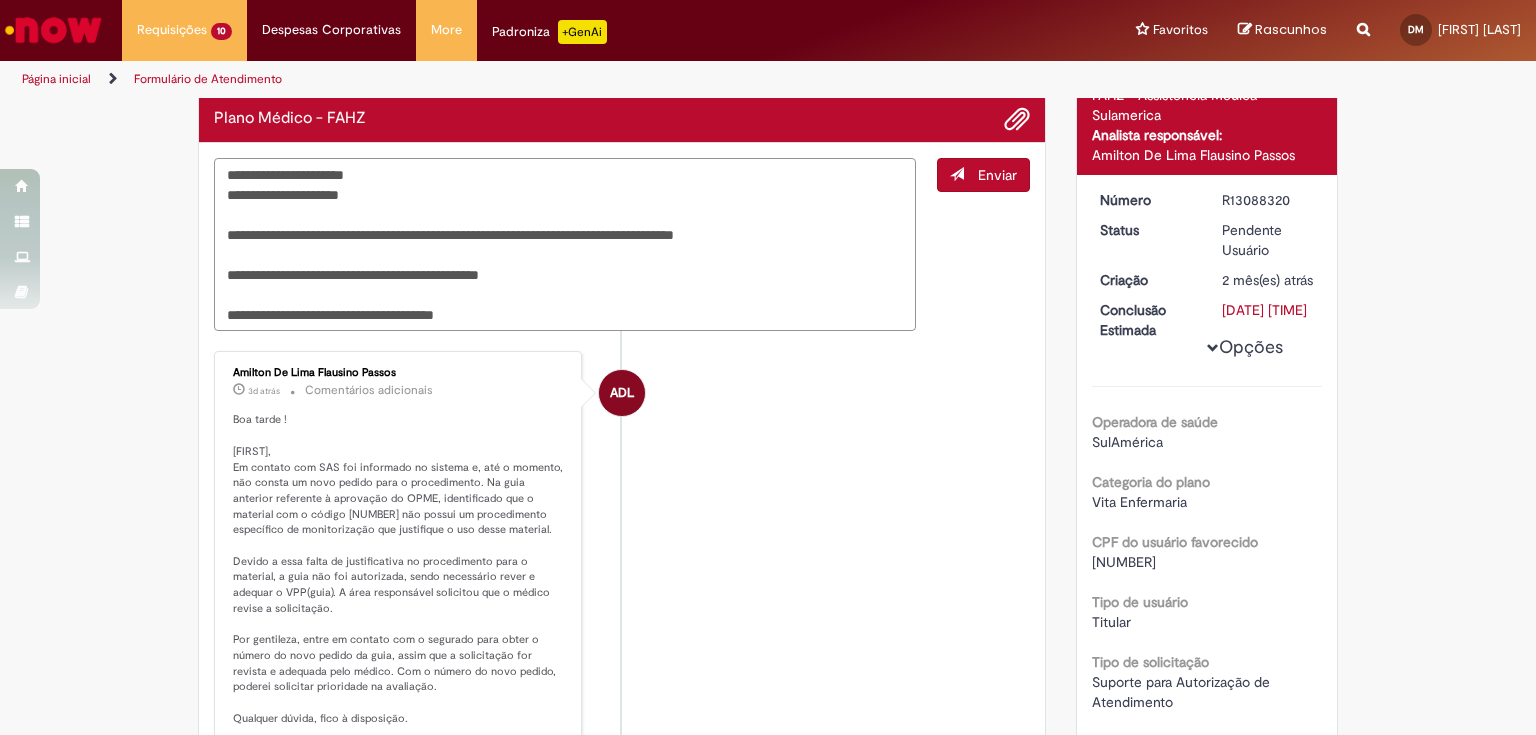 click on "**********" at bounding box center (565, 245) 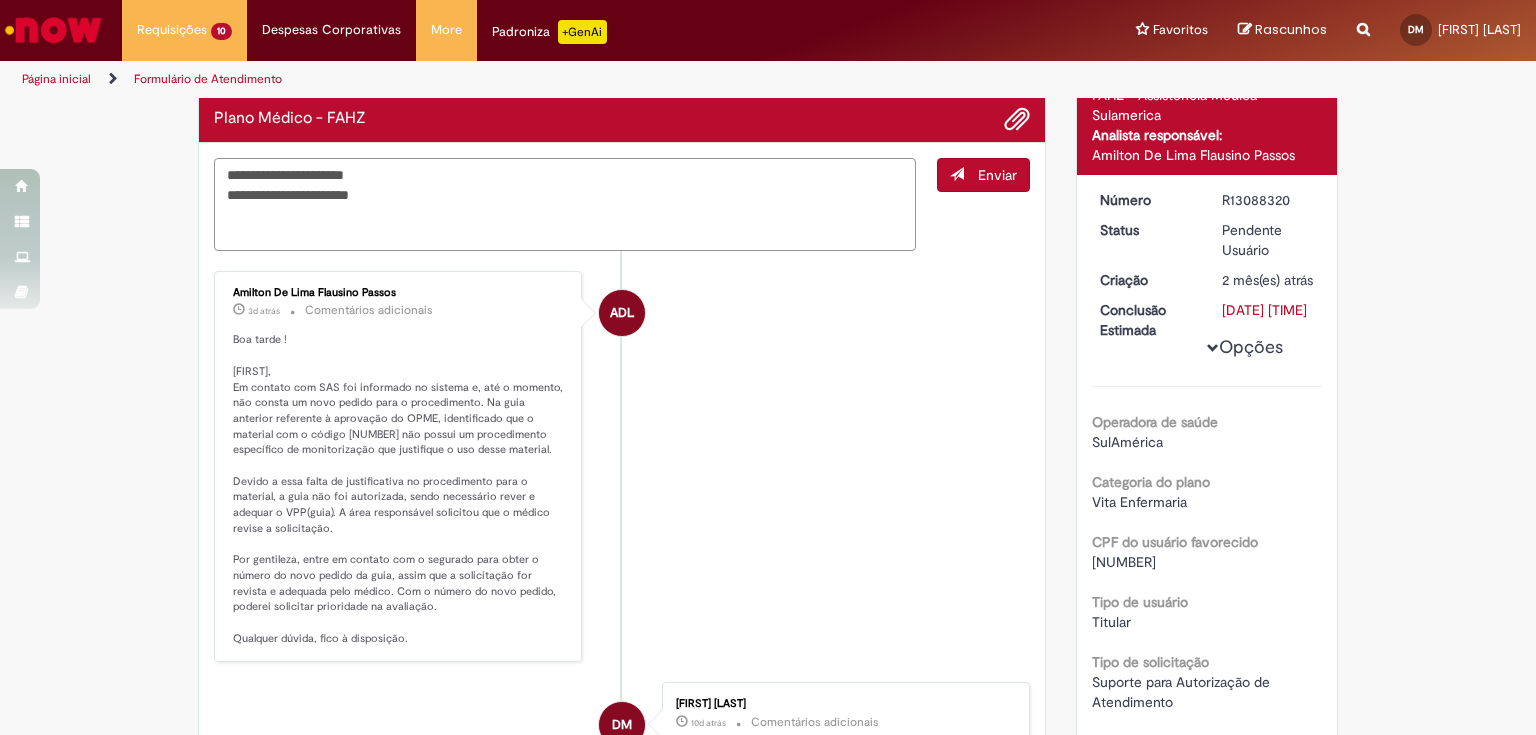 paste on "**********" 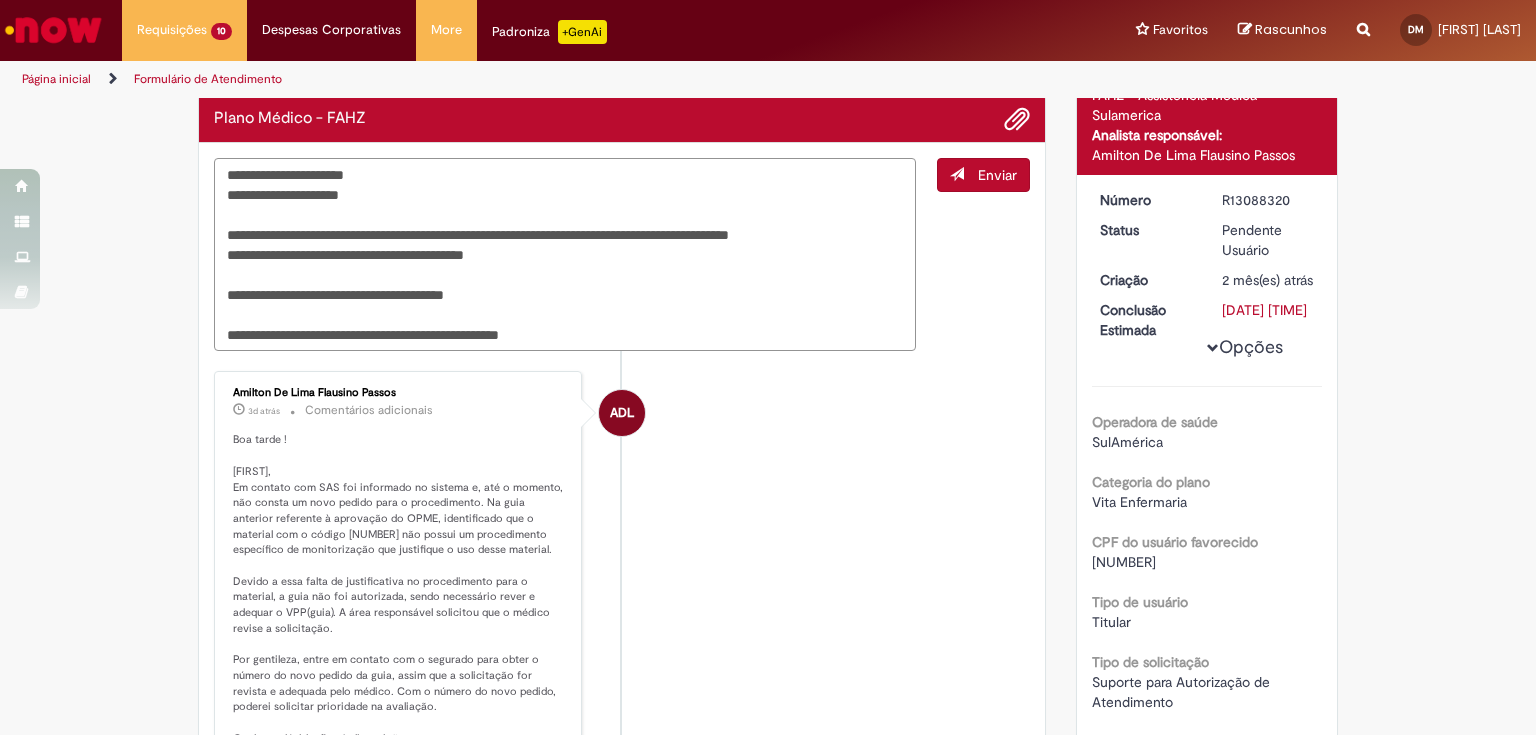click on "**********" at bounding box center [565, 255] 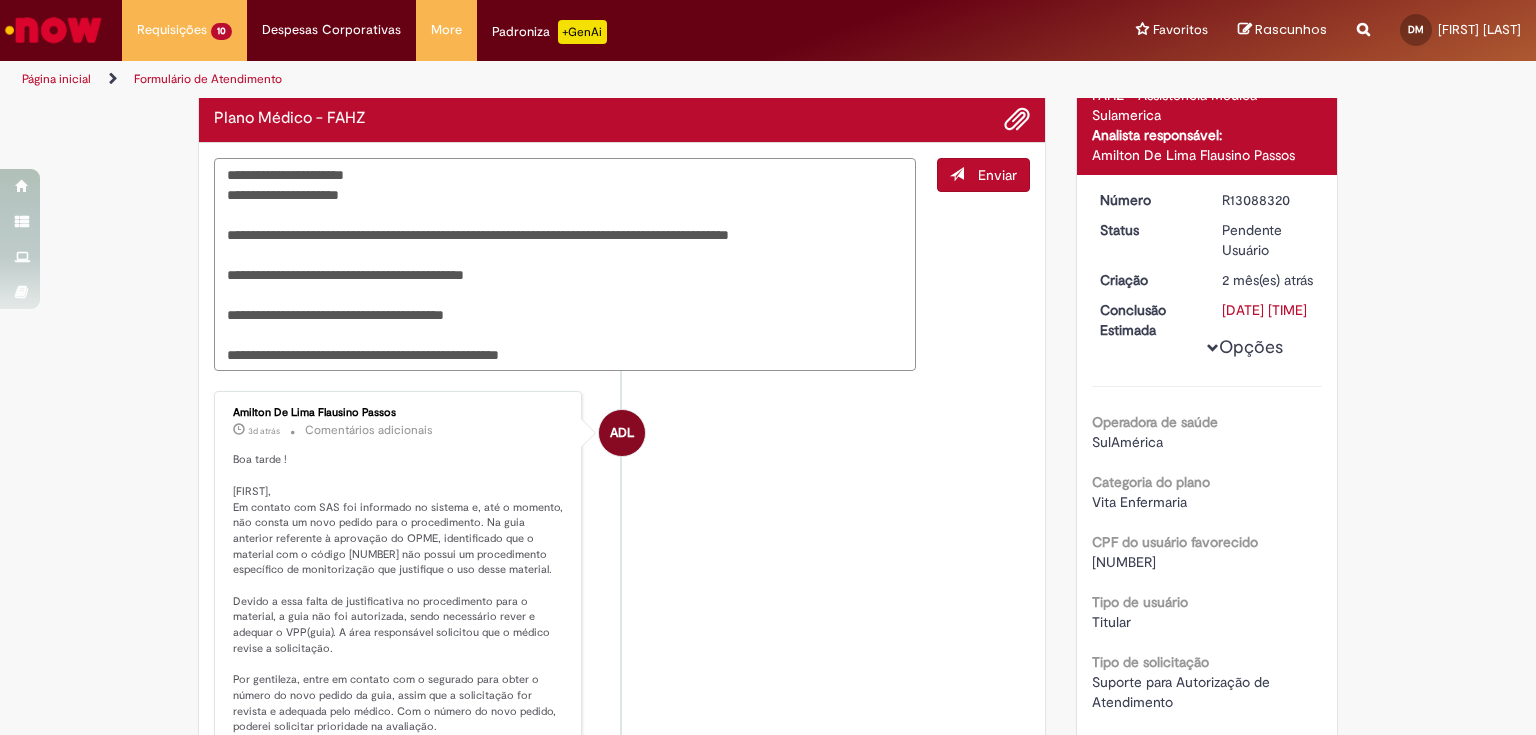 type on "**********" 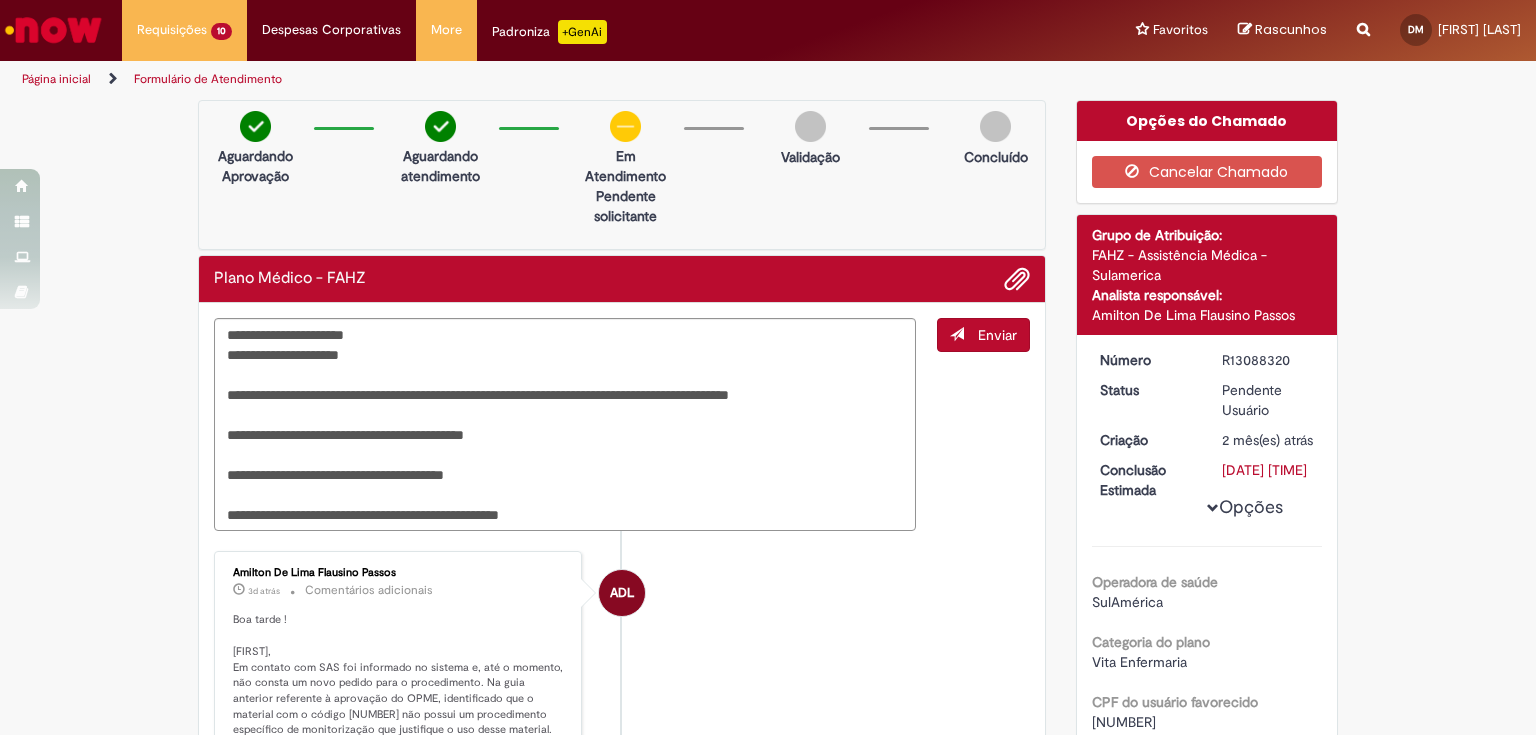 click on "Enviar" at bounding box center (997, 335) 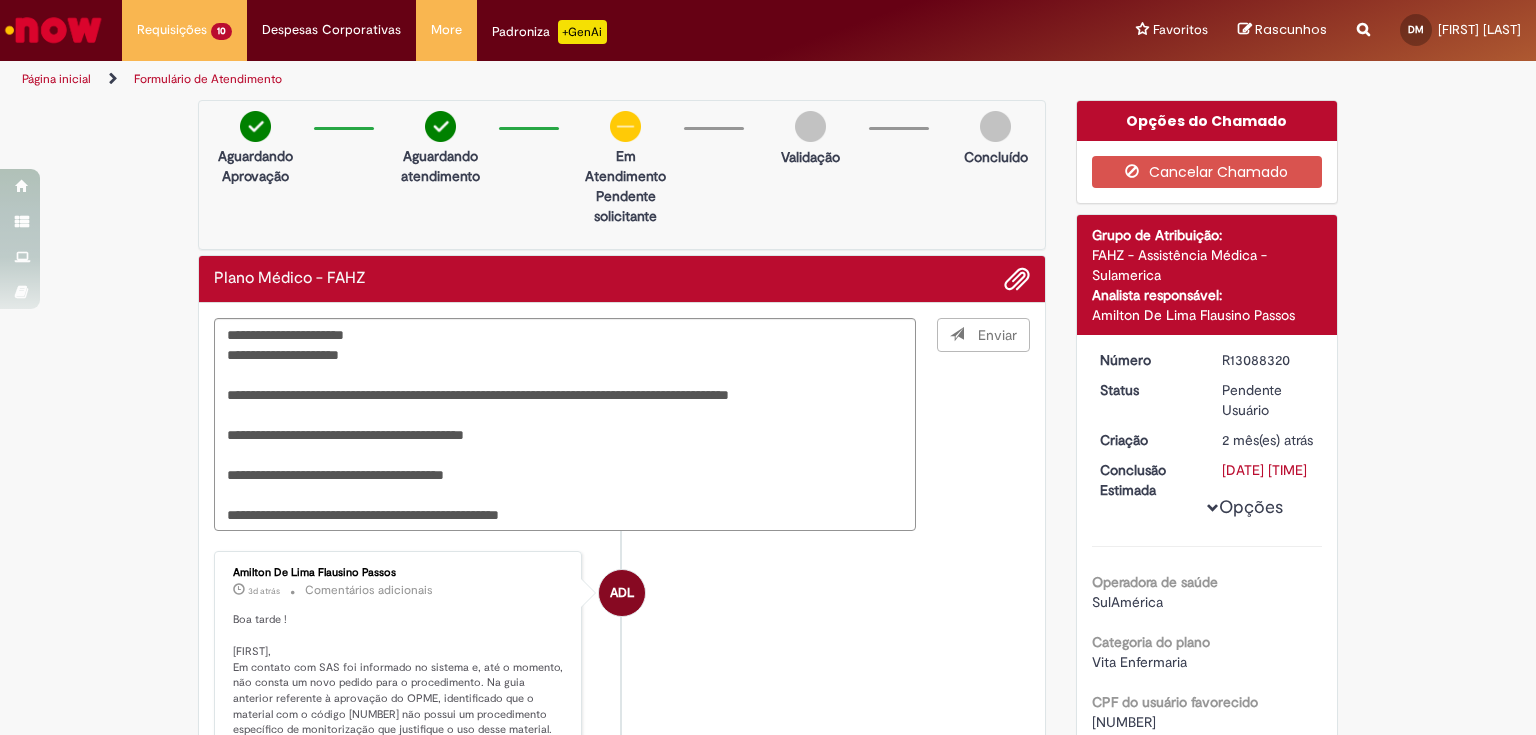 type 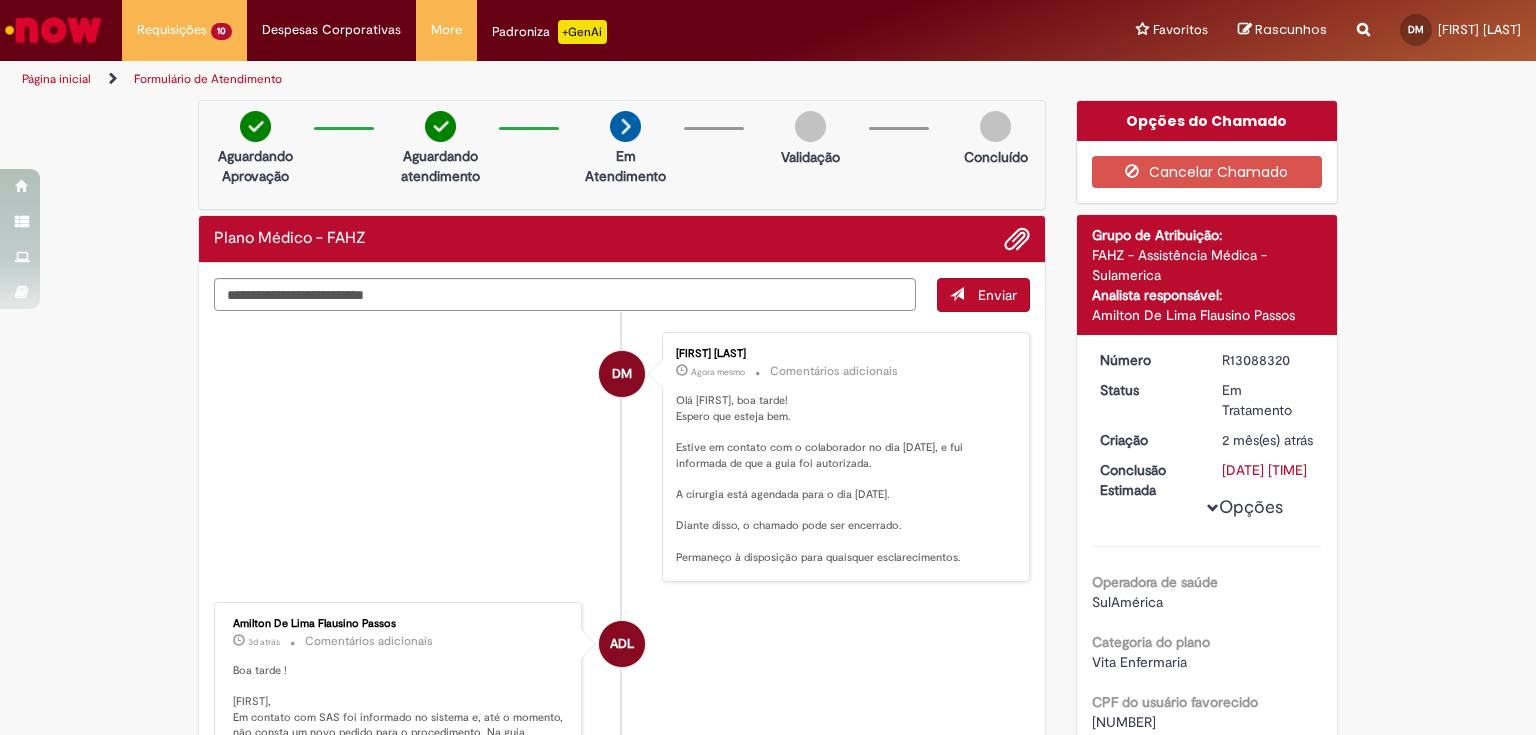 scroll, scrollTop: 160, scrollLeft: 0, axis: vertical 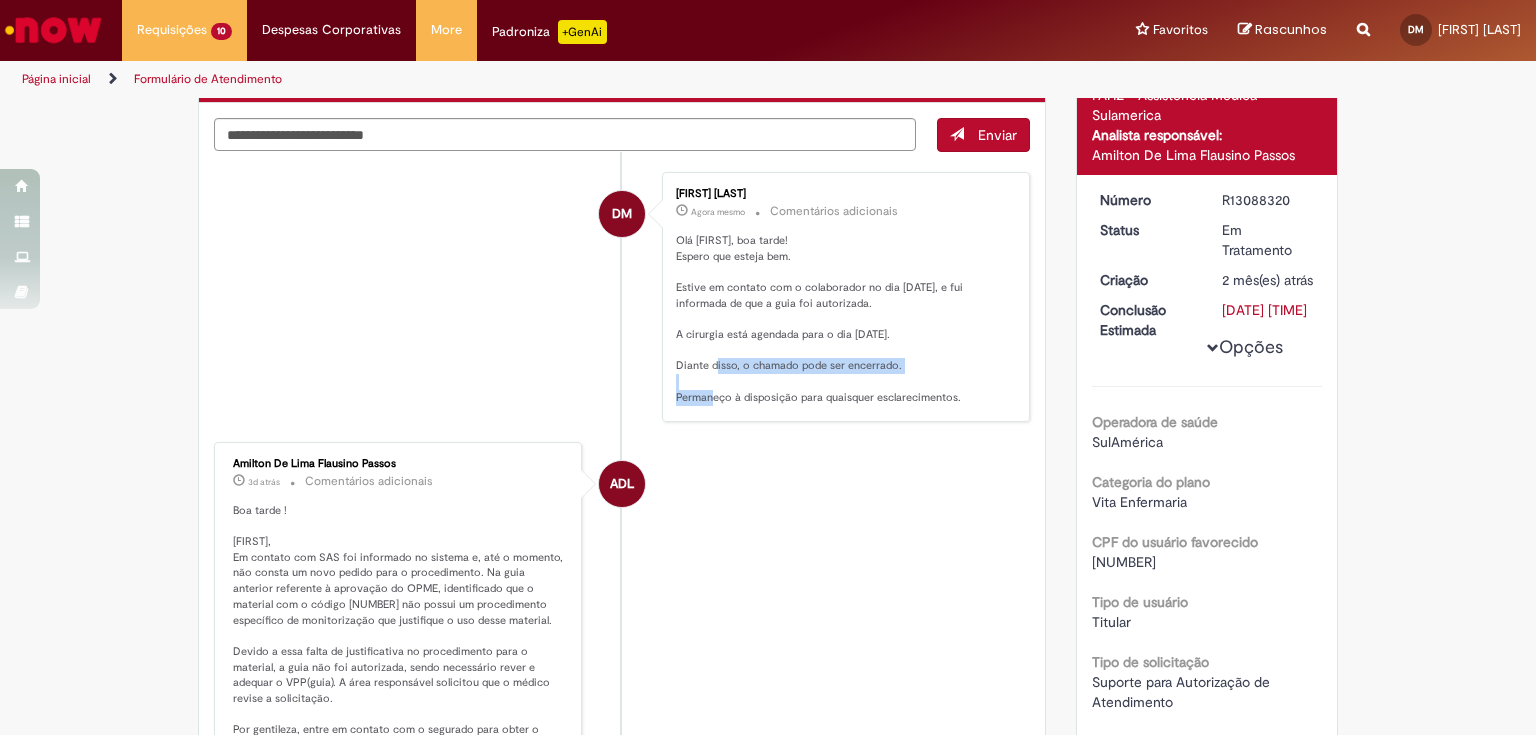 drag, startPoint x: 671, startPoint y: 361, endPoint x: 928, endPoint y: 368, distance: 257.0953 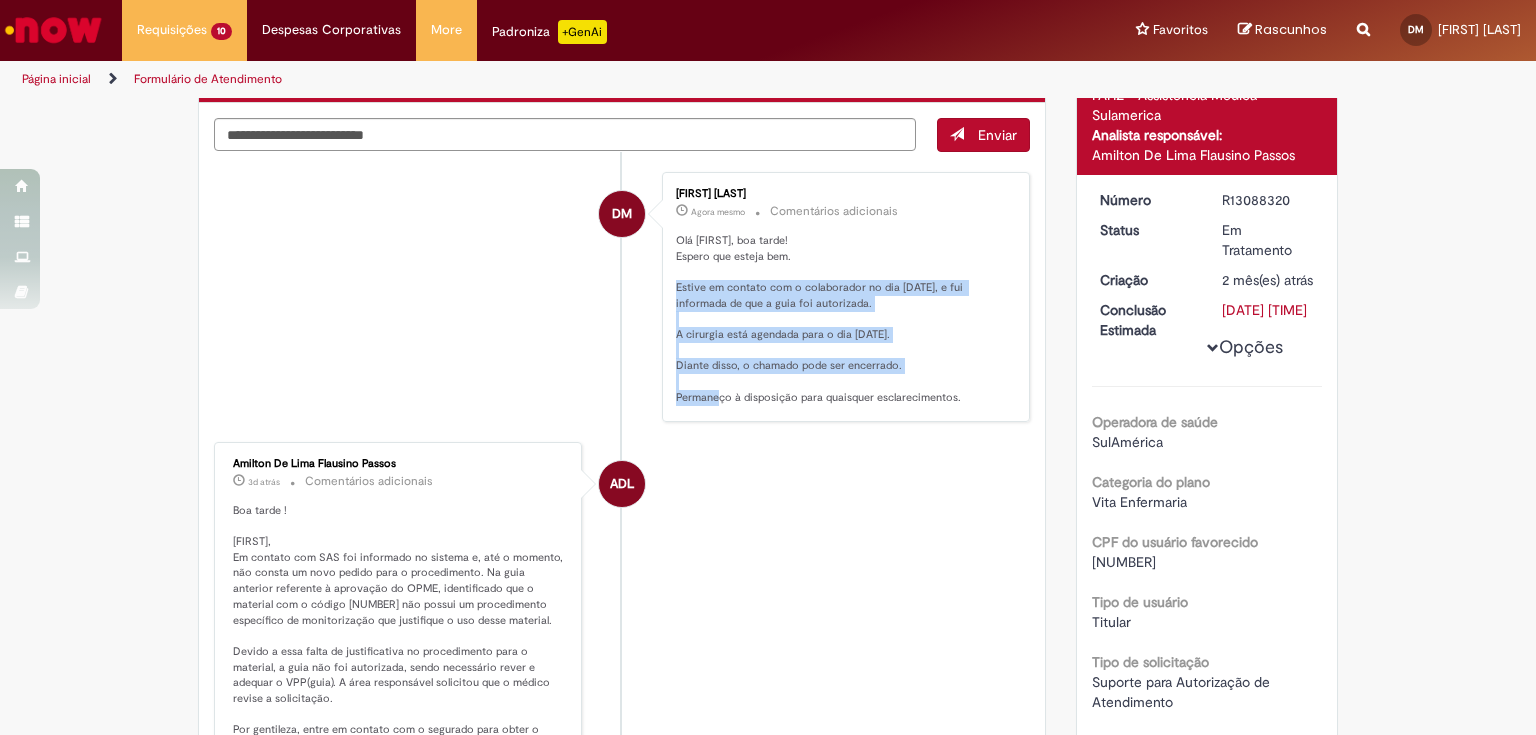drag, startPoint x: 671, startPoint y: 286, endPoint x: 938, endPoint y: 381, distance: 283.39725 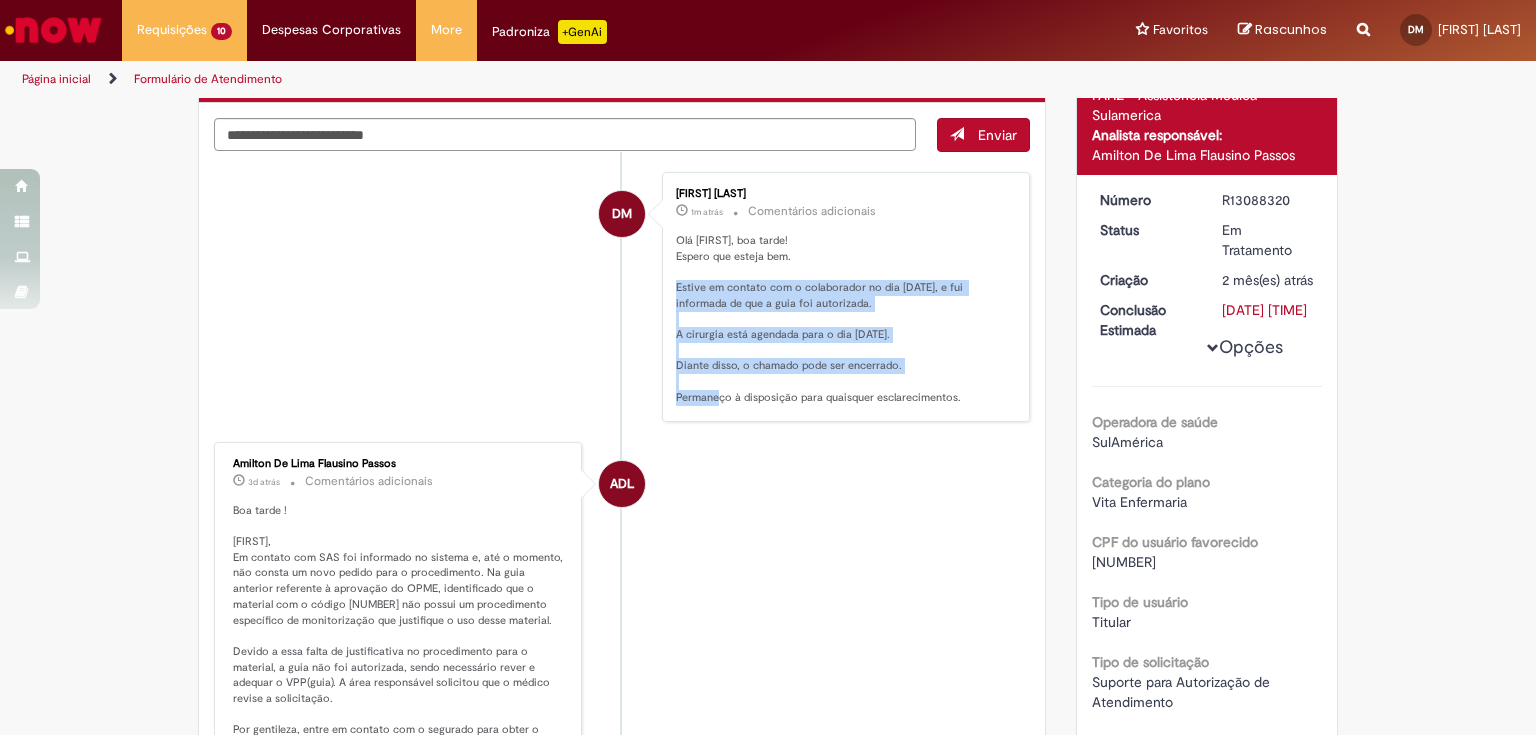 scroll, scrollTop: 0, scrollLeft: 0, axis: both 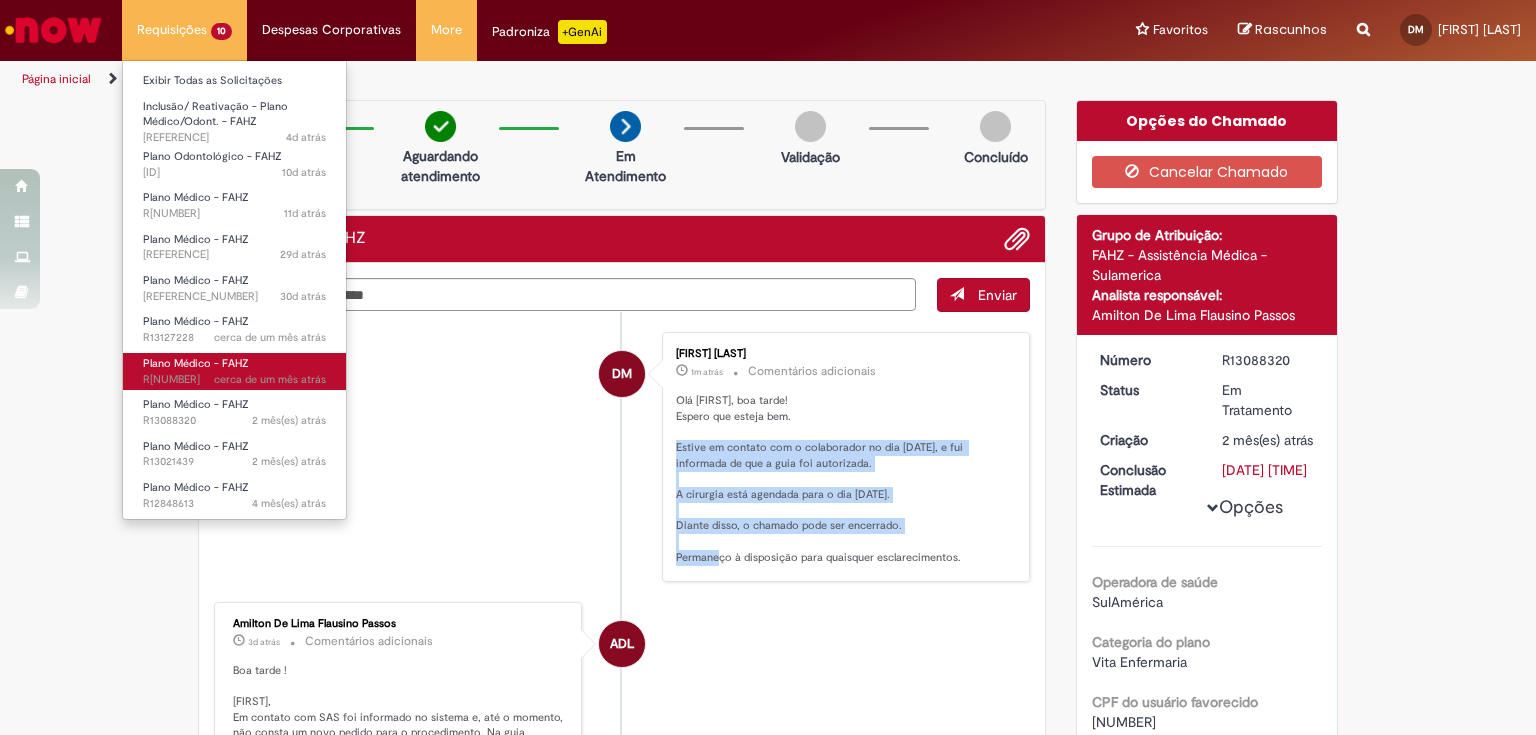 click on "Plano Médico - FAHZ" at bounding box center [196, 363] 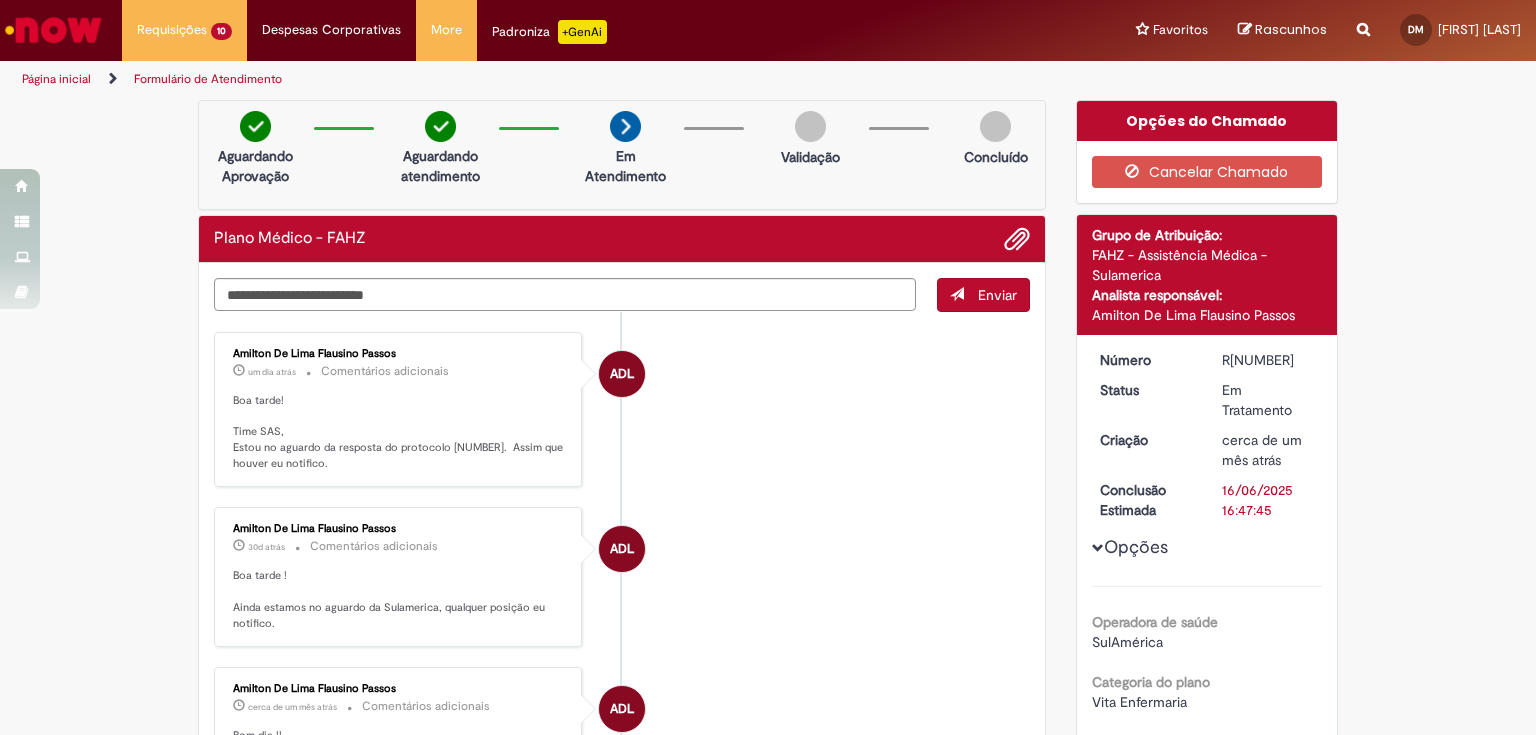 click on "[NAME]
um dia atrás um dia atrás     Comentários adicionais
Boa tarde!
Time SAS,
Estou no aguardo da resposta do protocolo [NUMBER].  Assim que houver eu notifico." at bounding box center [398, 410] 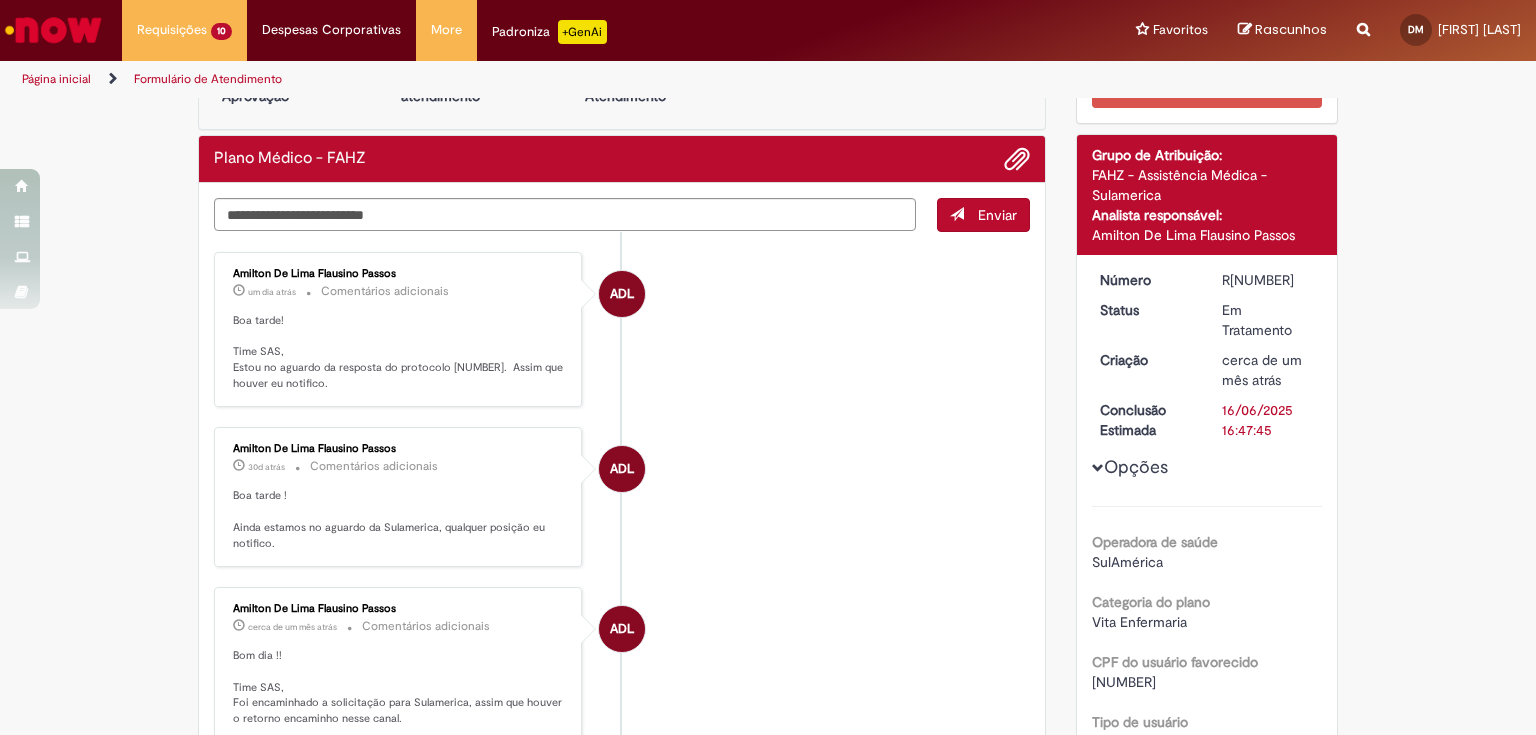 scroll, scrollTop: 0, scrollLeft: 0, axis: both 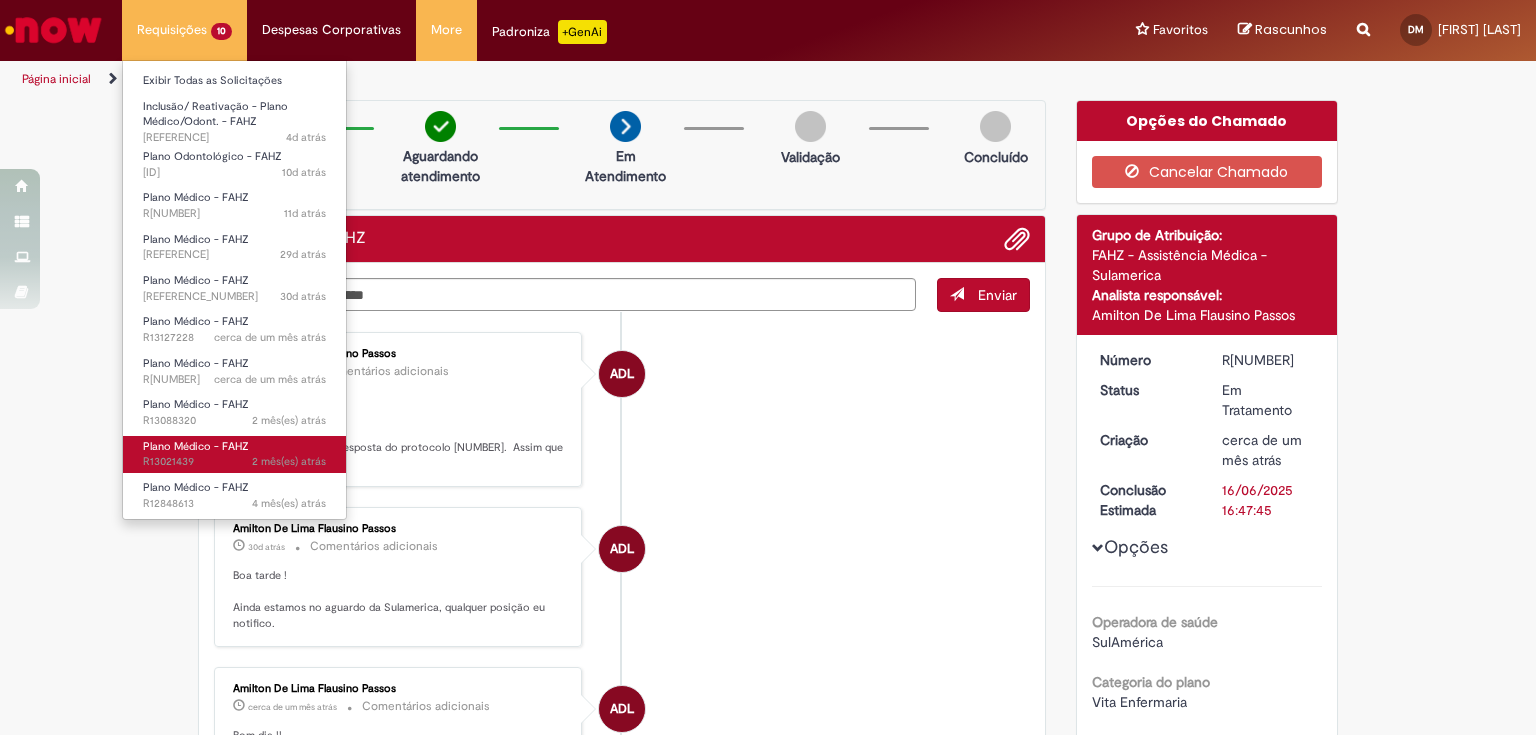click on "2 mês(es) atrás 2 meses atrás [REFERENCE]" at bounding box center [234, 462] 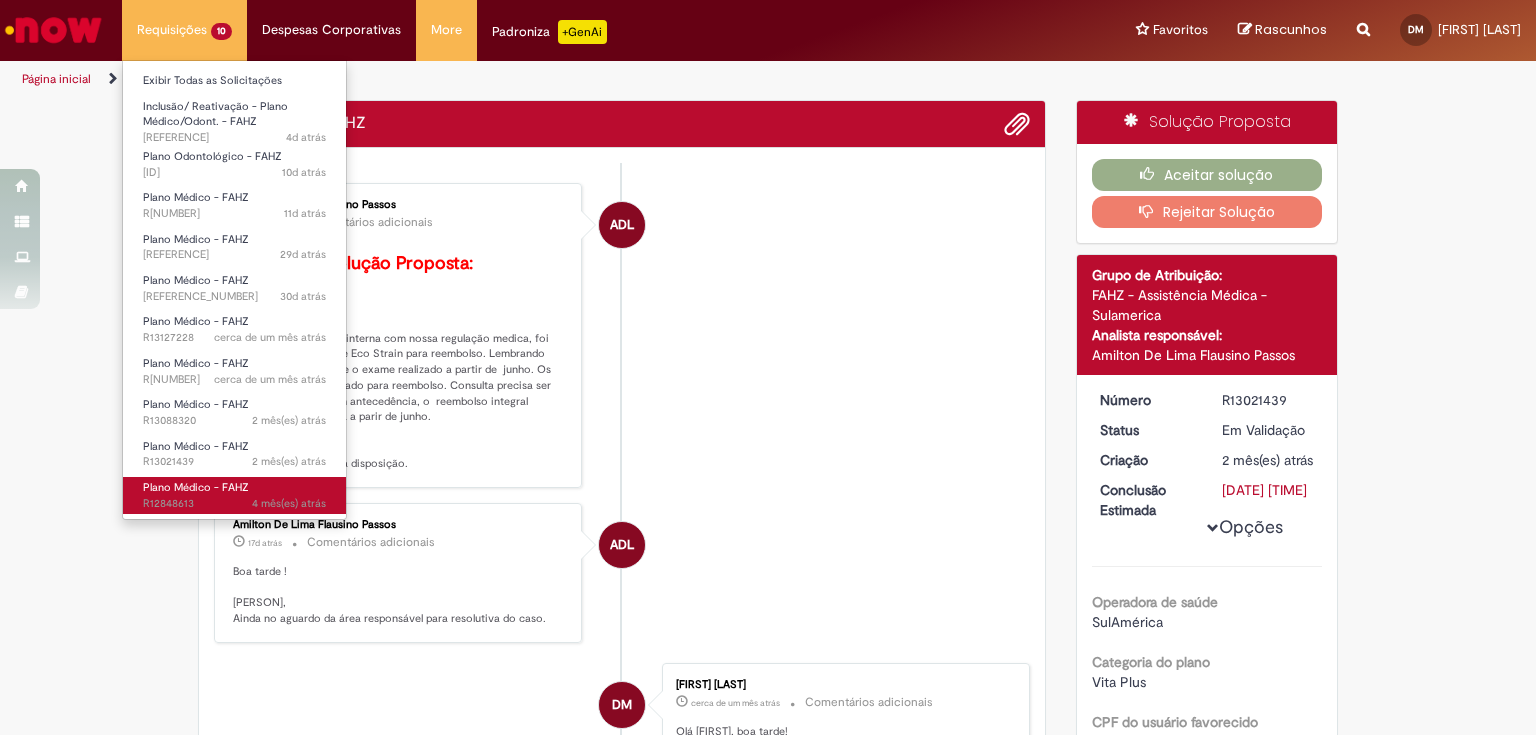 click on "Plano Médico - FAHZ" at bounding box center [196, 487] 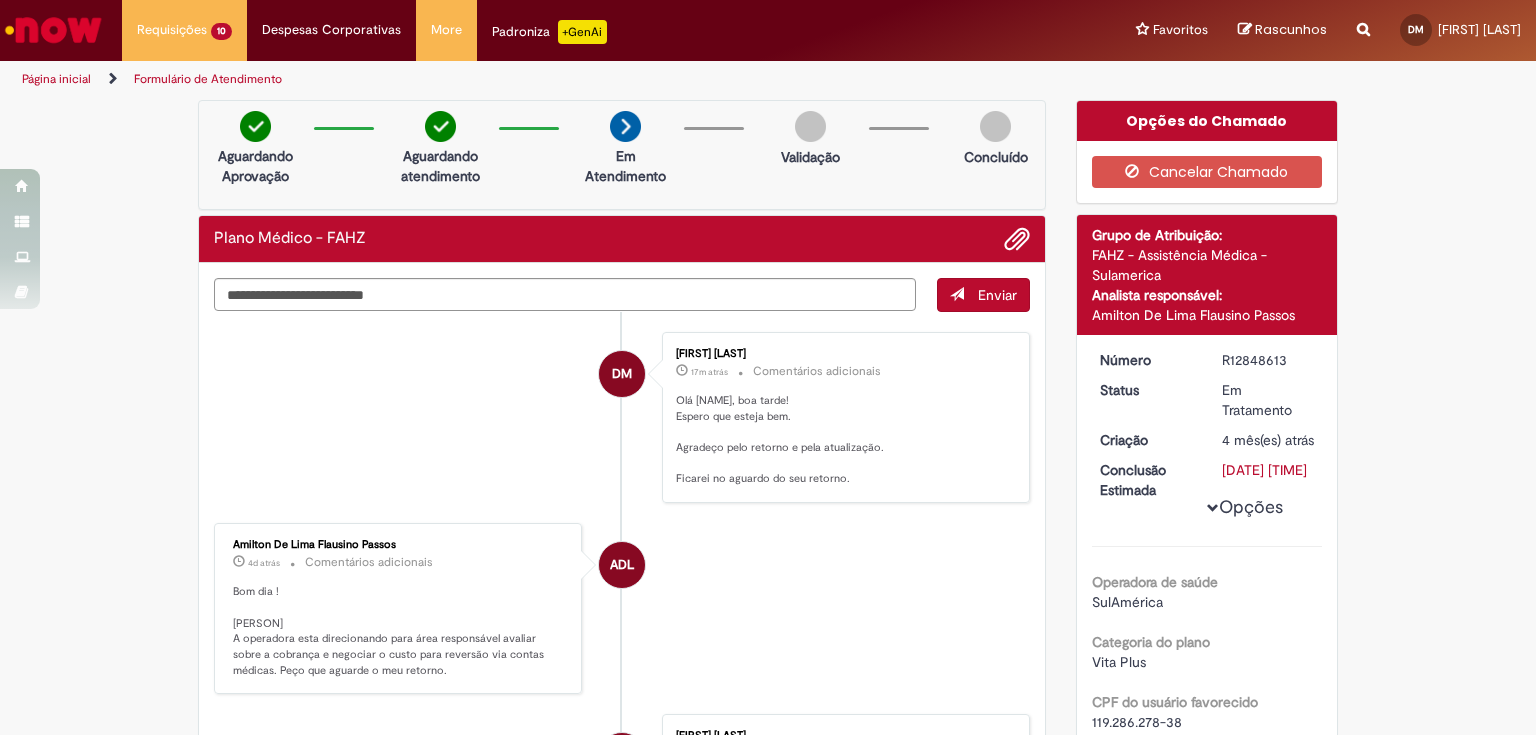 drag, startPoint x: 860, startPoint y: 359, endPoint x: 825, endPoint y: 378, distance: 39.824615 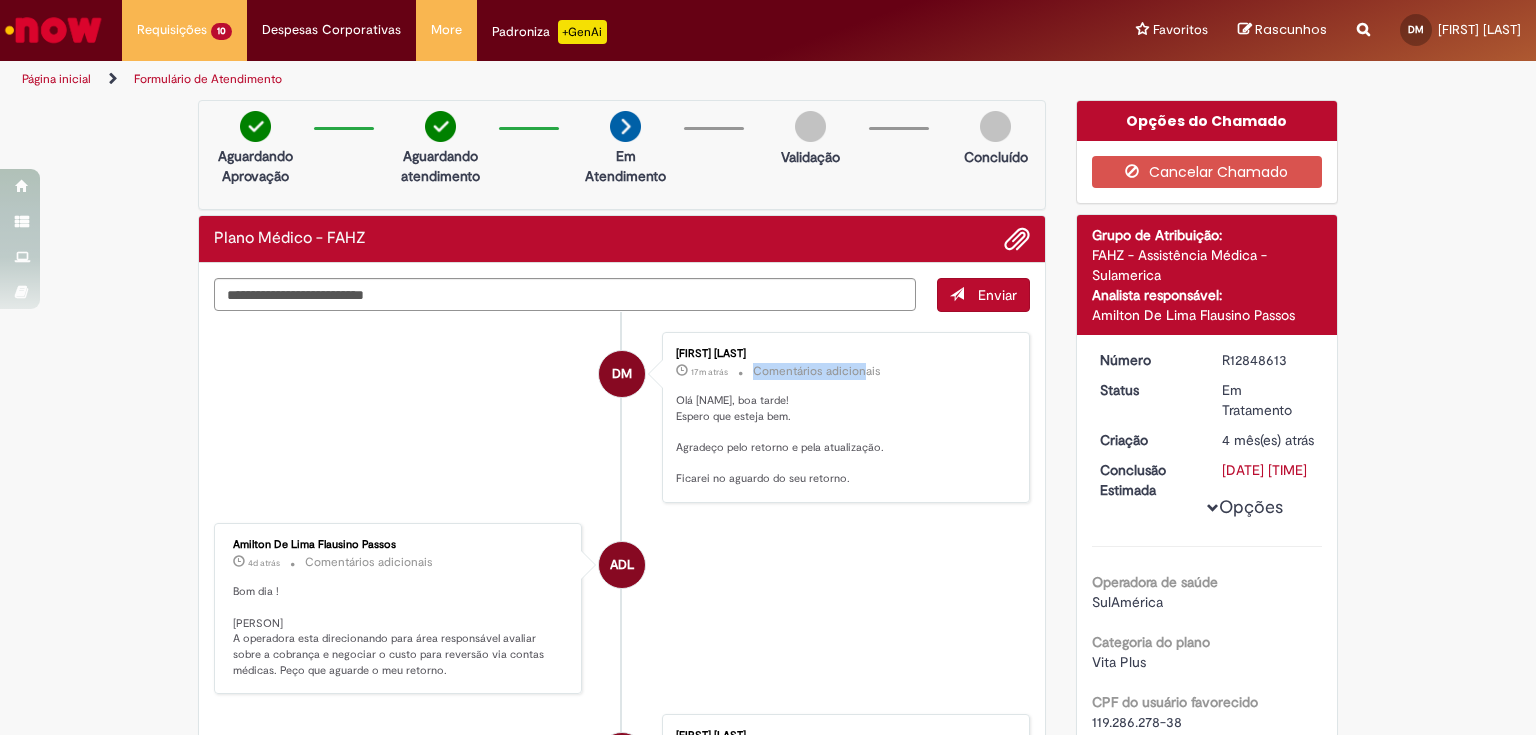 drag, startPoint x: 668, startPoint y: 398, endPoint x: 849, endPoint y: 492, distance: 203.95343 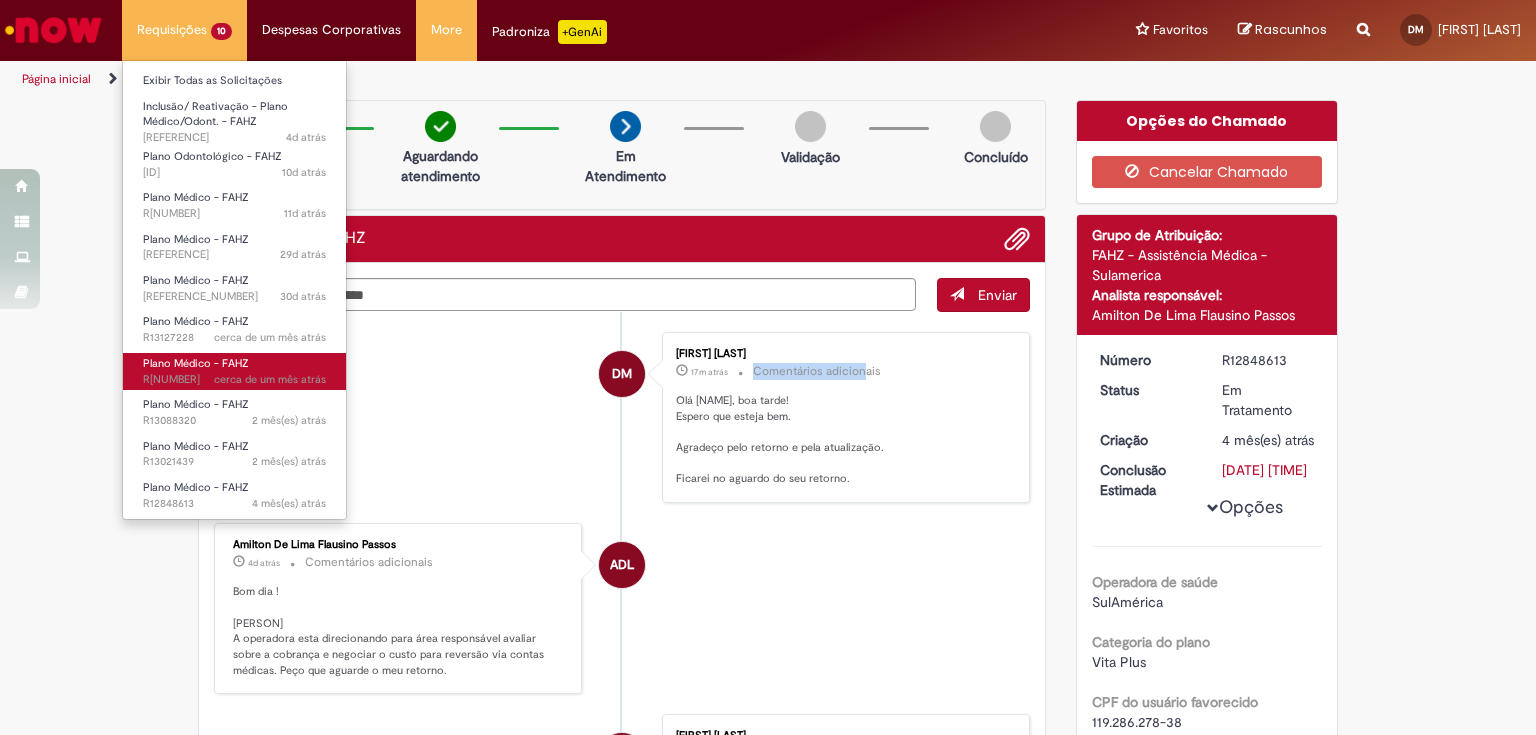 click on "Plano Médico - FAHZ" at bounding box center (196, 363) 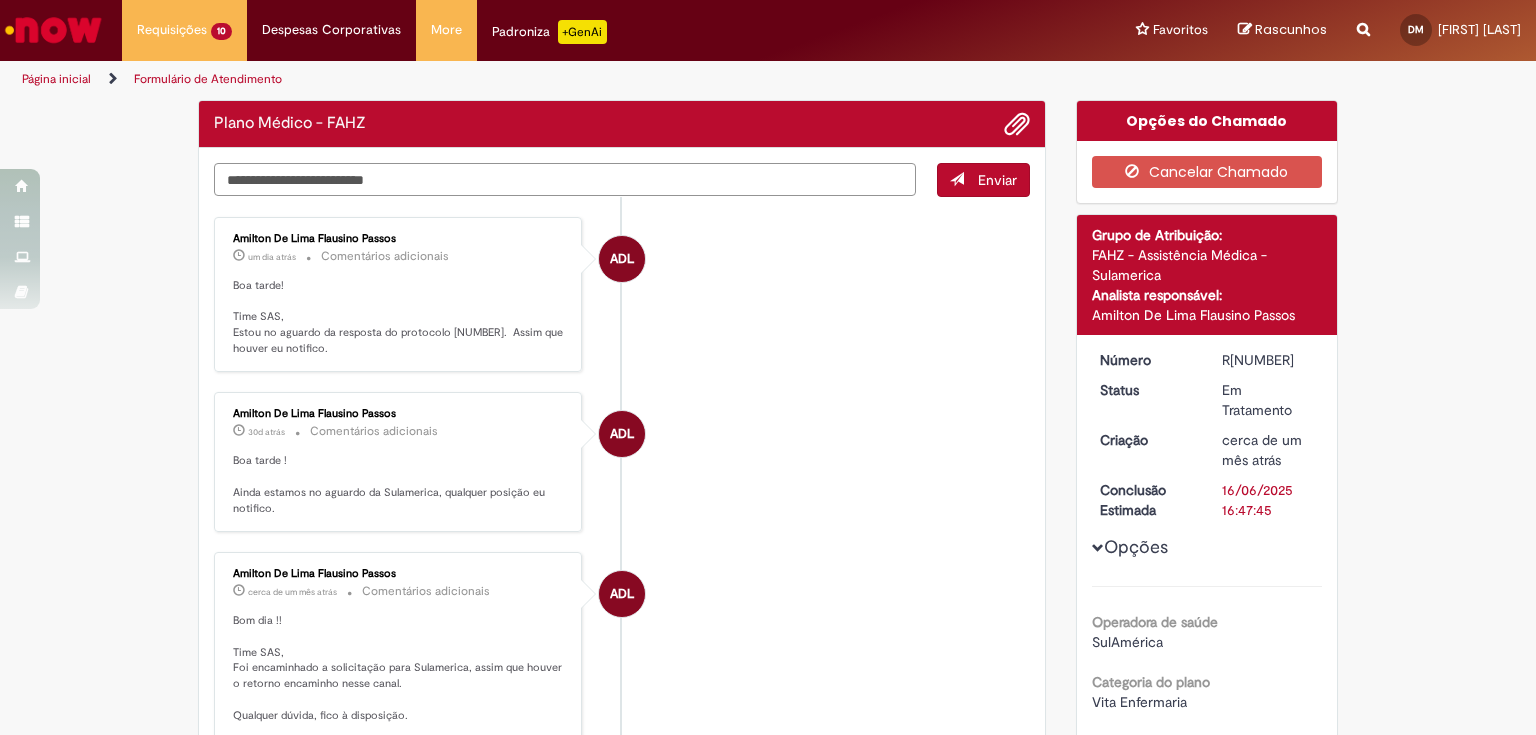 click at bounding box center (565, 180) 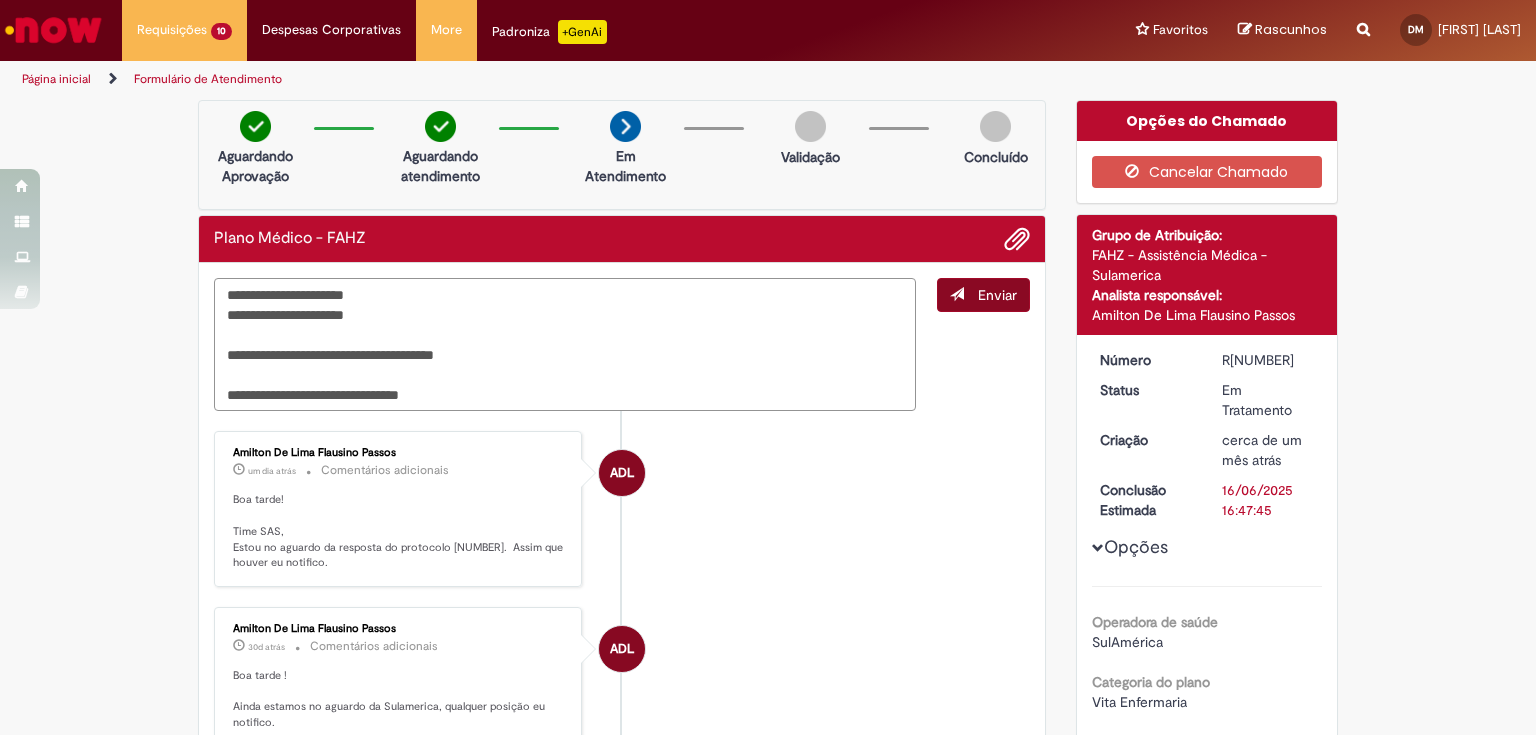 type on "**********" 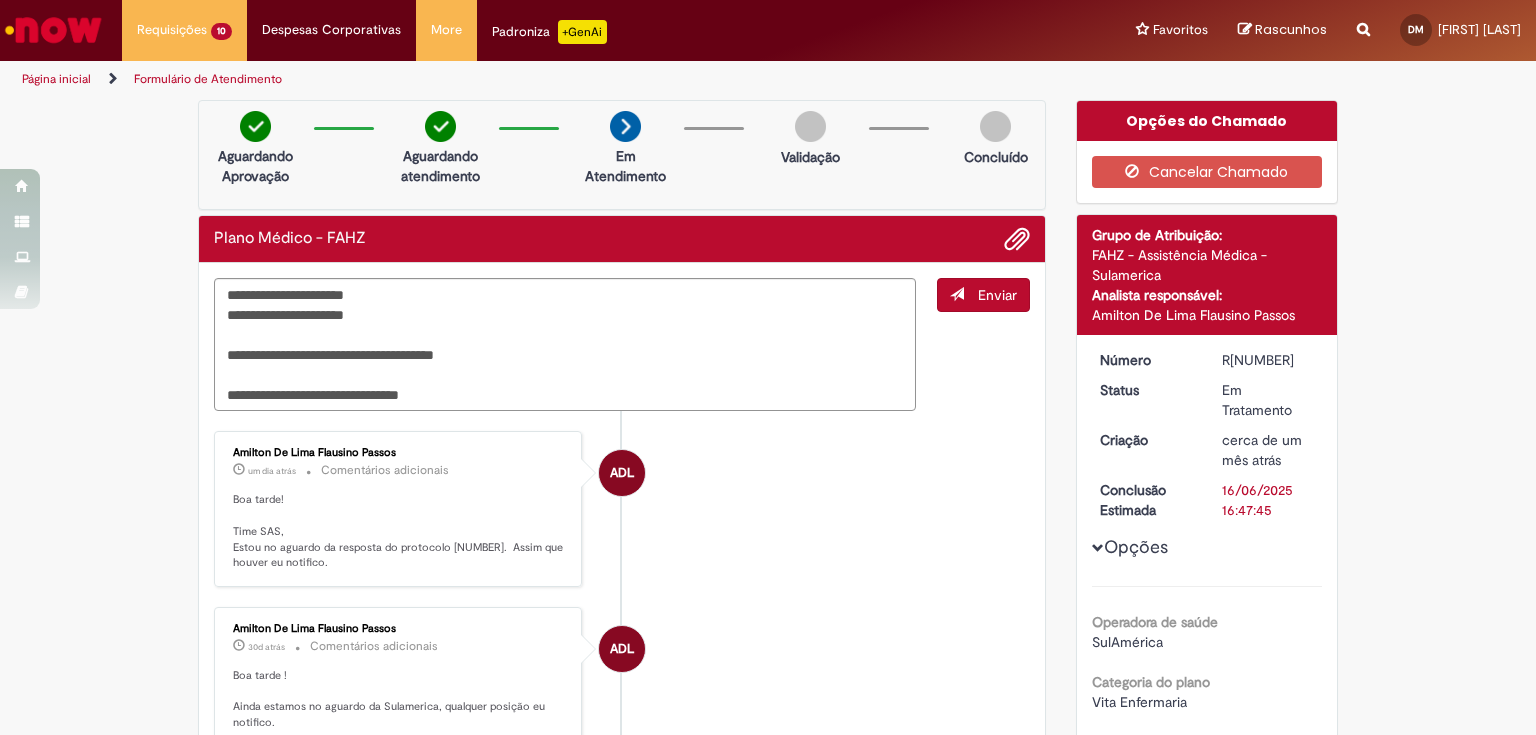 click on "Enviar" at bounding box center (997, 295) 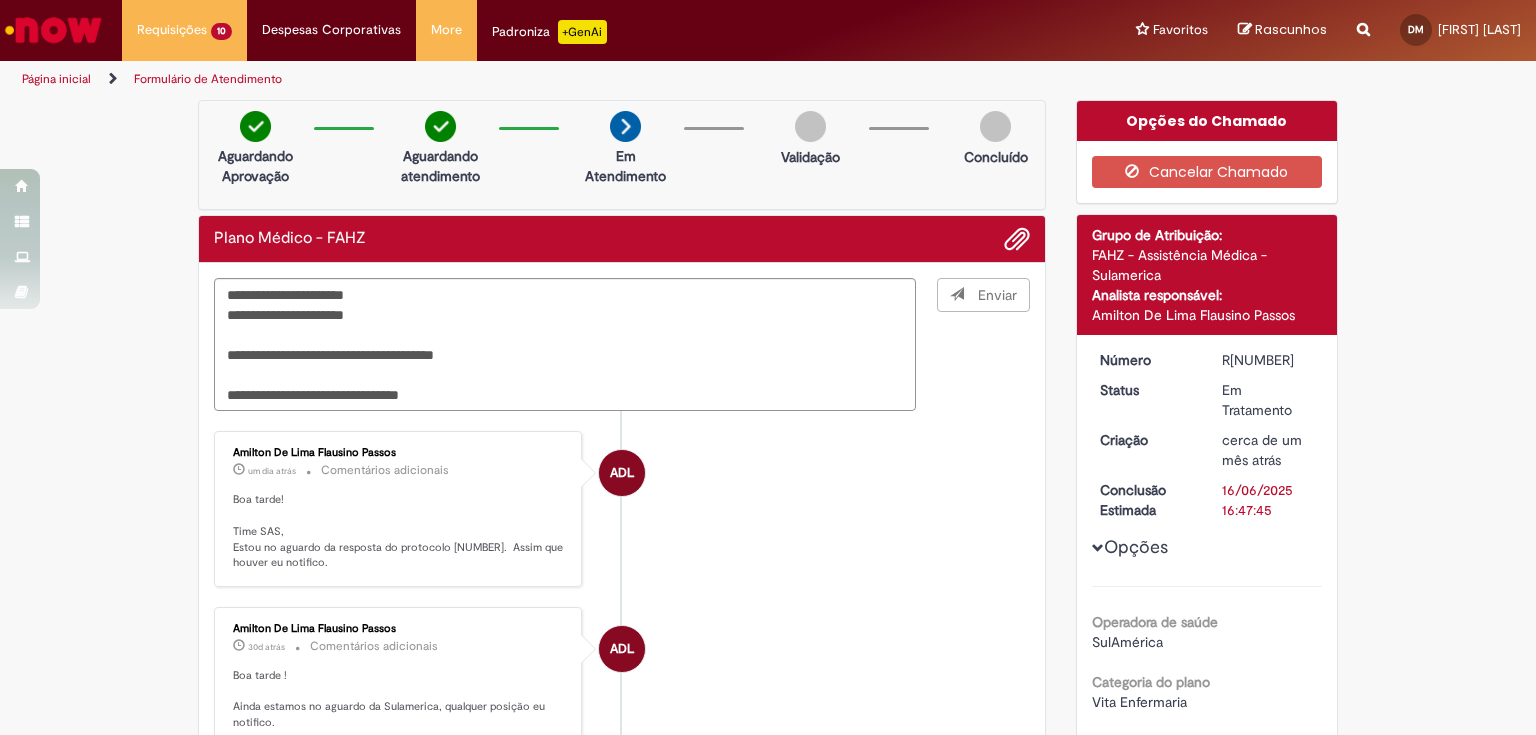 type 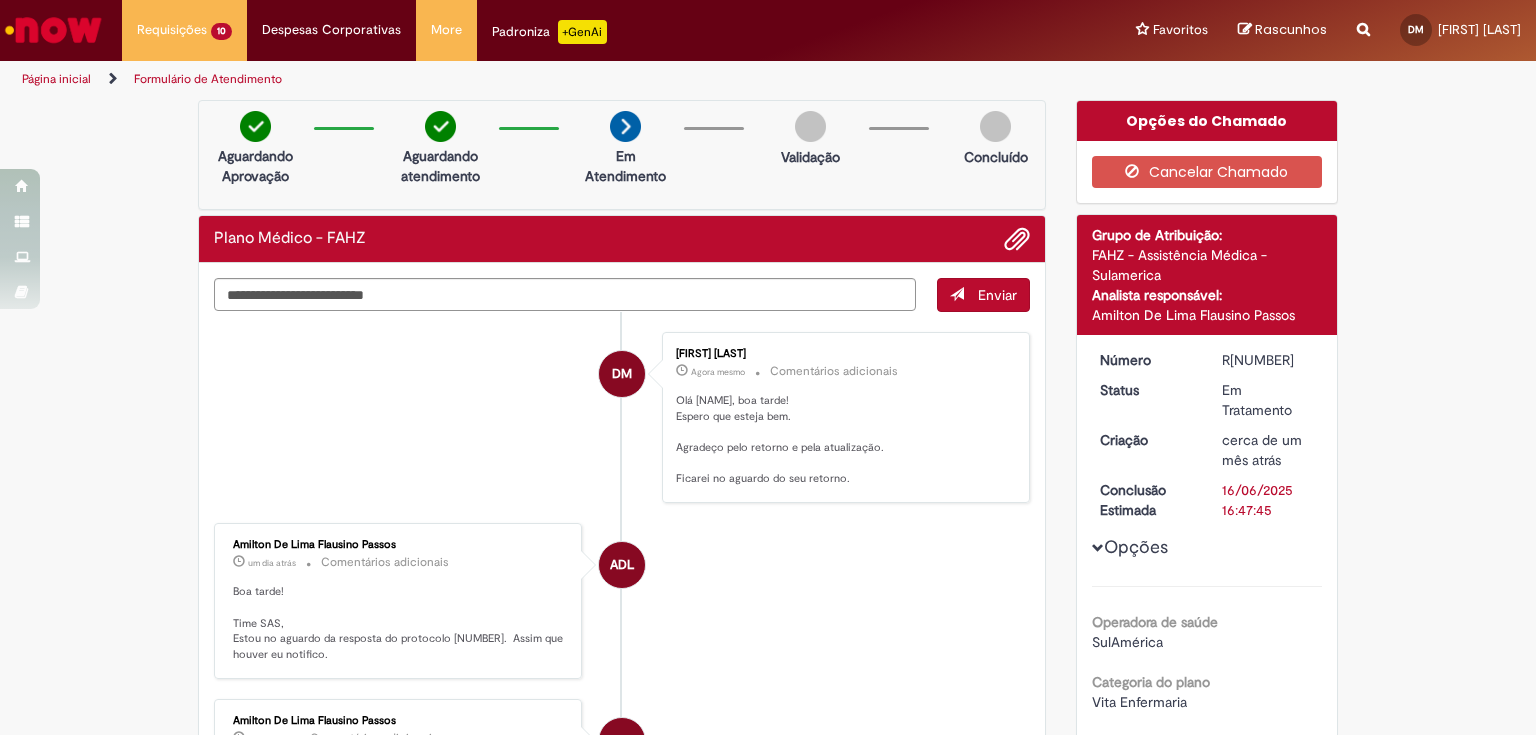 drag, startPoint x: 228, startPoint y: 619, endPoint x: 384, endPoint y: 652, distance: 159.4522 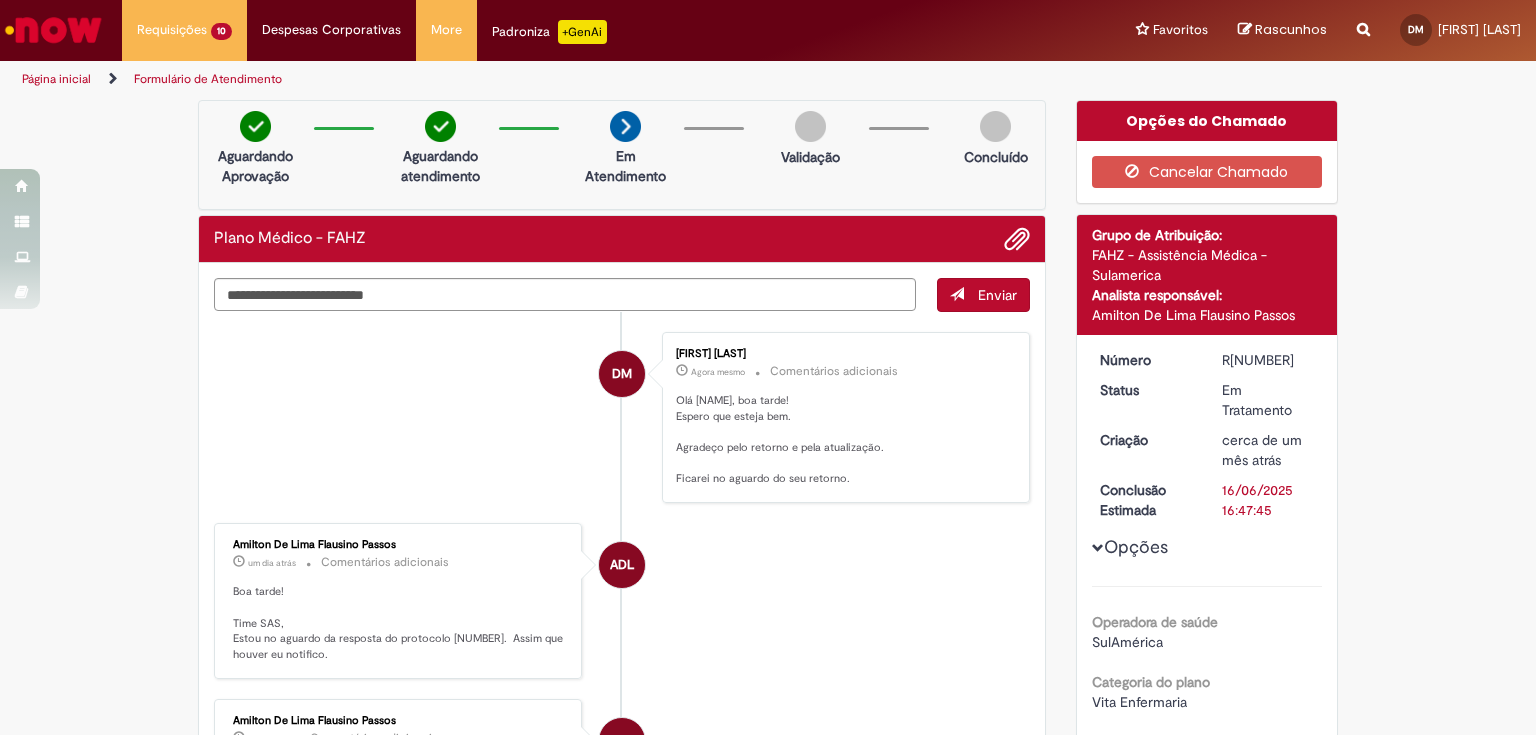 drag, startPoint x: 668, startPoint y: 444, endPoint x: 858, endPoint y: 475, distance: 192.51234 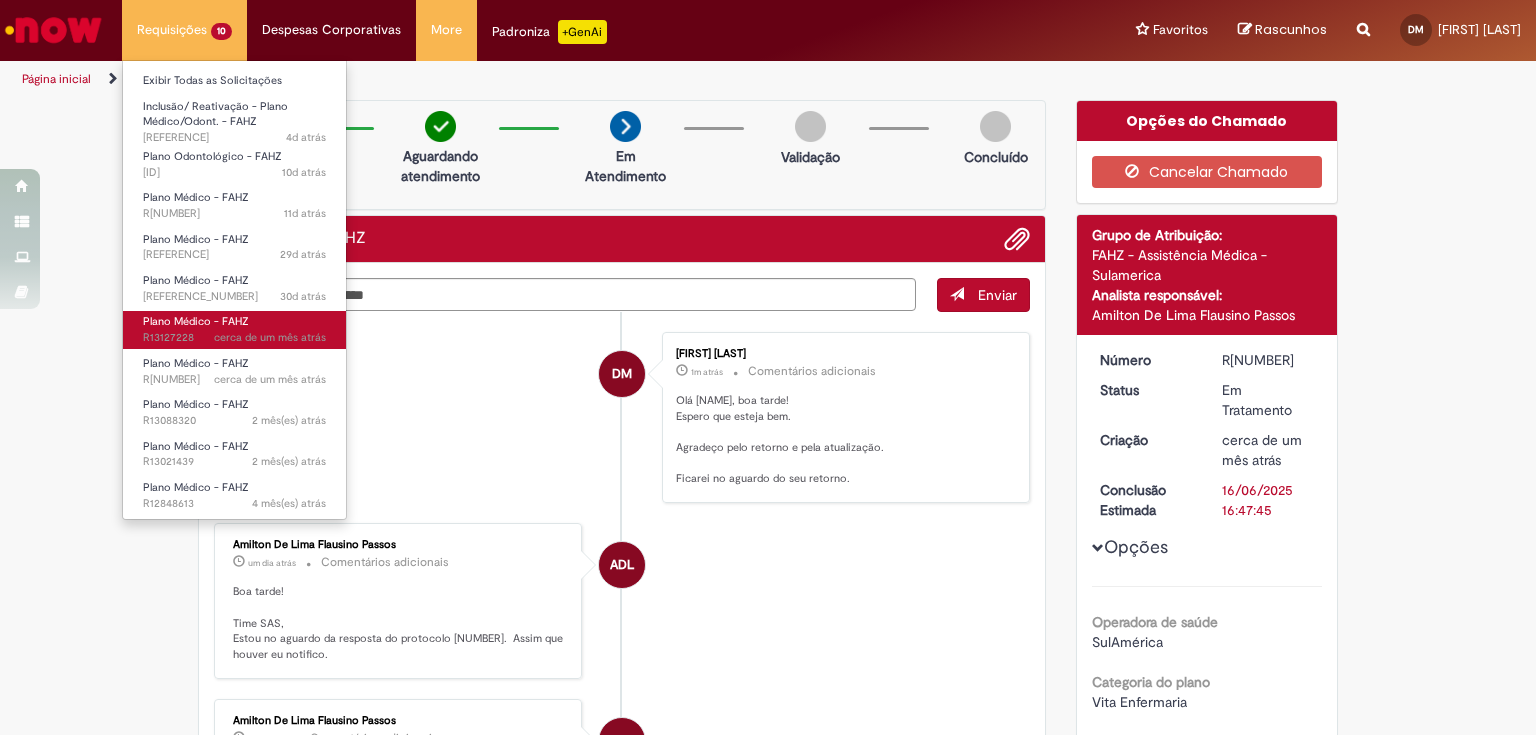 click on "Plano Médico - FAHZ" at bounding box center [196, 321] 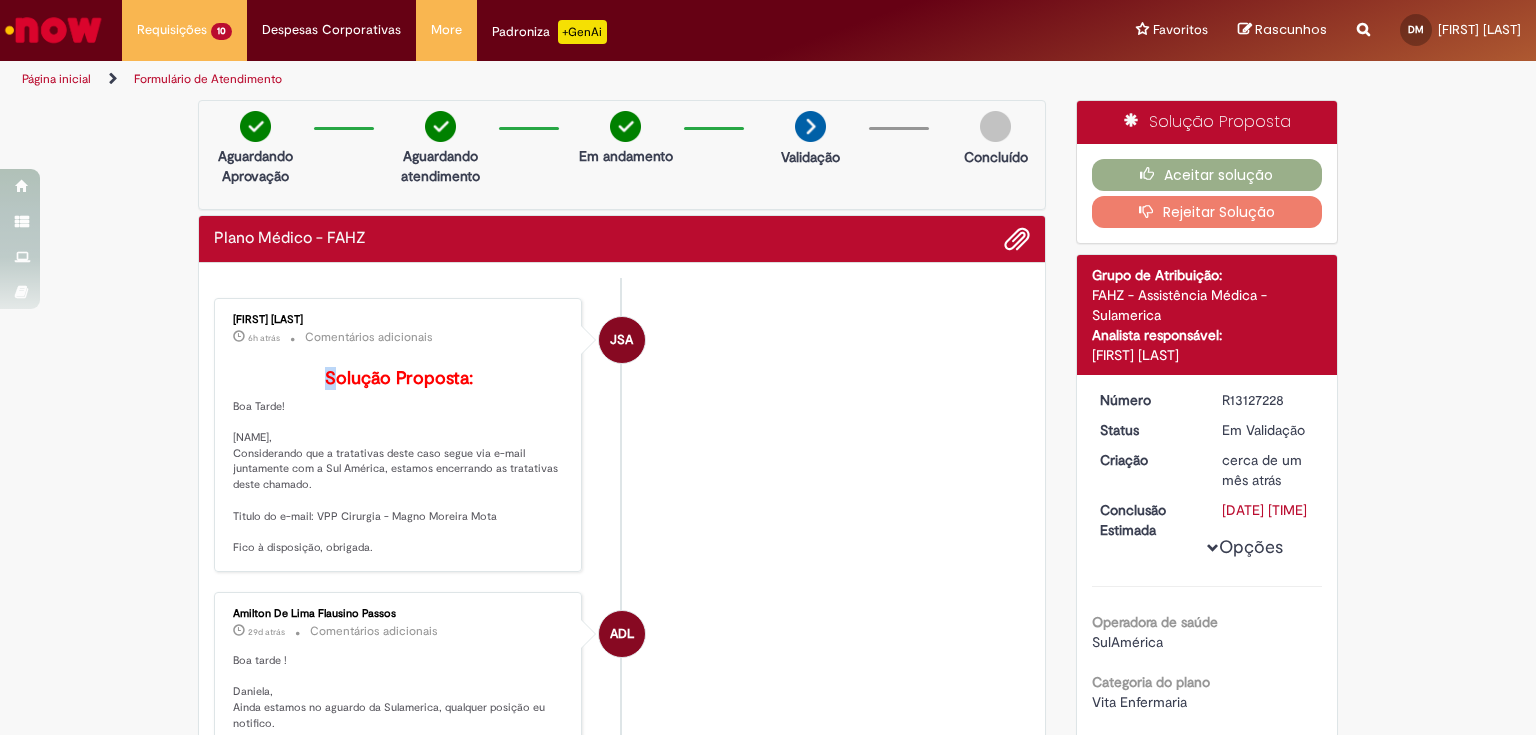 drag, startPoint x: 306, startPoint y: 364, endPoint x: 336, endPoint y: 387, distance: 37.802116 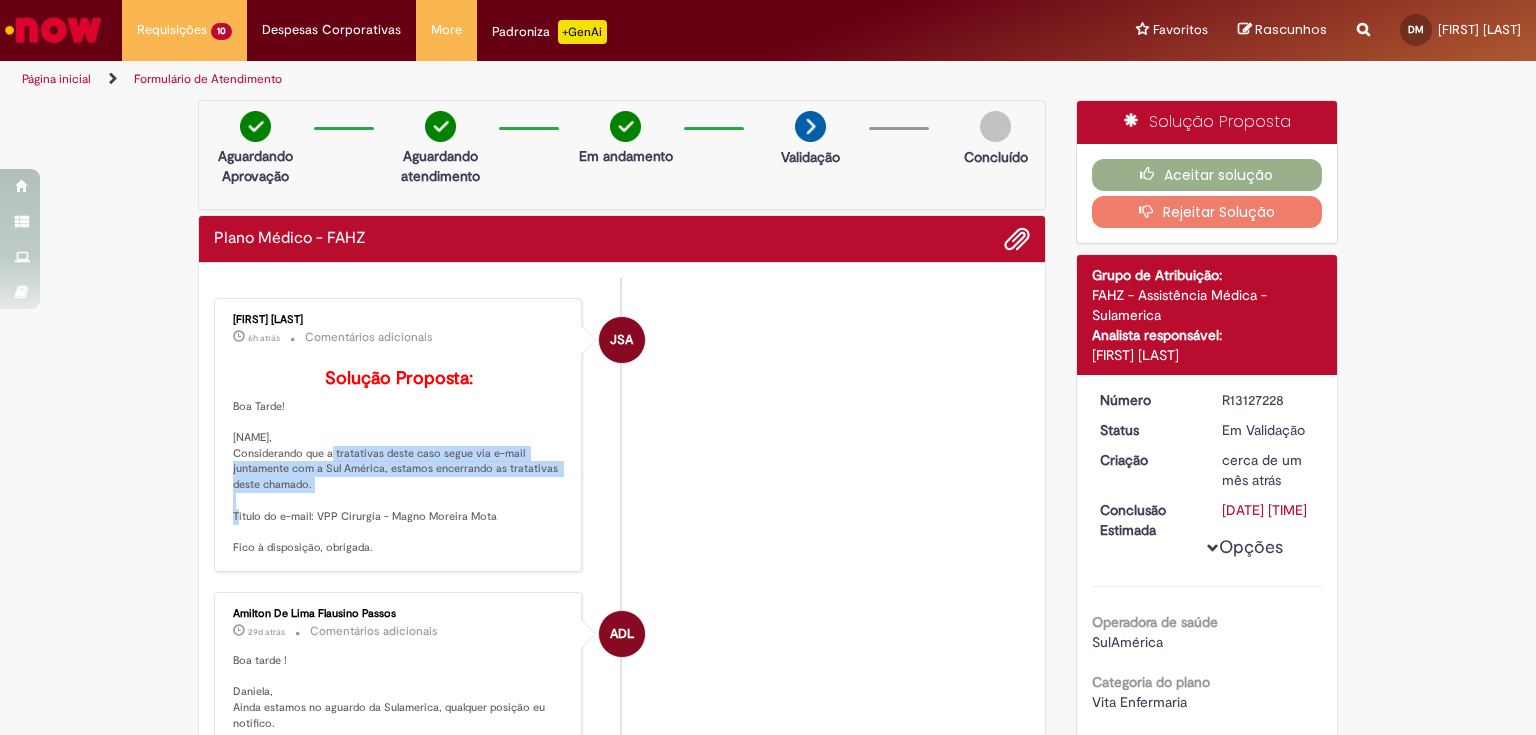 drag, startPoint x: 312, startPoint y: 485, endPoint x: 325, endPoint y: 509, distance: 27.294687 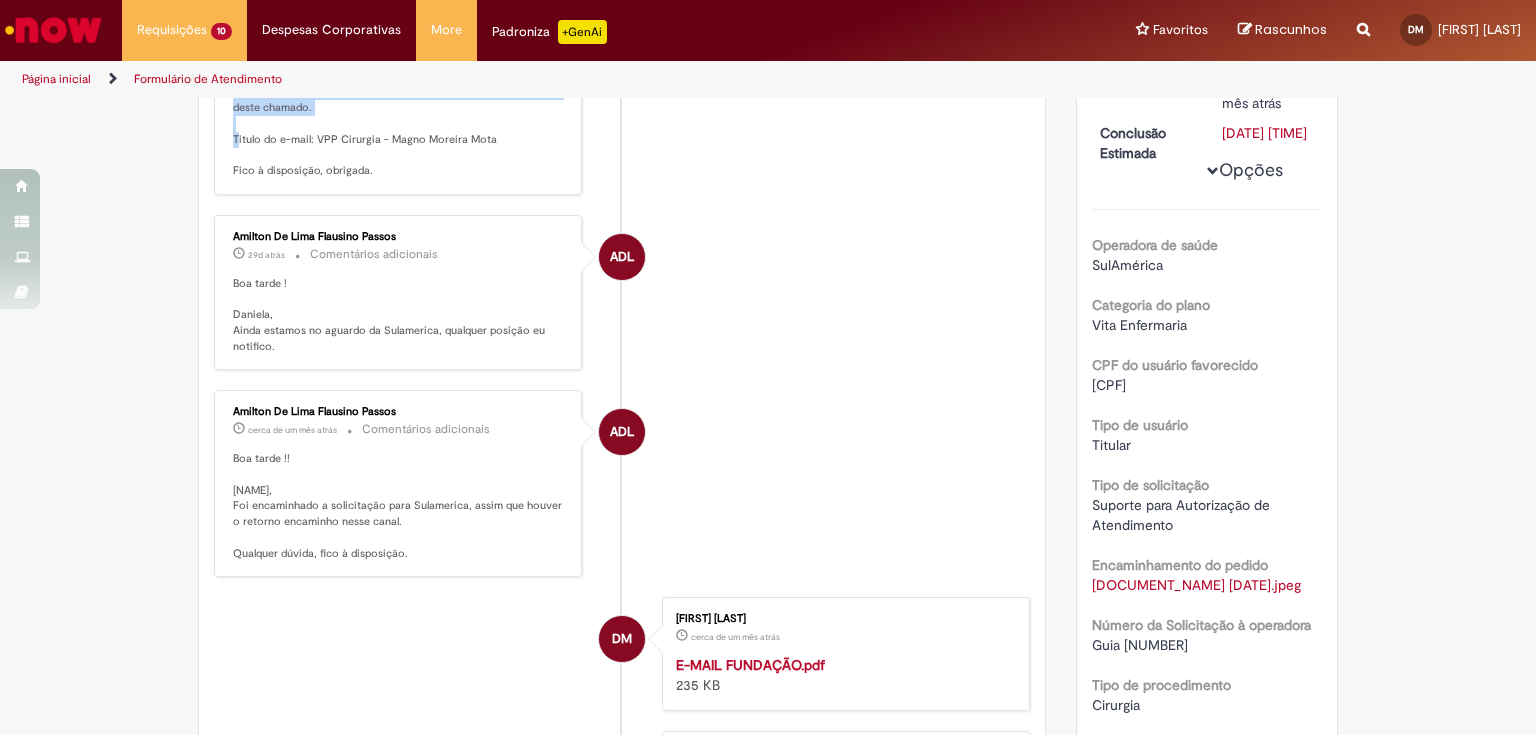 scroll, scrollTop: 137, scrollLeft: 0, axis: vertical 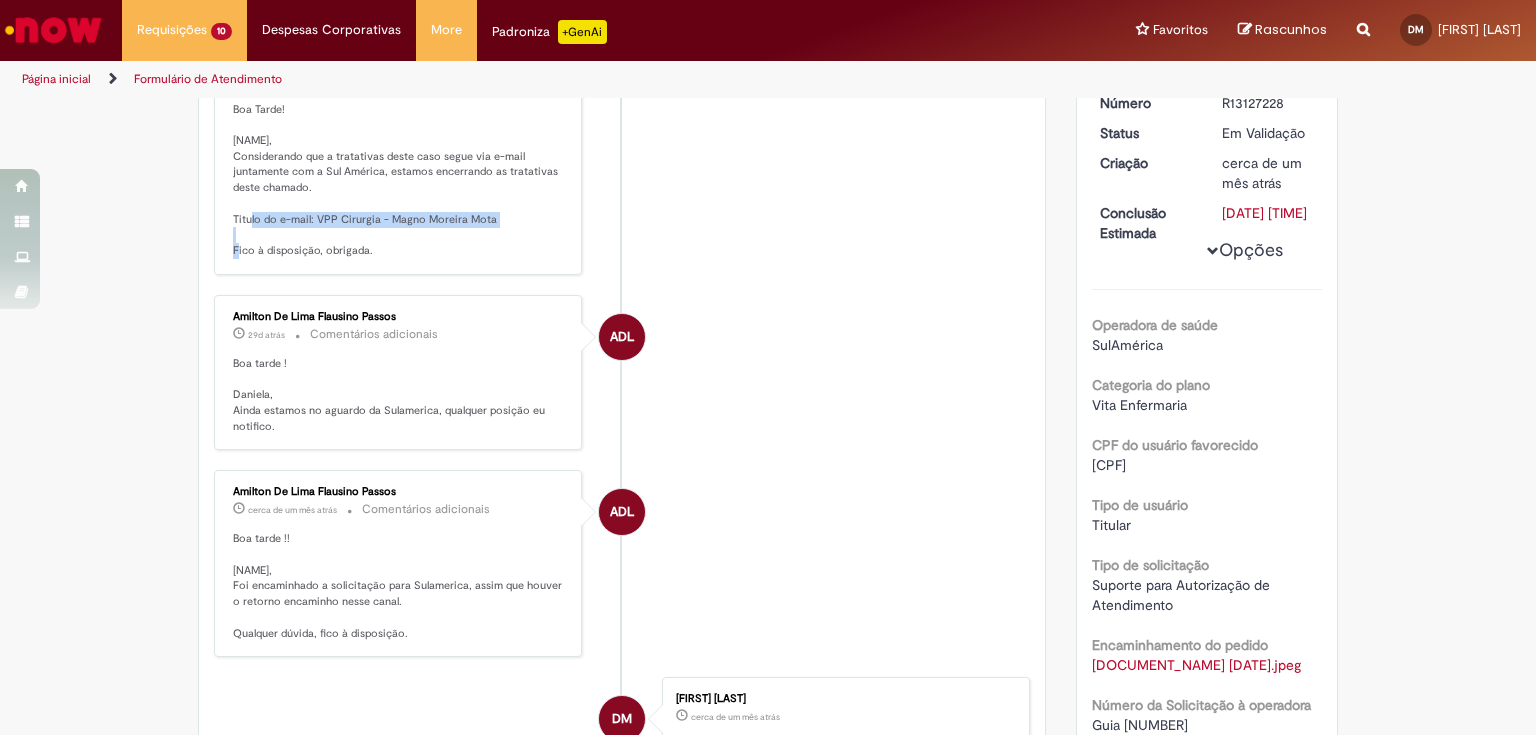 drag, startPoint x: 230, startPoint y: 248, endPoint x: 532, endPoint y: 244, distance: 302.0265 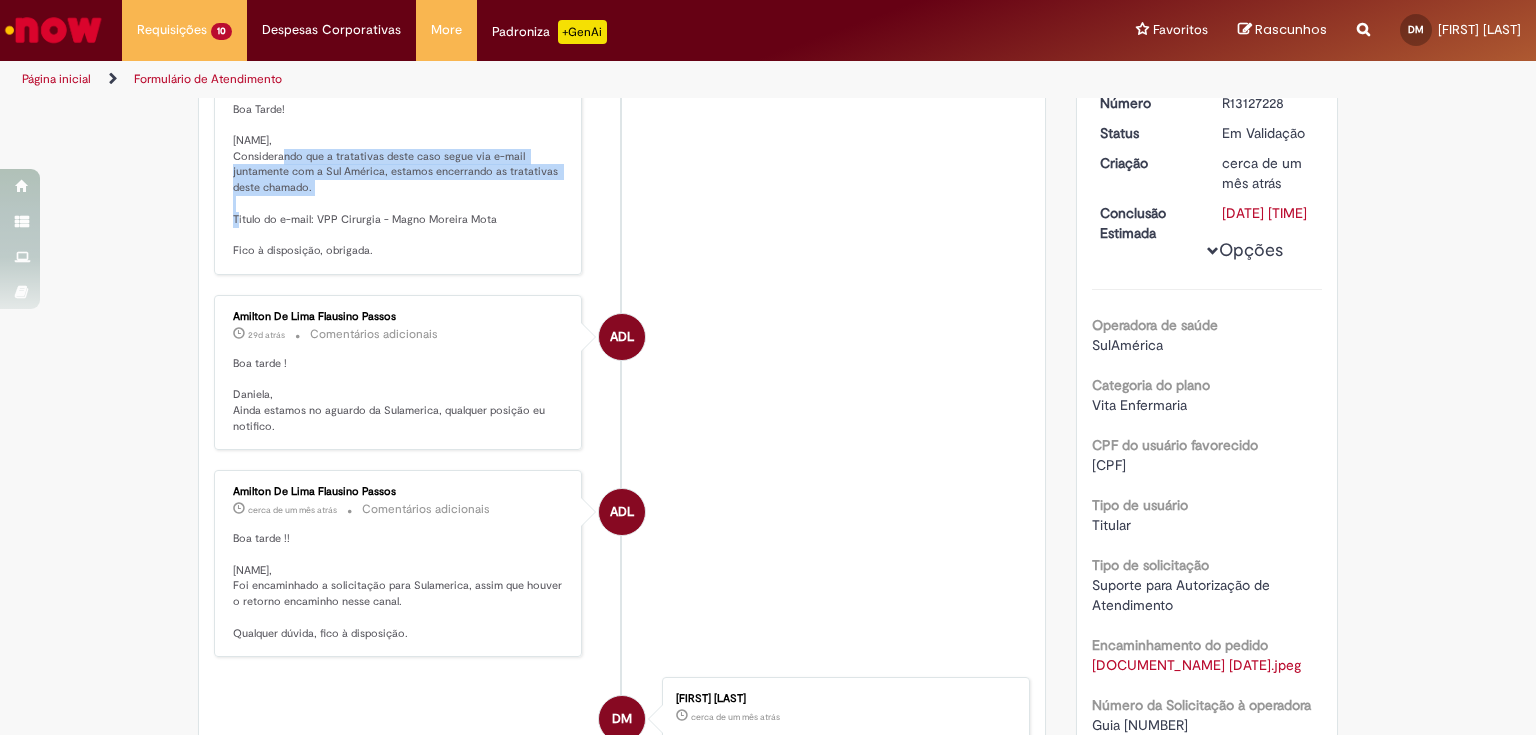 drag, startPoint x: 269, startPoint y: 183, endPoint x: 510, endPoint y: 212, distance: 242.73854 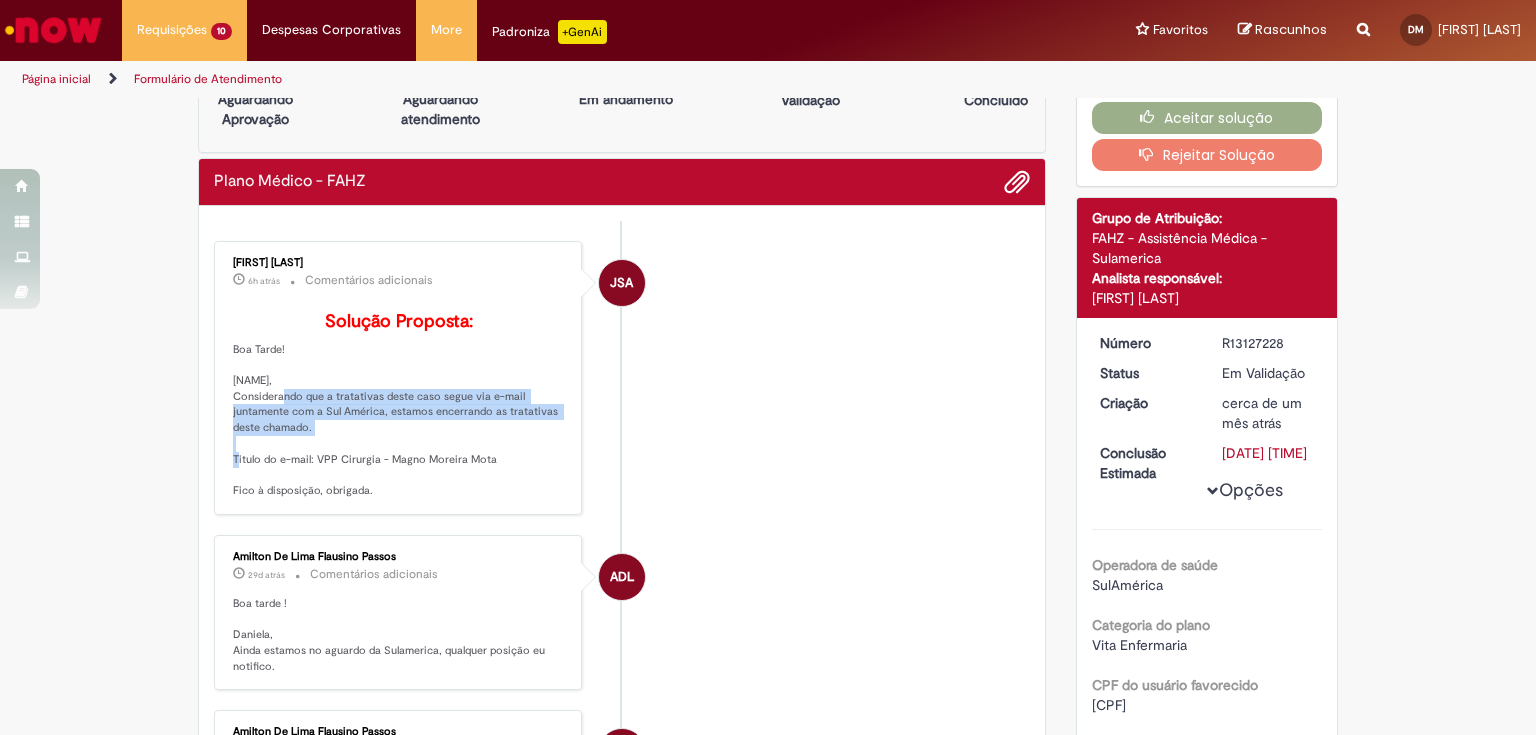 scroll, scrollTop: 0, scrollLeft: 0, axis: both 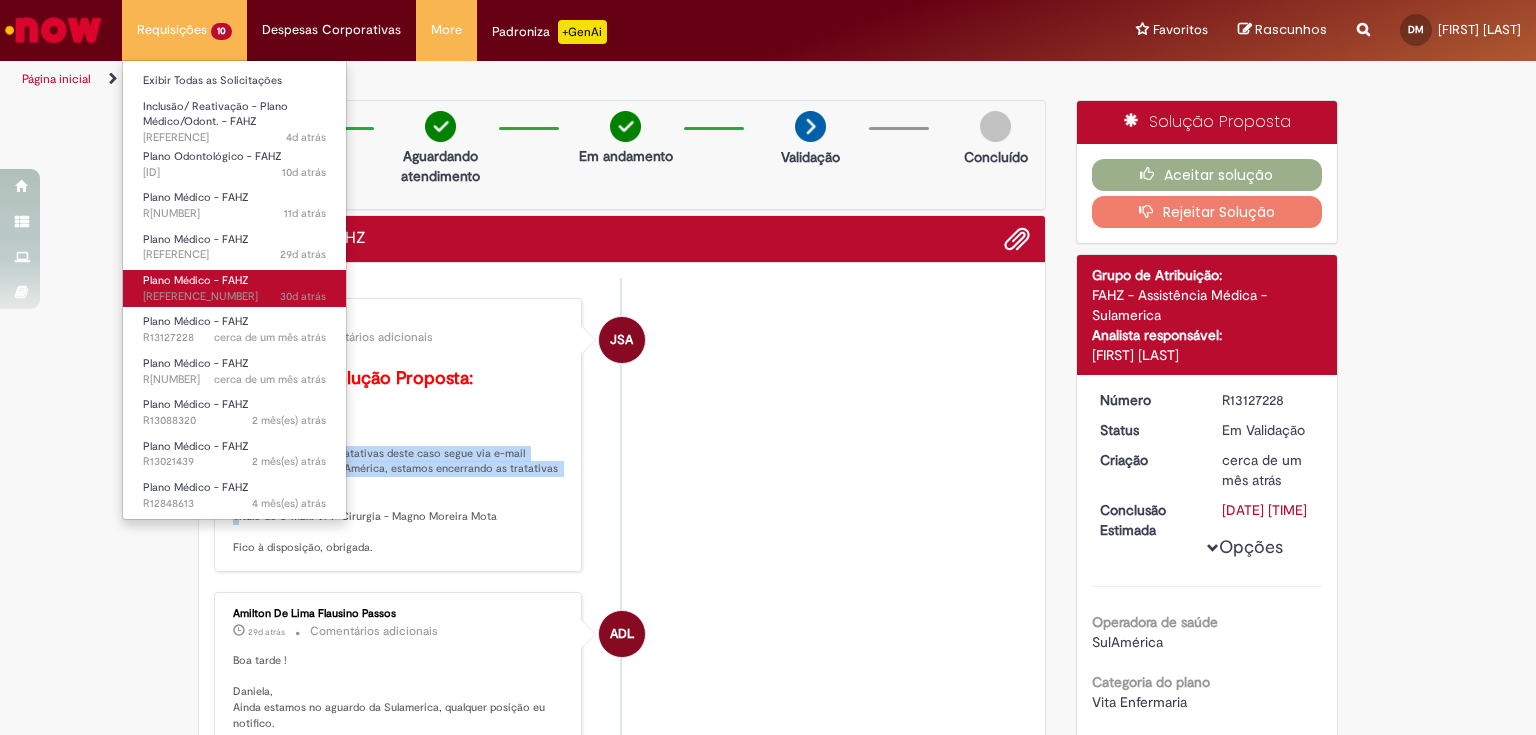 click on "[TIME_AGO] [REFERENCE_NUMBER]" at bounding box center (234, 297) 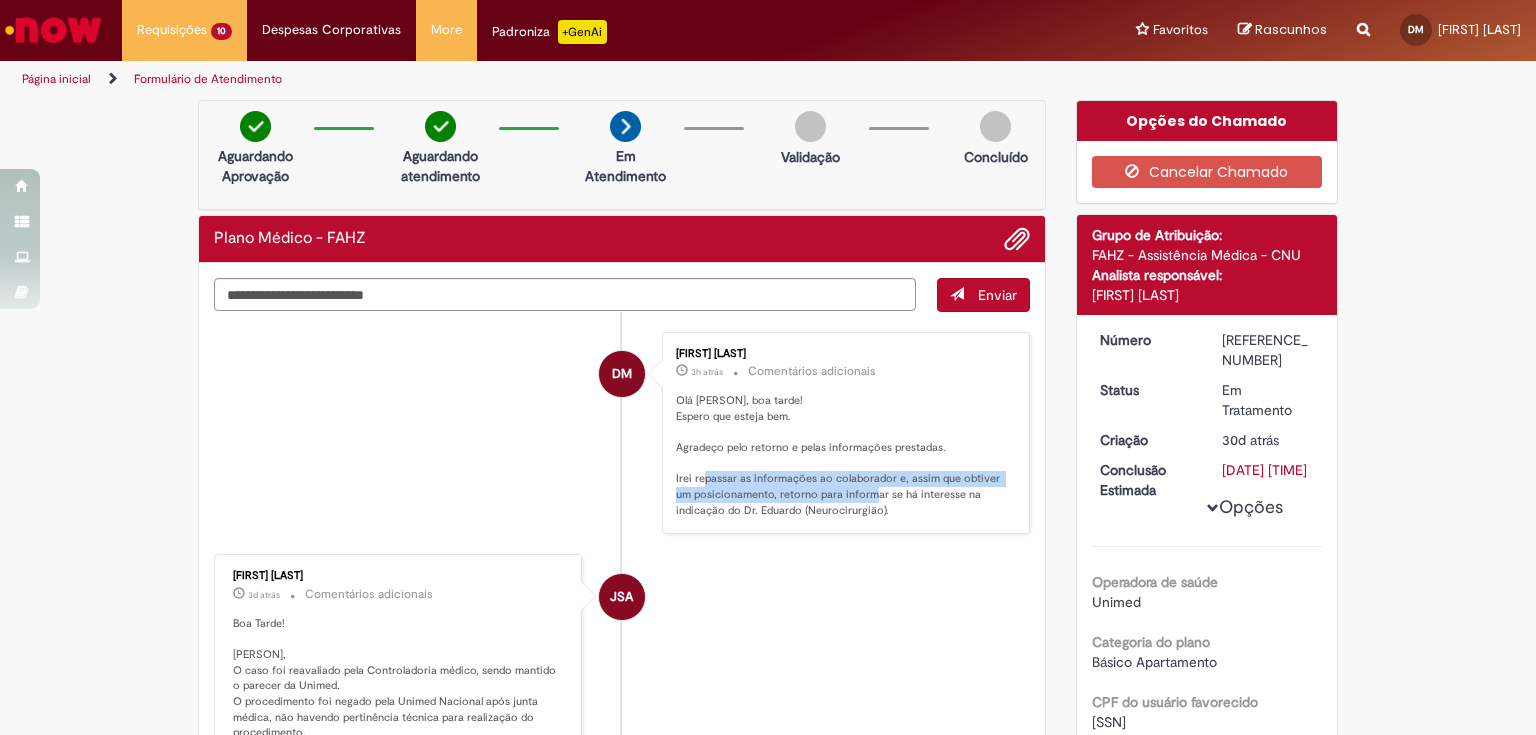 drag, startPoint x: 701, startPoint y: 480, endPoint x: 873, endPoint y: 496, distance: 172.74258 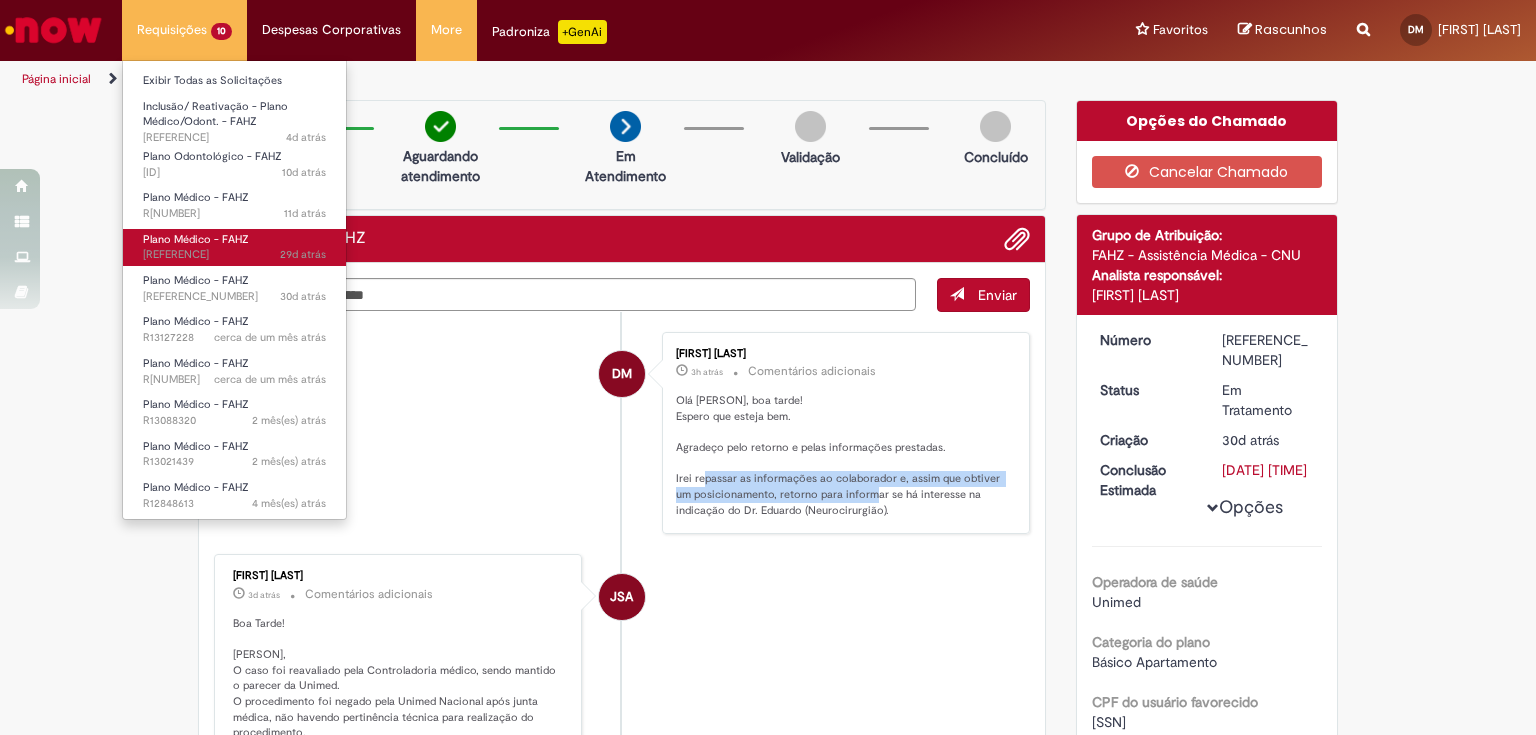 click on "[TIME_AGO] [REFERENCE_NUMBER]" at bounding box center [234, 255] 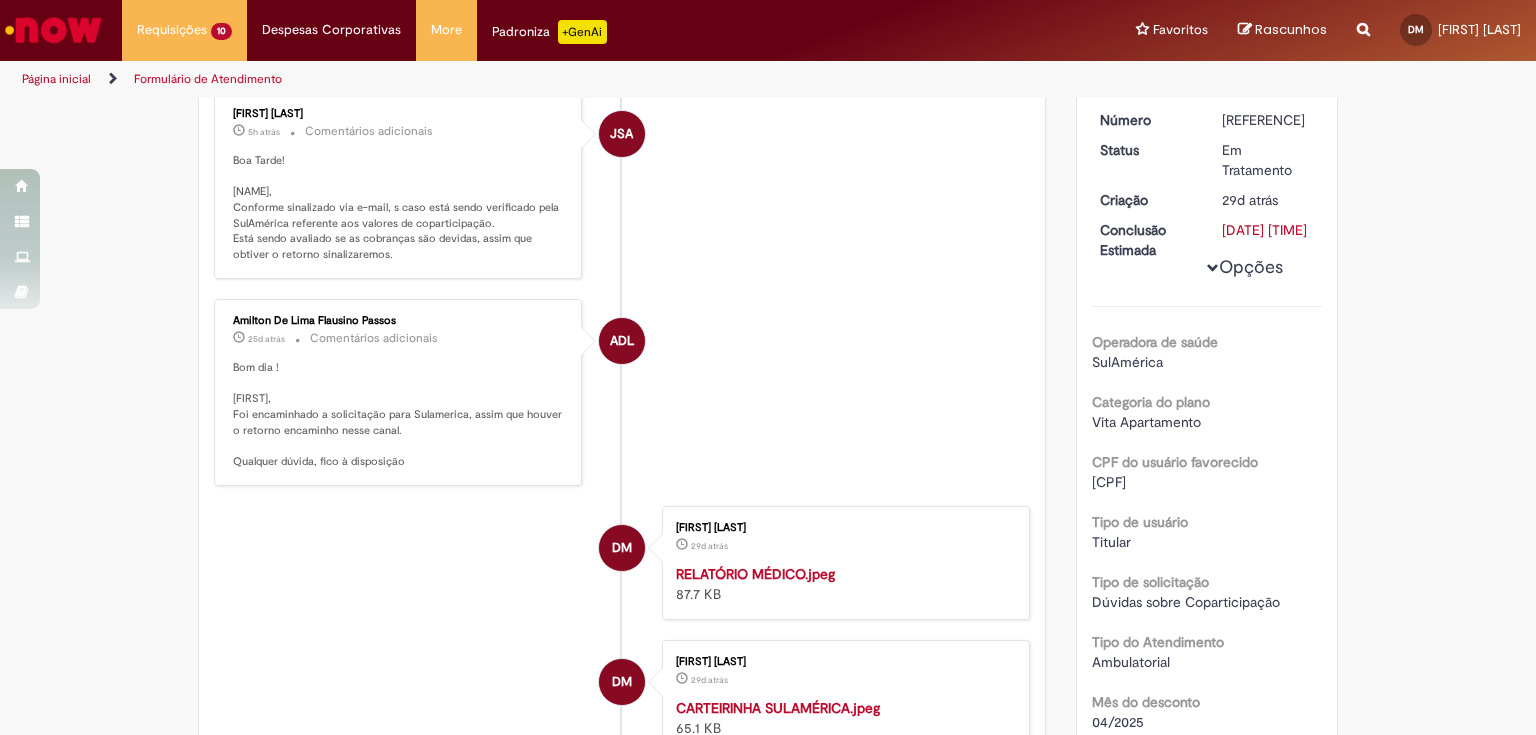 scroll, scrollTop: 0, scrollLeft: 0, axis: both 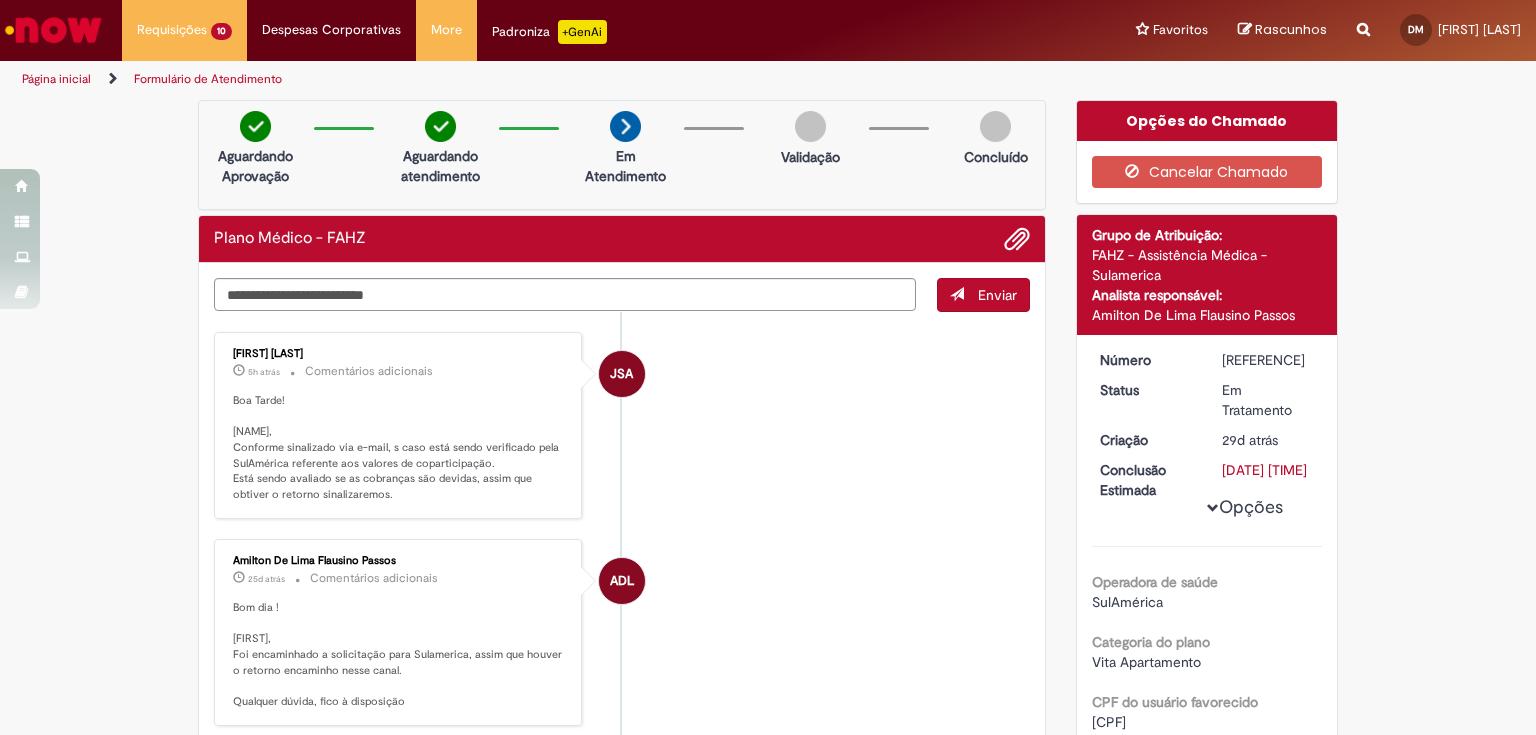 drag, startPoint x: 237, startPoint y: 431, endPoint x: 546, endPoint y: 492, distance: 314.9635 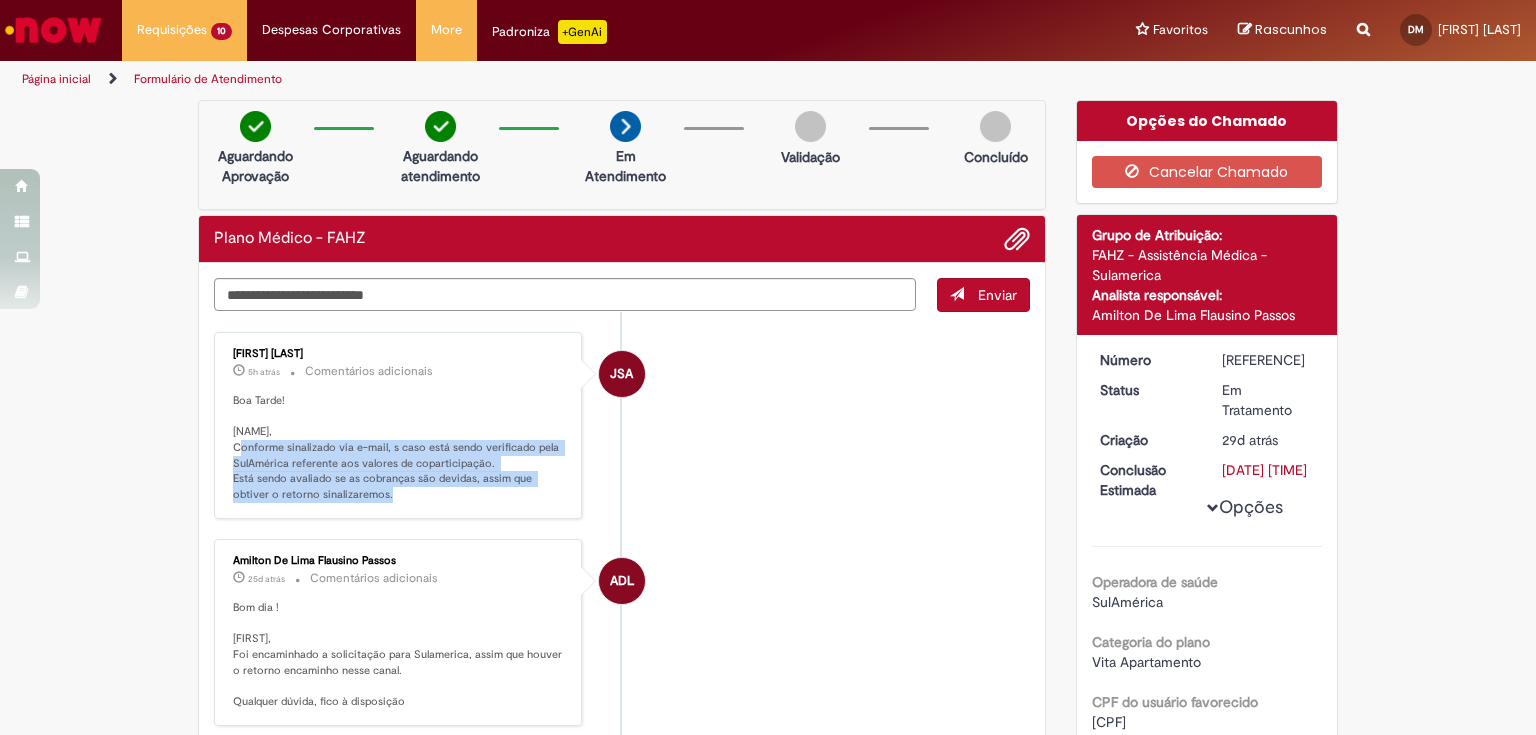 drag, startPoint x: 232, startPoint y: 444, endPoint x: 339, endPoint y: 492, distance: 117.273186 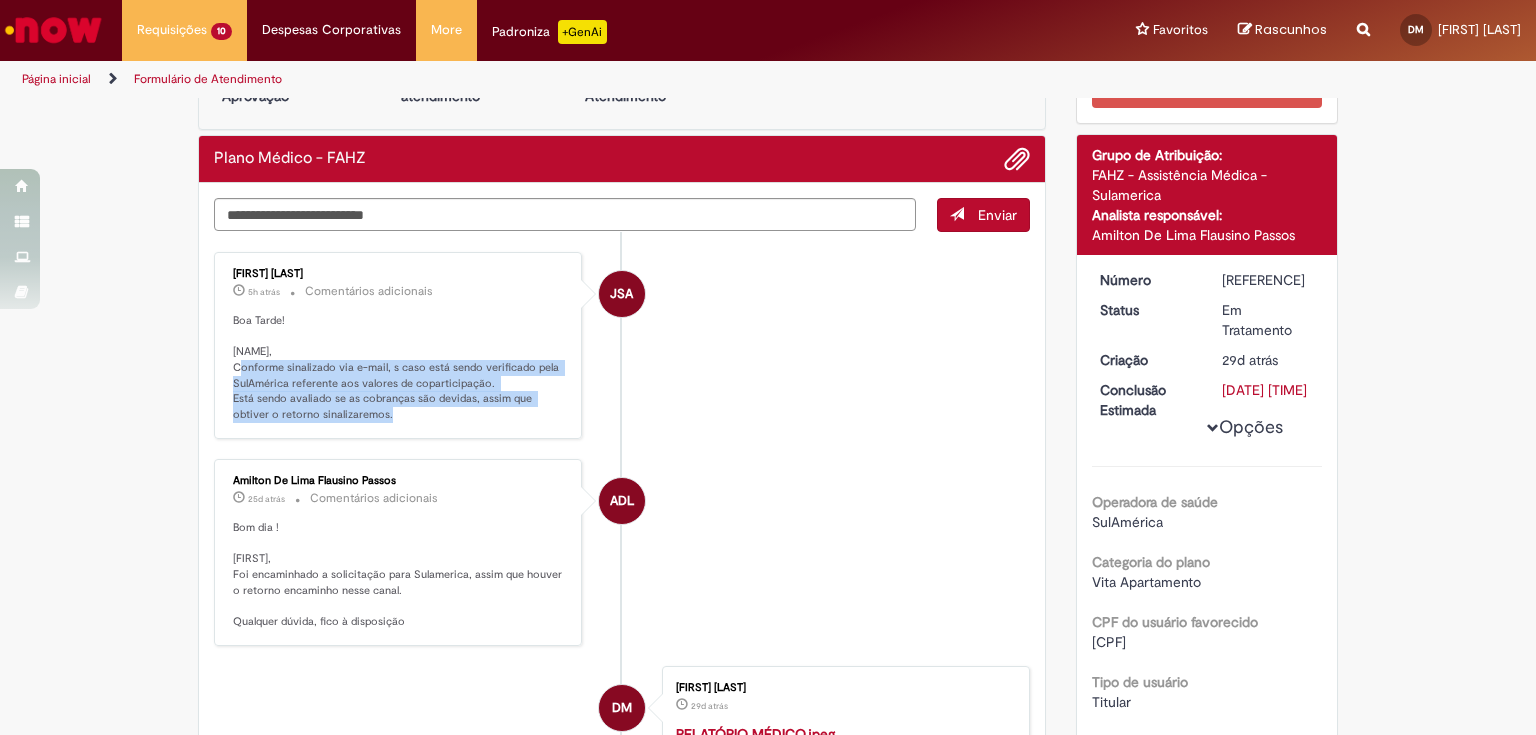 scroll, scrollTop: 0, scrollLeft: 0, axis: both 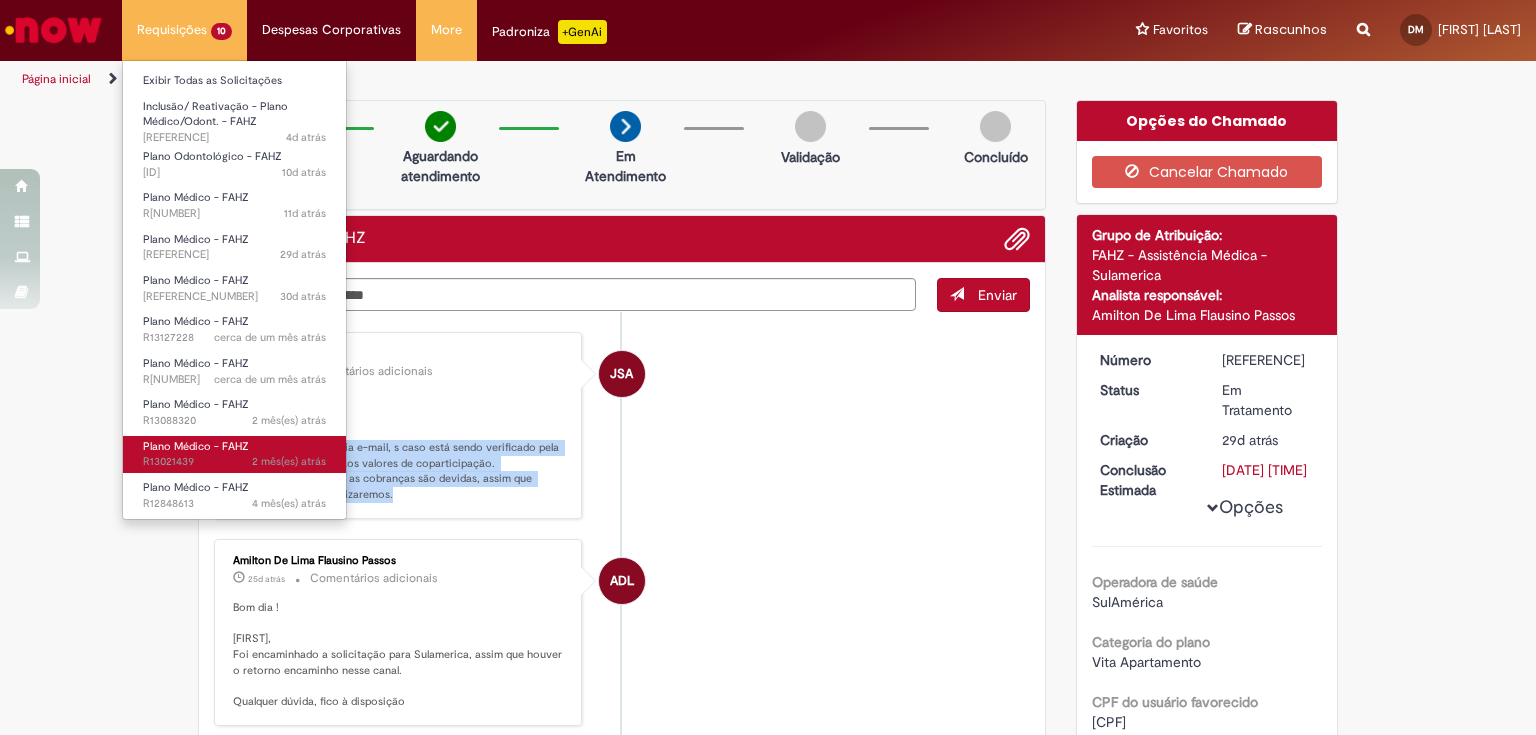 click on "Plano Médico - FAHZ" at bounding box center [196, 446] 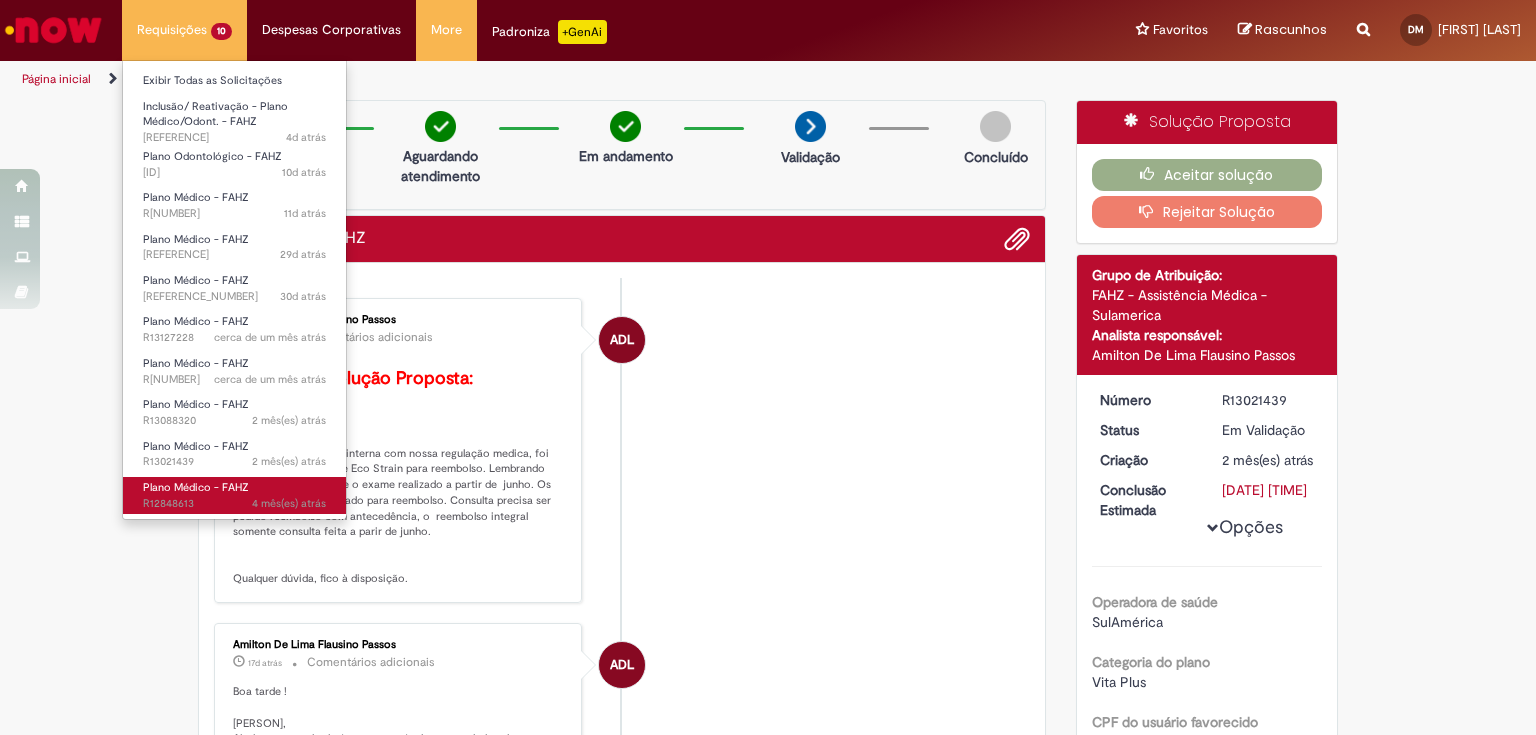 click on "4 mês(es) atrás 4 meses atrás  R[NUMBER]" at bounding box center [234, 504] 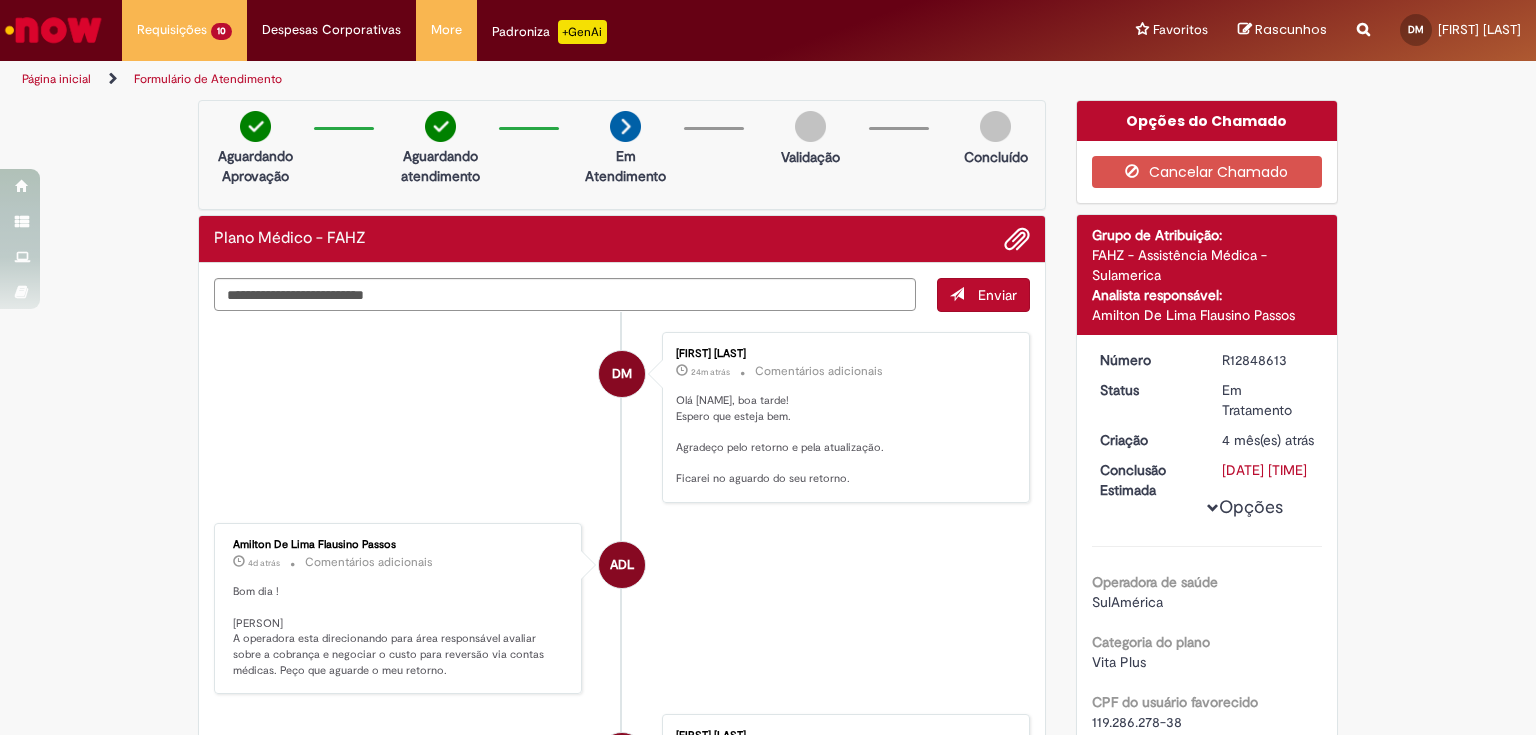 drag, startPoint x: 672, startPoint y: 279, endPoint x: 860, endPoint y: 479, distance: 274.48862 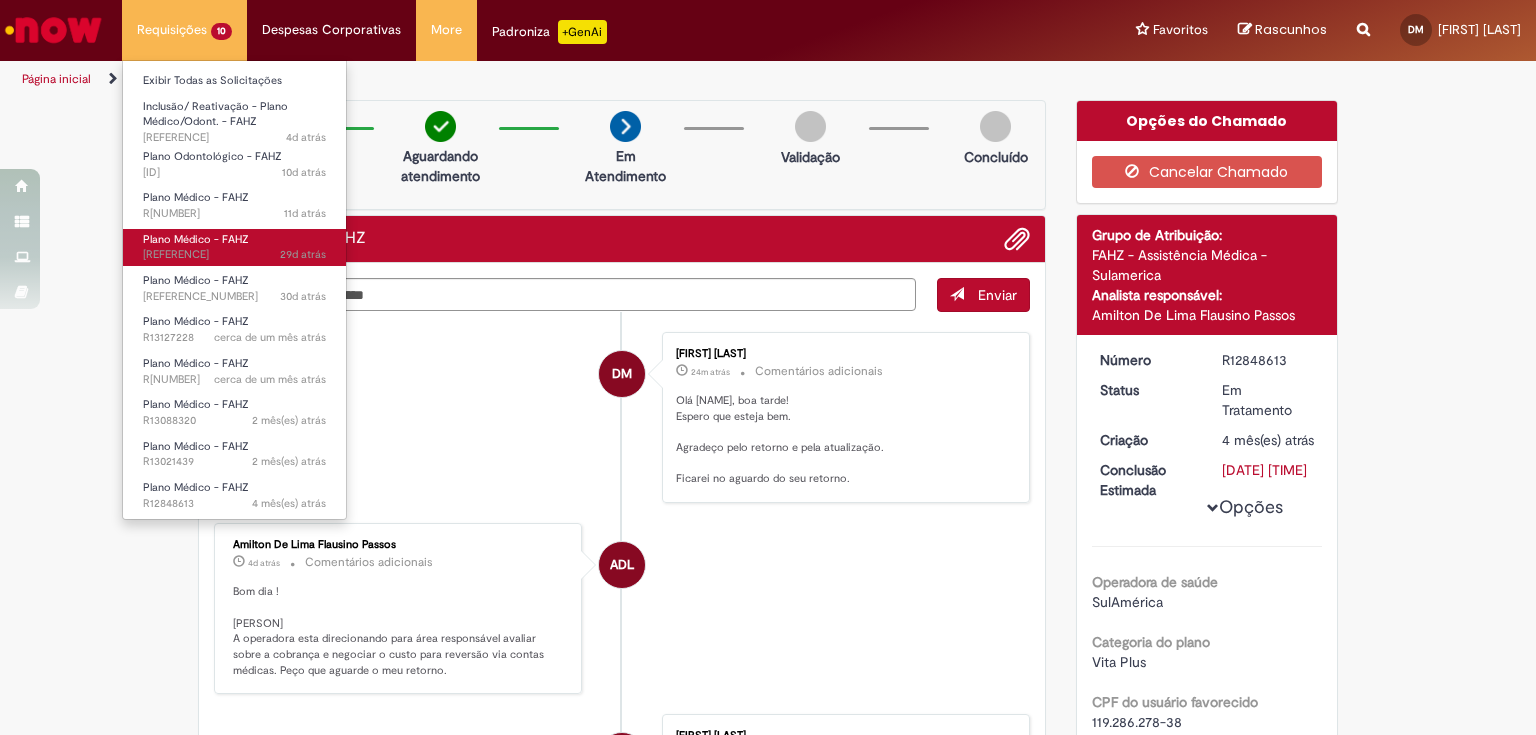click on "[TIME_AGO] [REFERENCE_NUMBER]" at bounding box center [234, 255] 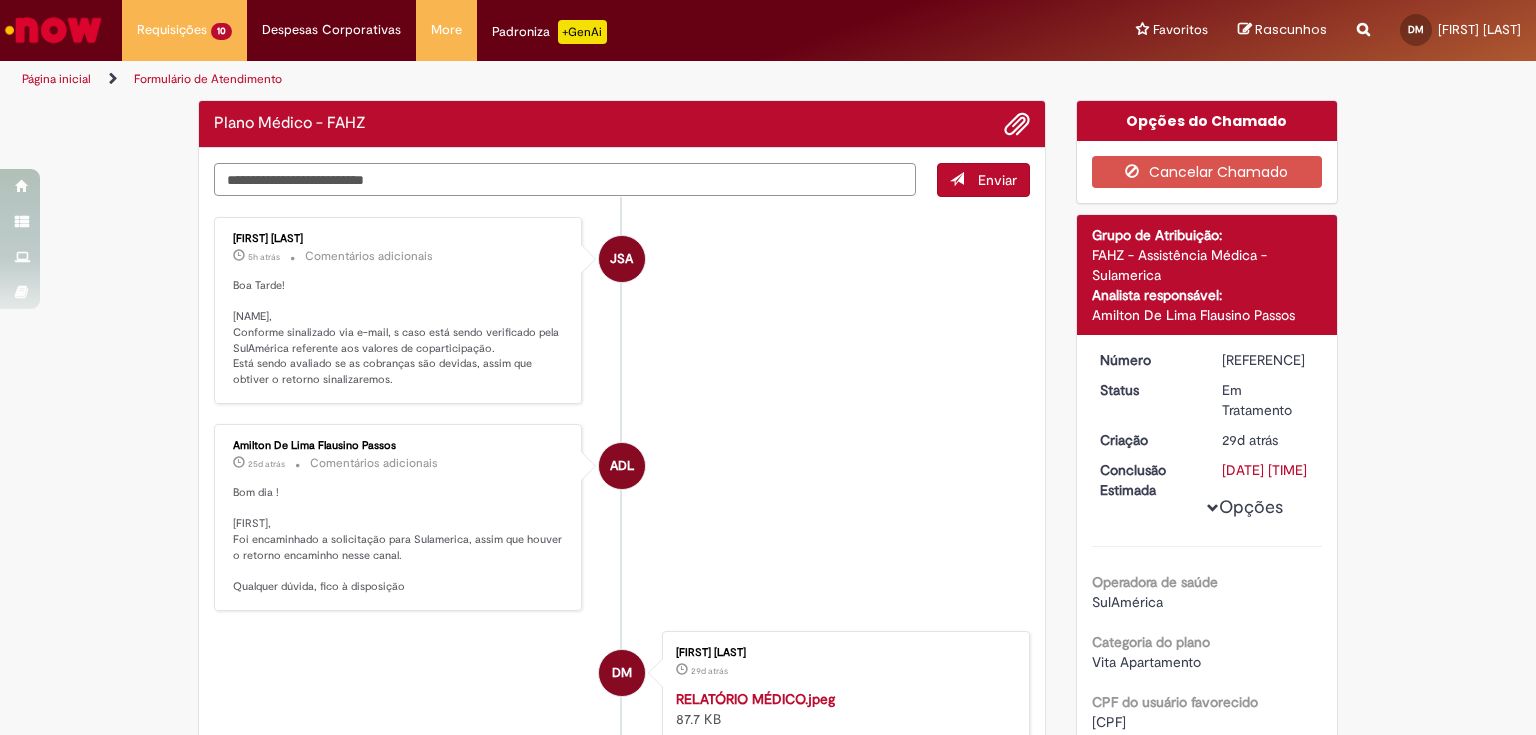 click at bounding box center [565, 180] 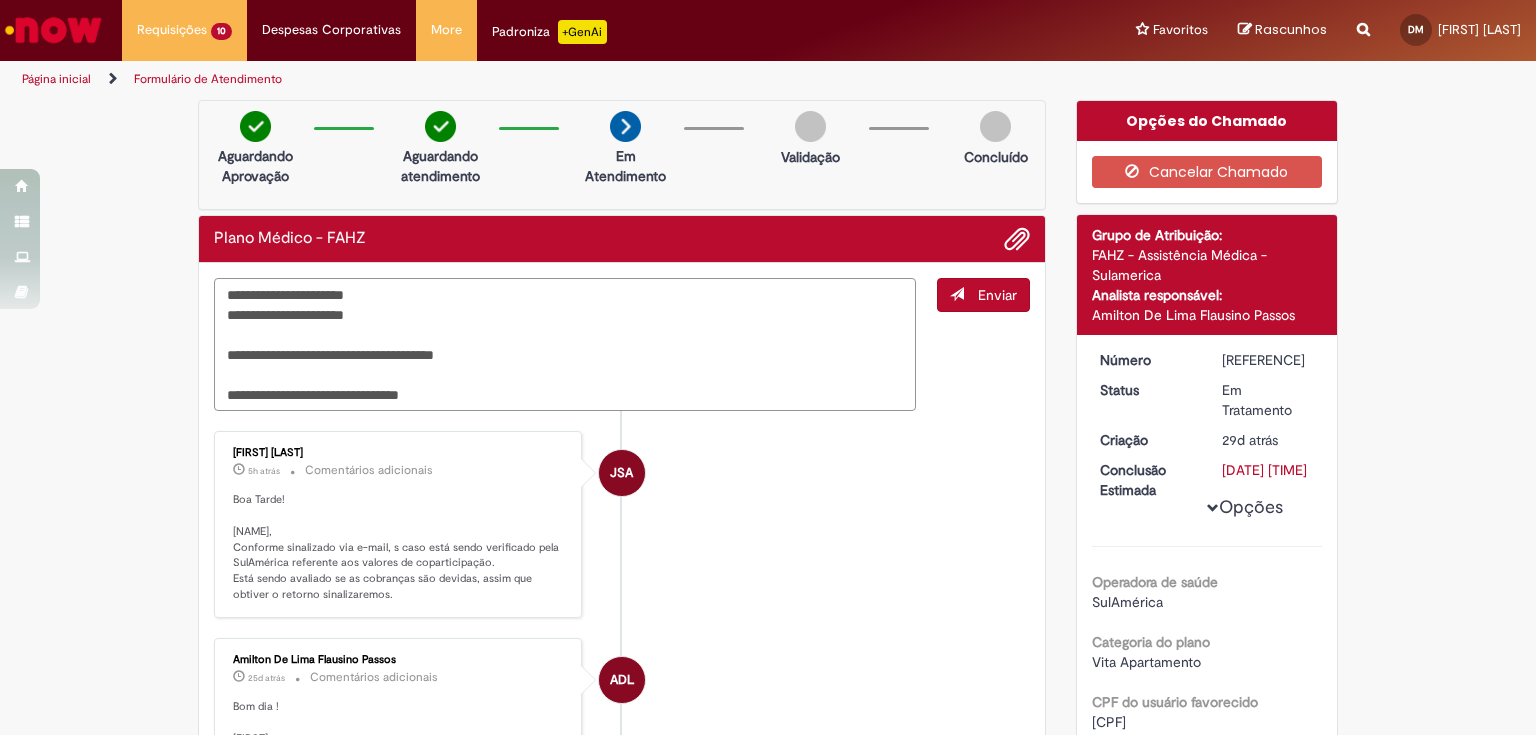 click on "**********" at bounding box center [565, 345] 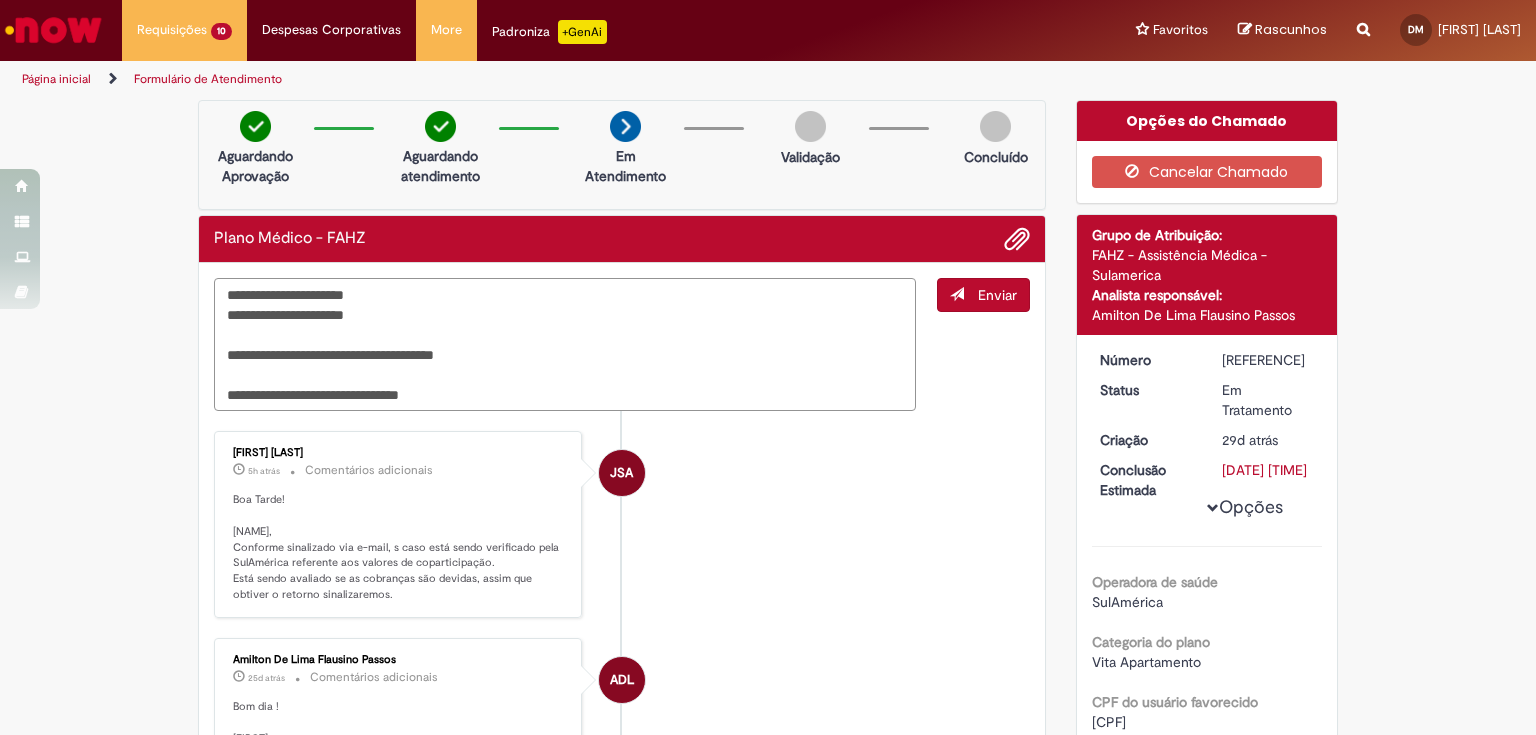 drag, startPoint x: 453, startPoint y: 387, endPoint x: 337, endPoint y: 393, distance: 116.15507 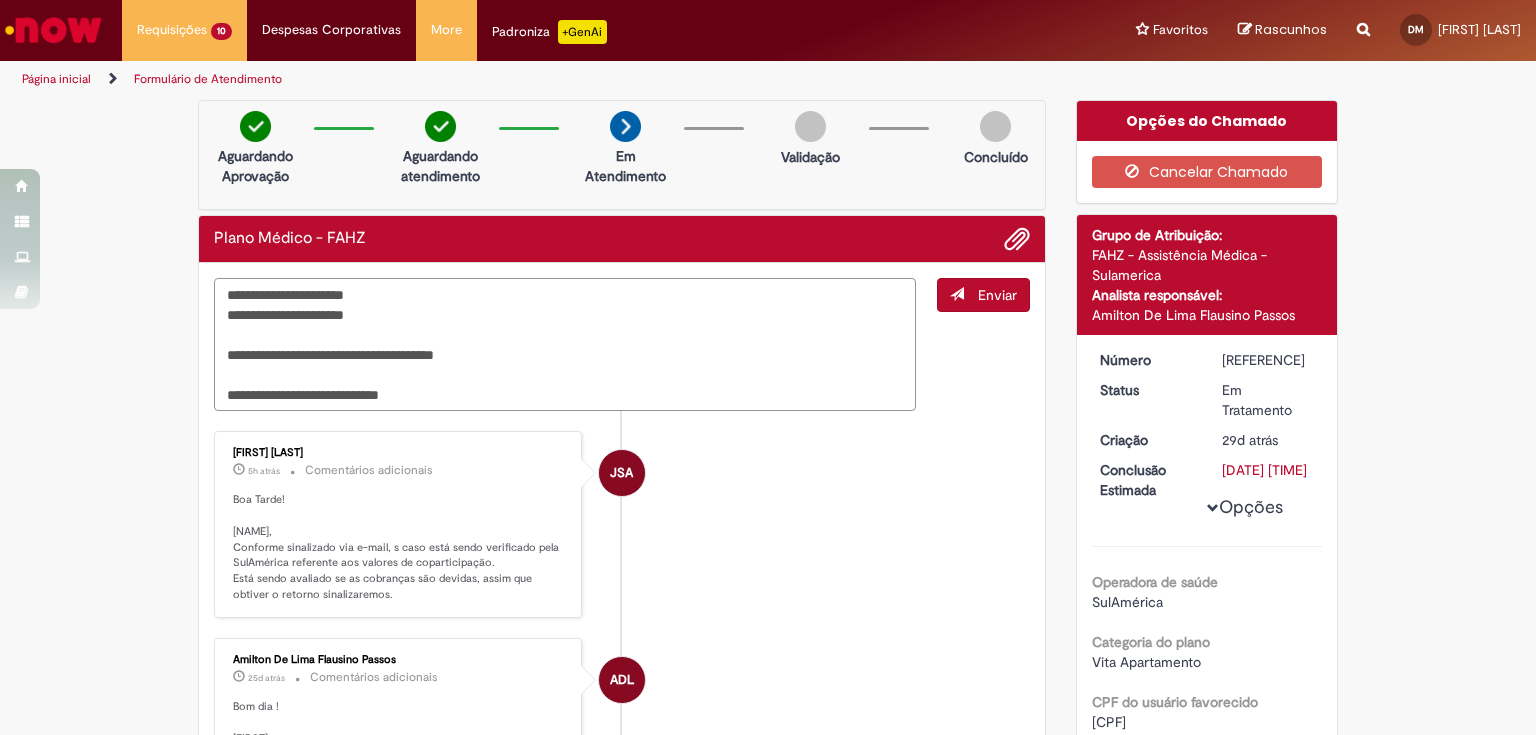 drag, startPoint x: 336, startPoint y: 391, endPoint x: 498, endPoint y: 397, distance: 162.11107 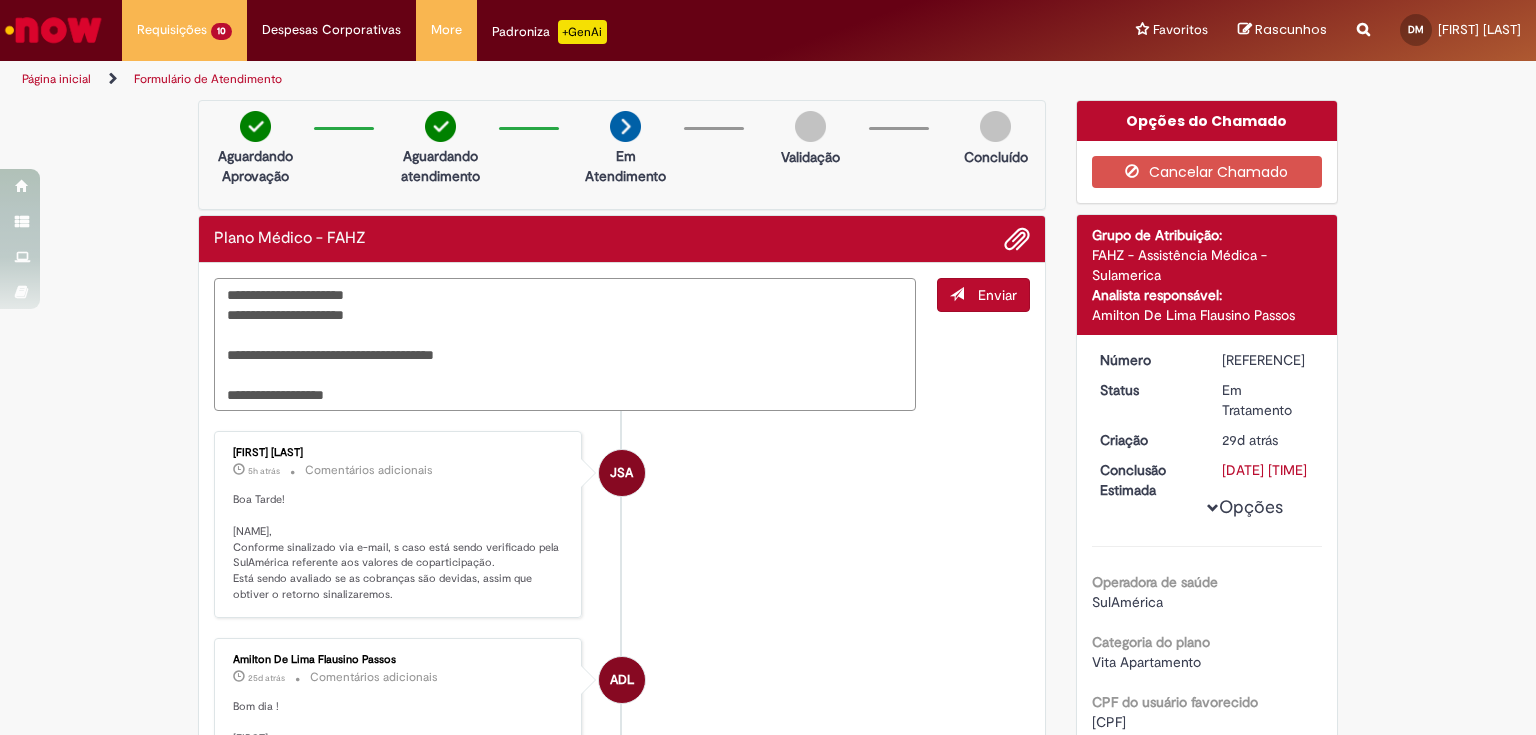 drag, startPoint x: 380, startPoint y: 394, endPoint x: 220, endPoint y: 401, distance: 160.15305 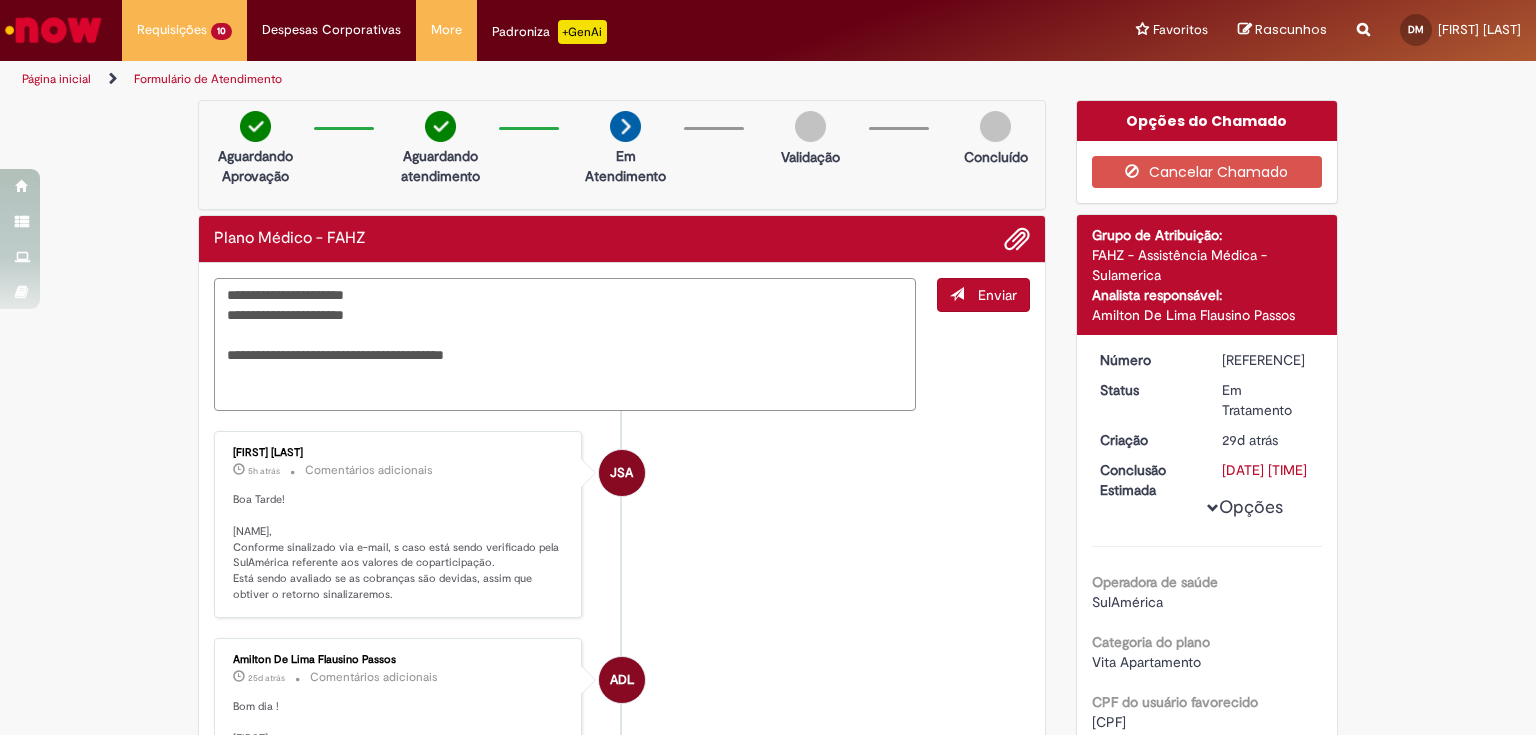 click on "**********" at bounding box center (565, 345) 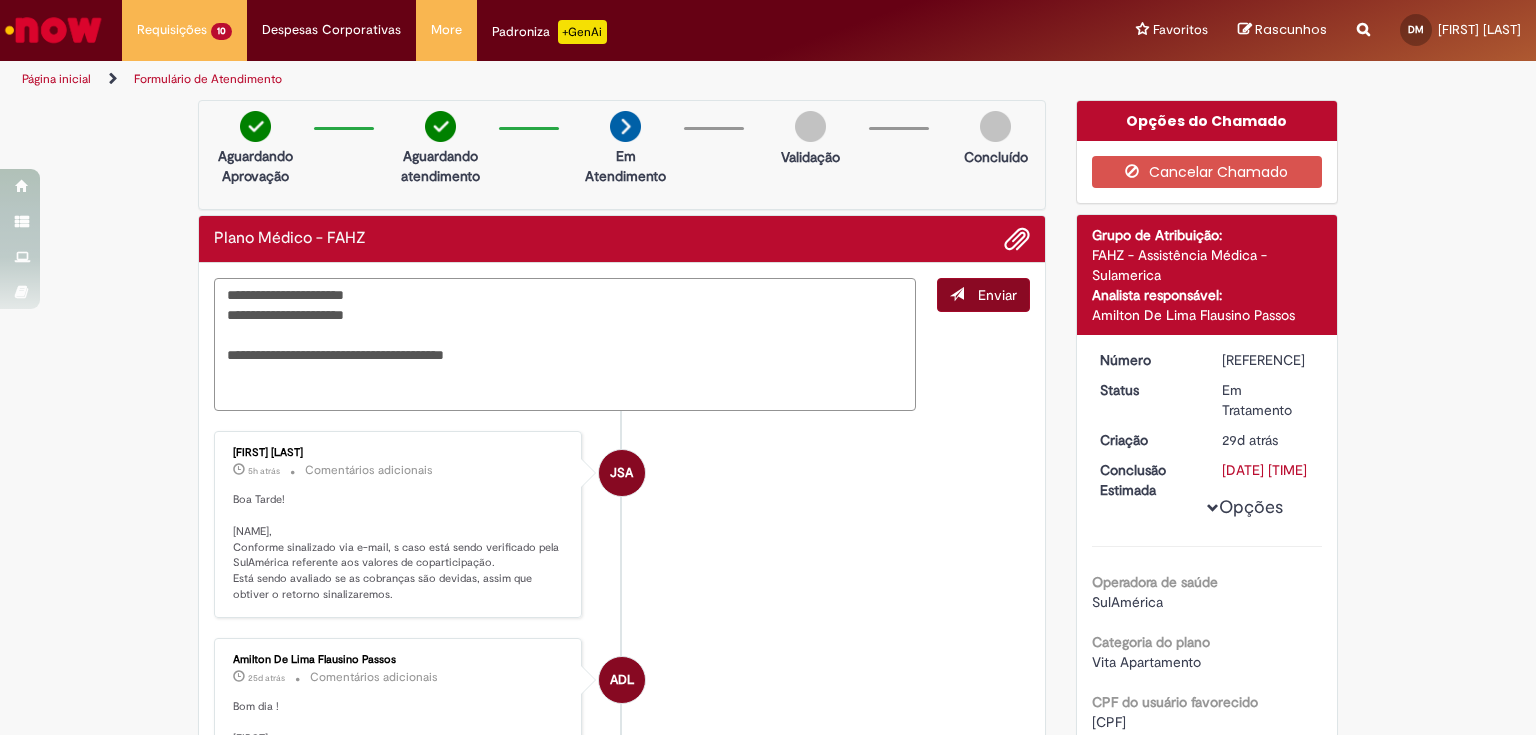 type on "**********" 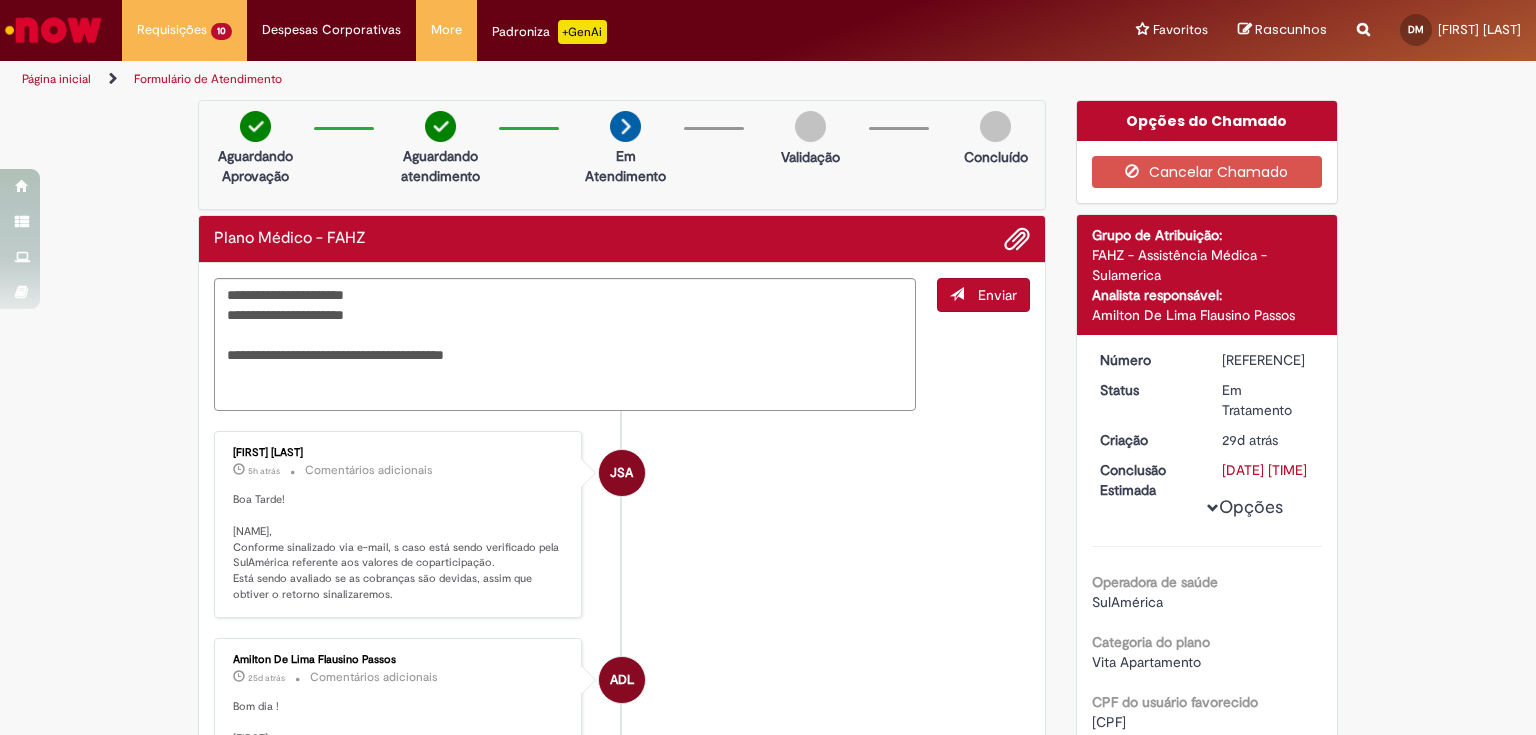 click on "Enviar" at bounding box center [997, 295] 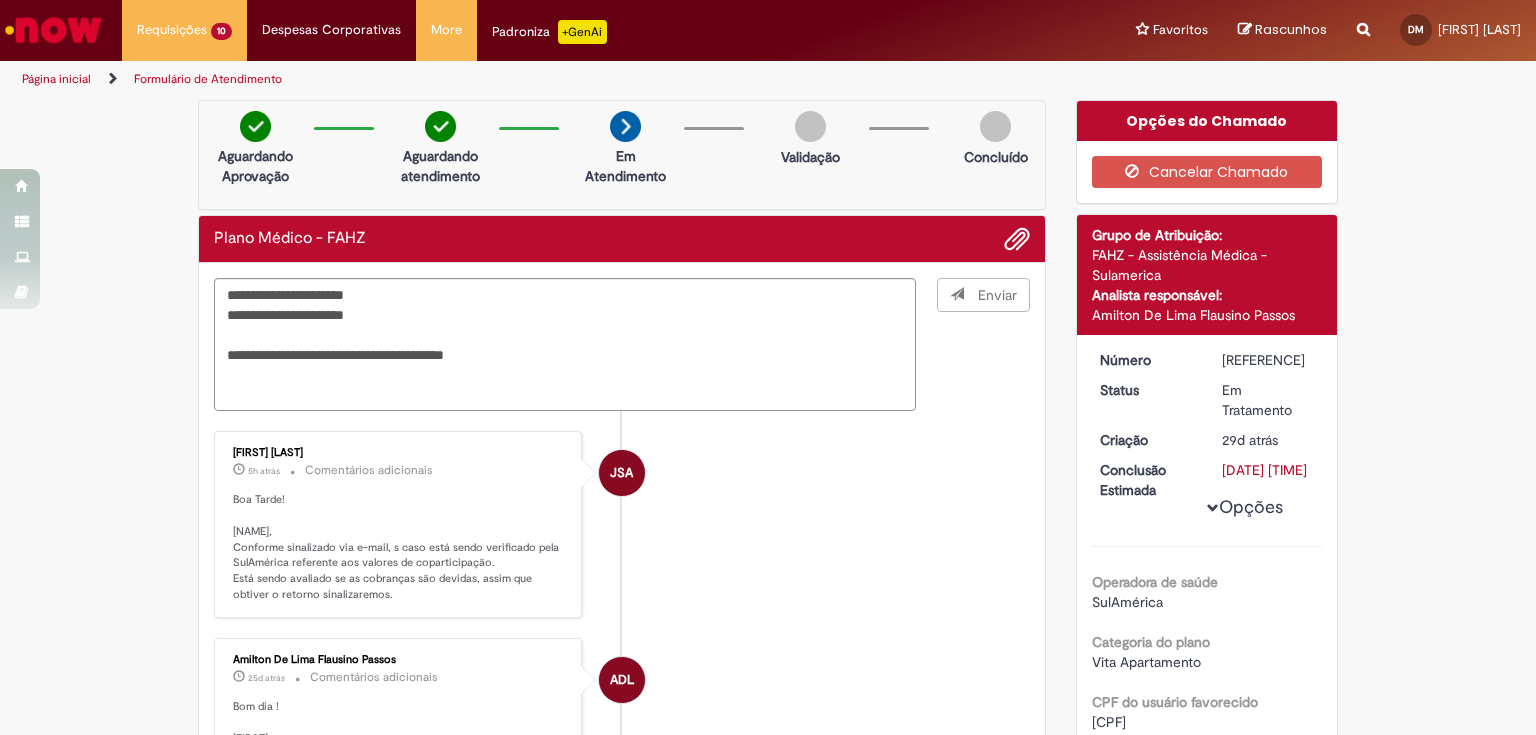 type 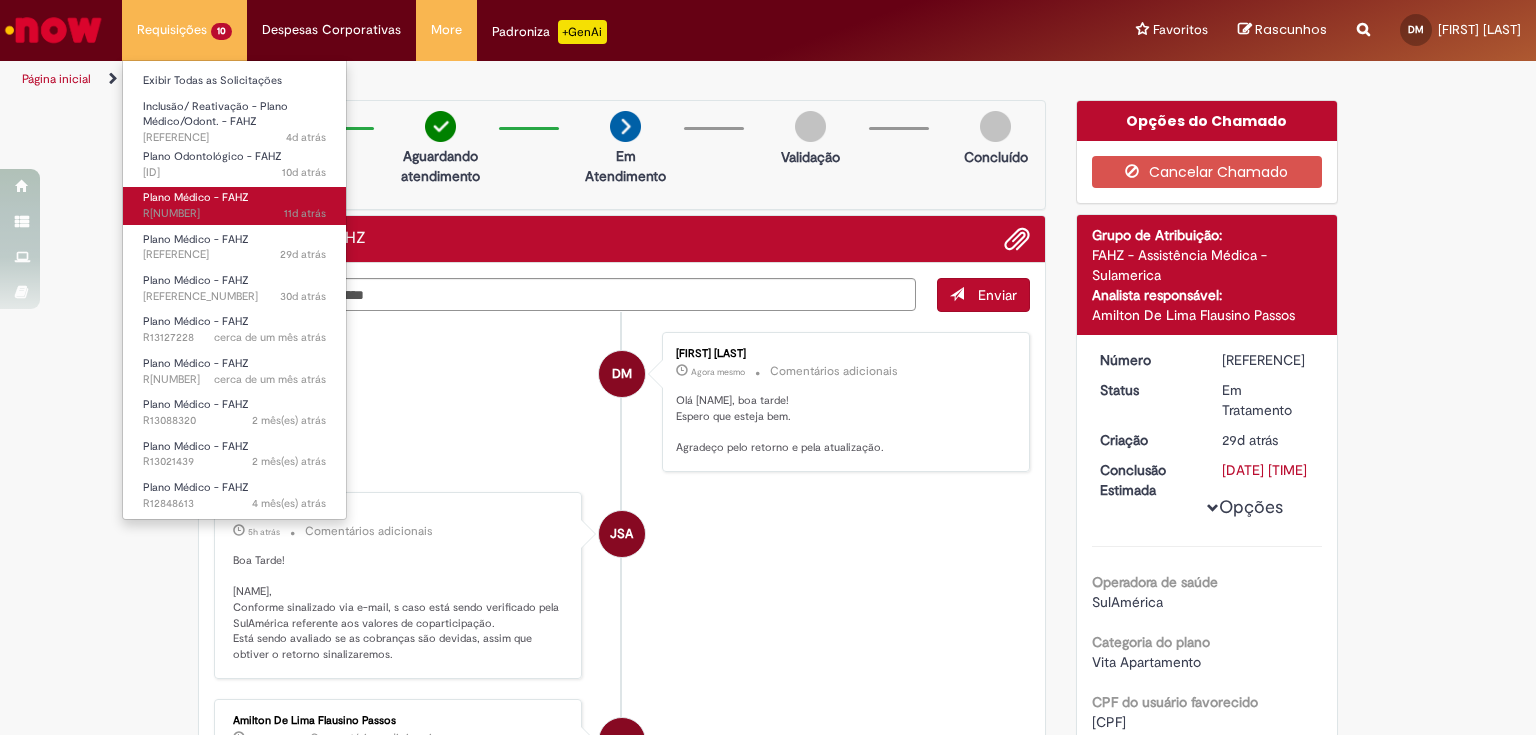 click on "Plano Médico - FAHZ" at bounding box center [196, 197] 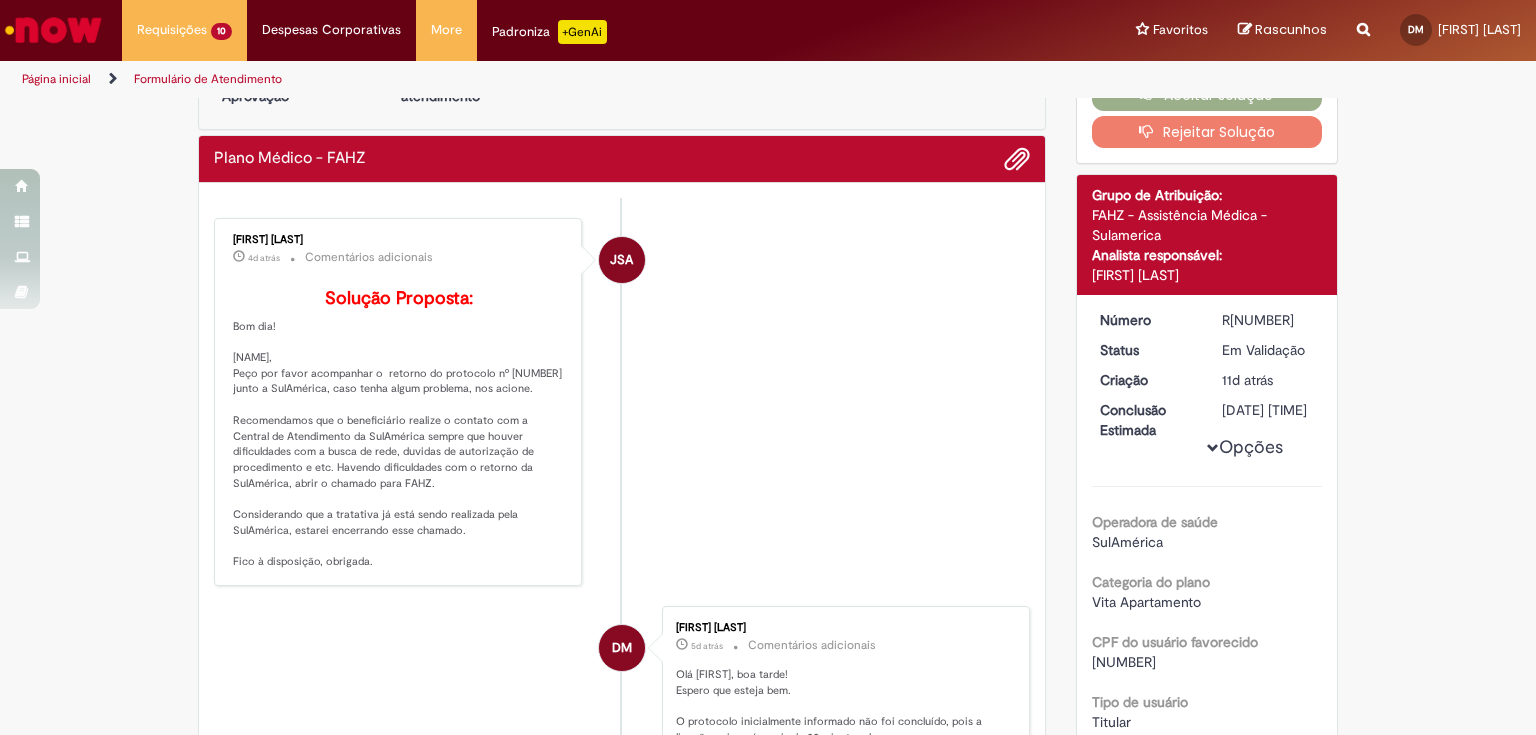 scroll, scrollTop: 160, scrollLeft: 0, axis: vertical 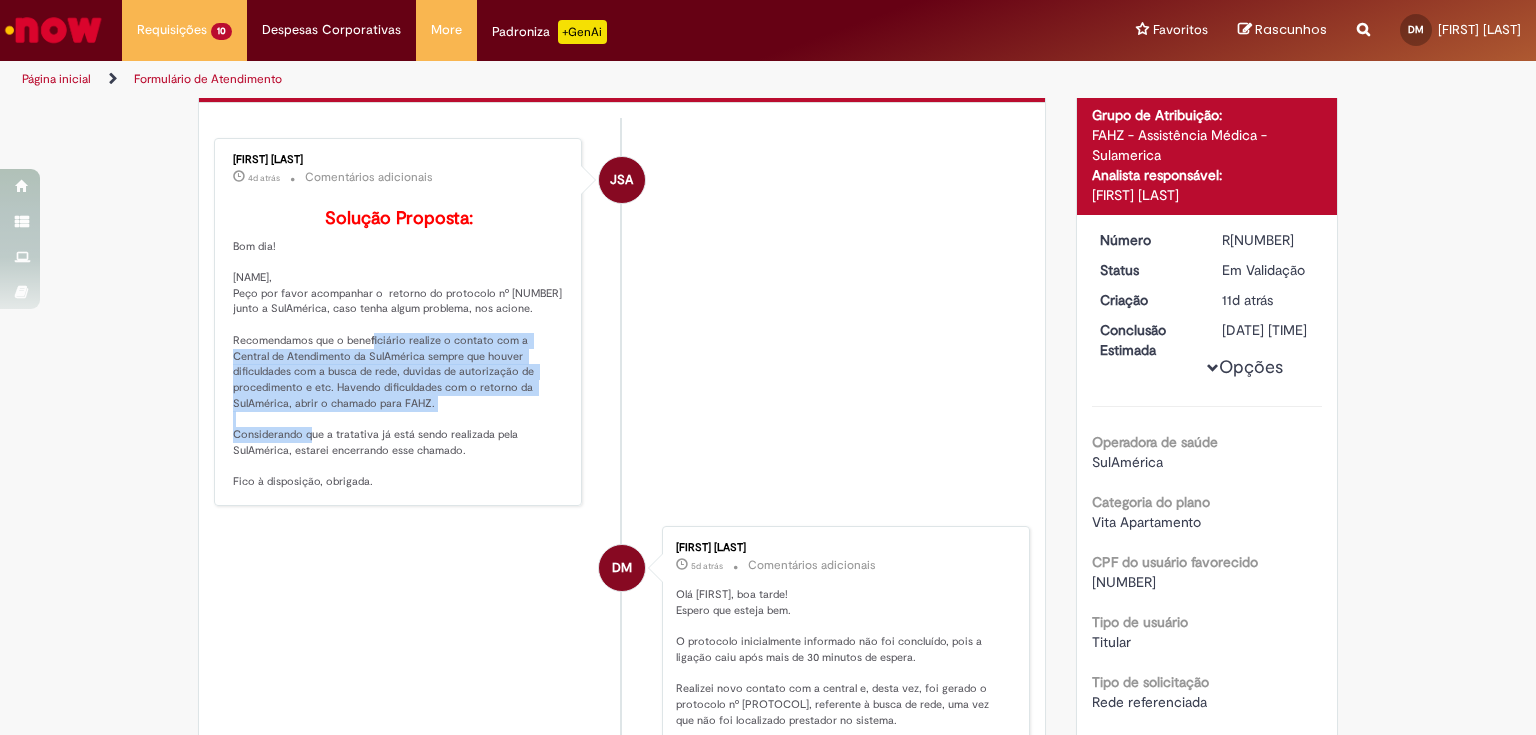 drag, startPoint x: 283, startPoint y: 388, endPoint x: 461, endPoint y: 462, distance: 192.76929 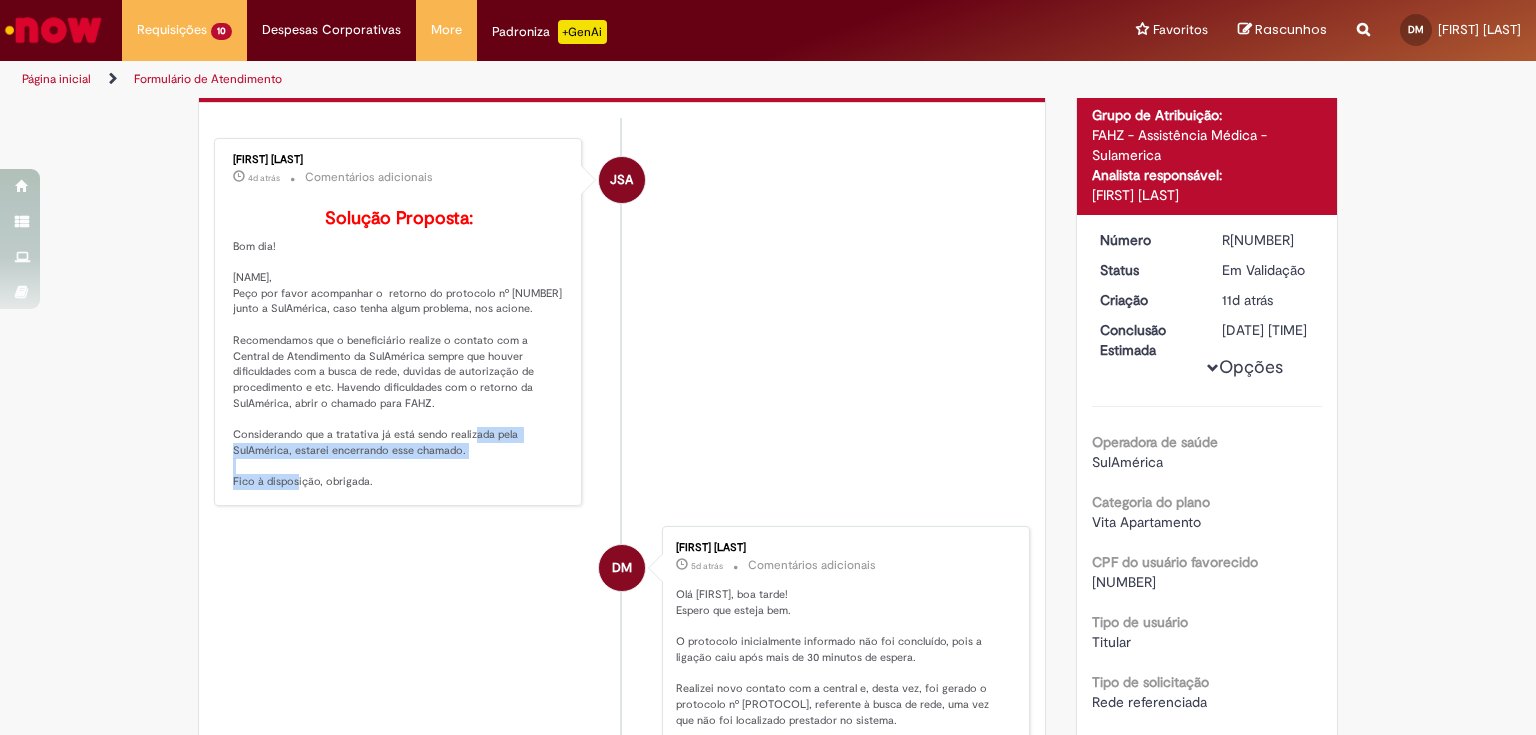 drag, startPoint x: 395, startPoint y: 486, endPoint x: 479, endPoint y: 500, distance: 85.158676 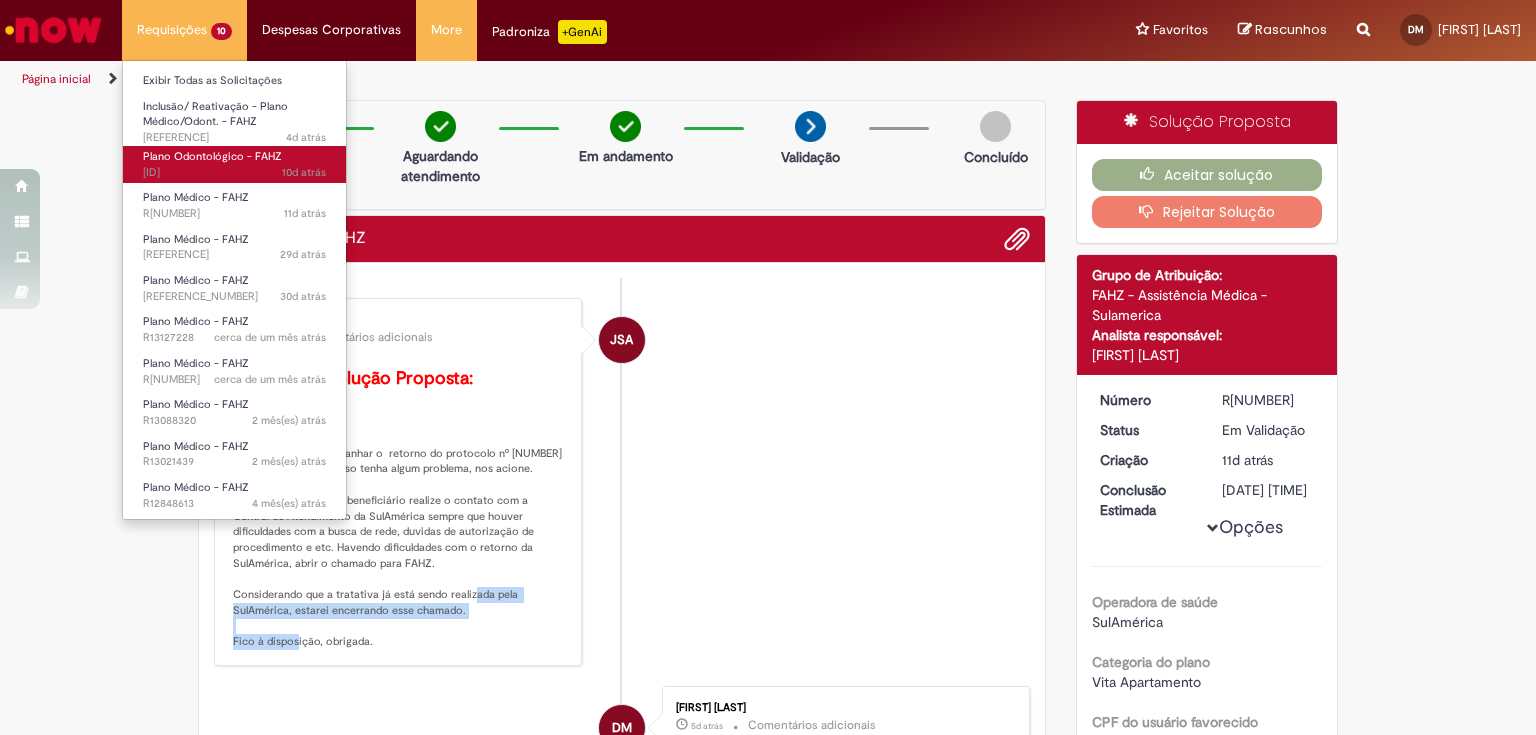 click on "10d atrás 10 dias atrás [REFERENCE]" at bounding box center [234, 173] 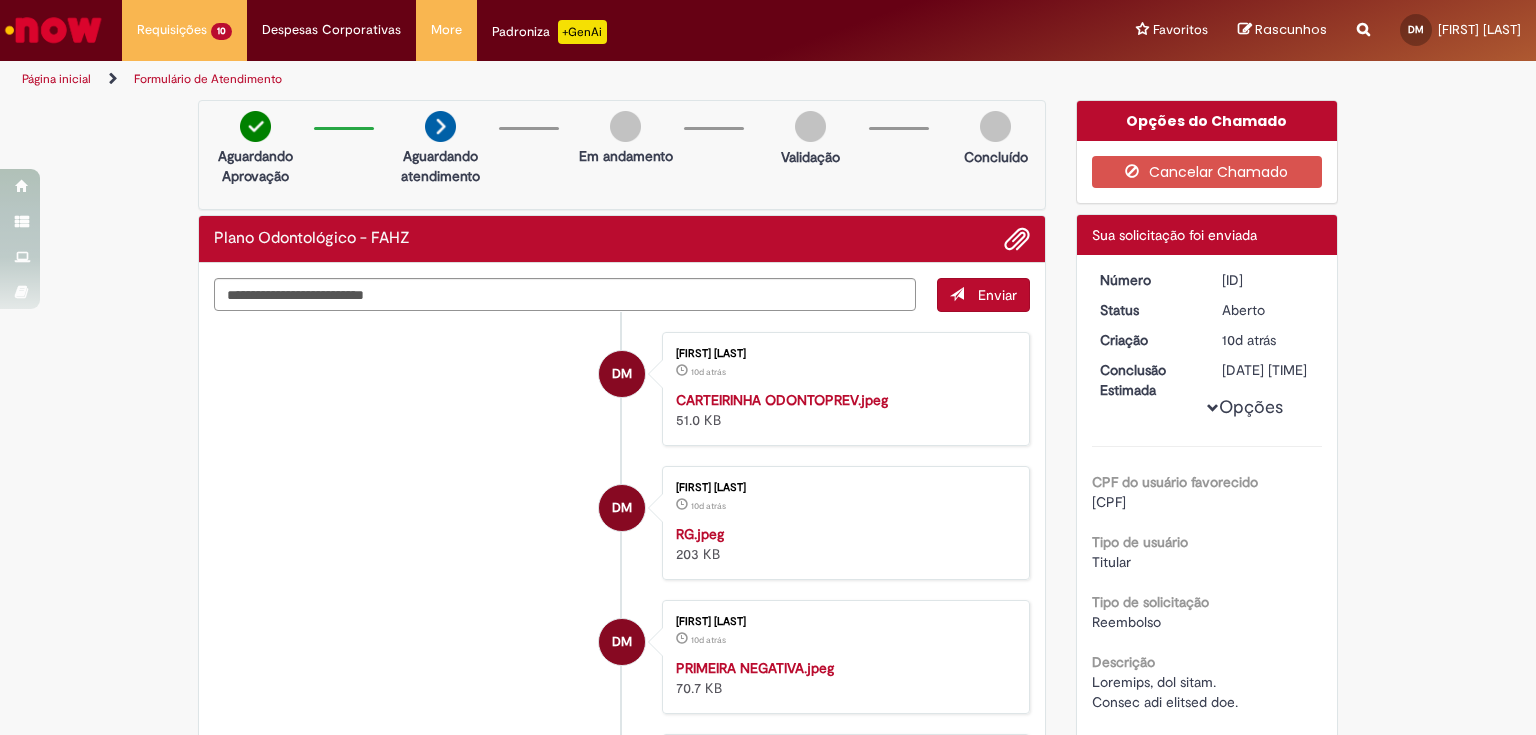 scroll, scrollTop: 160, scrollLeft: 0, axis: vertical 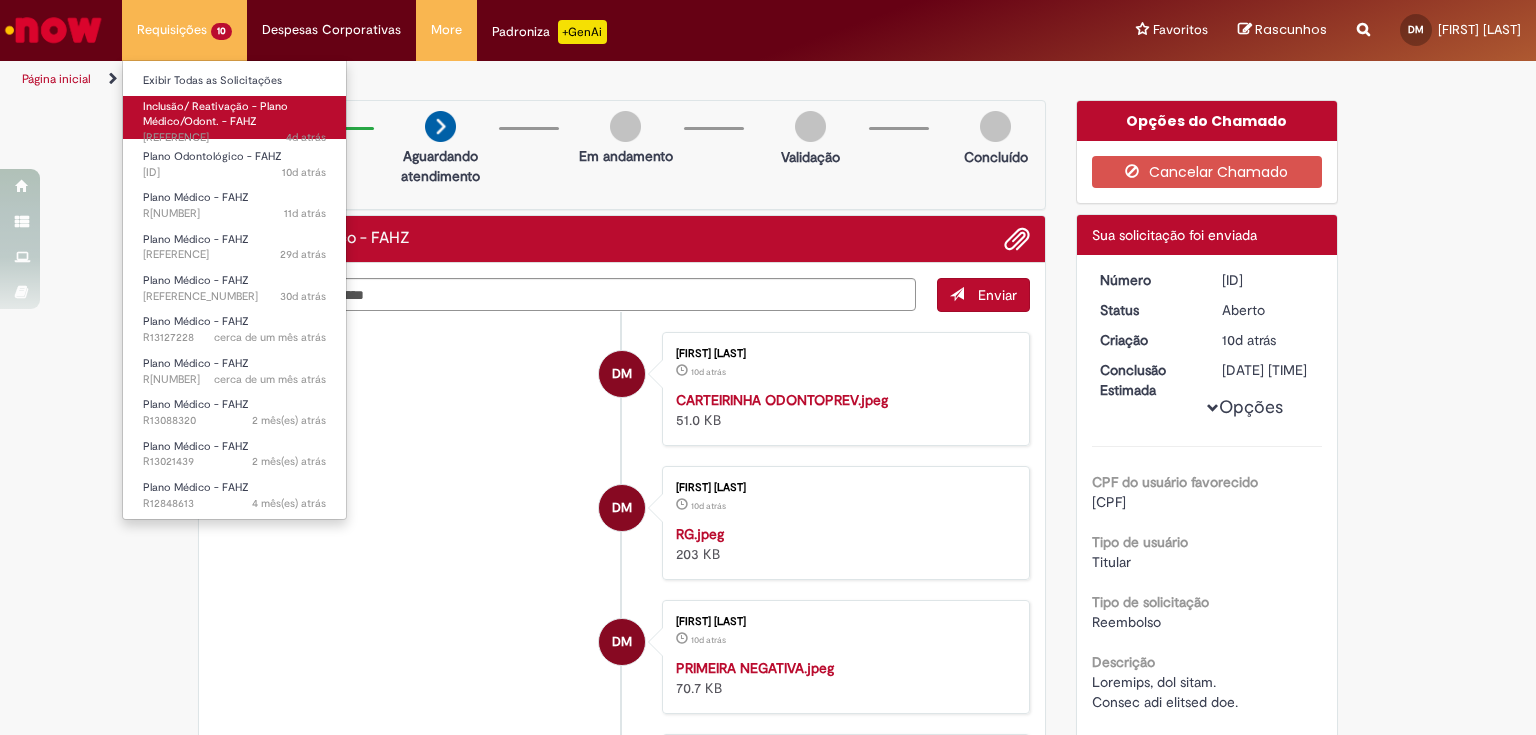 click on "Inclusão/ Reativação - Plano Médico/Odont. - FAHZ" at bounding box center (215, 114) 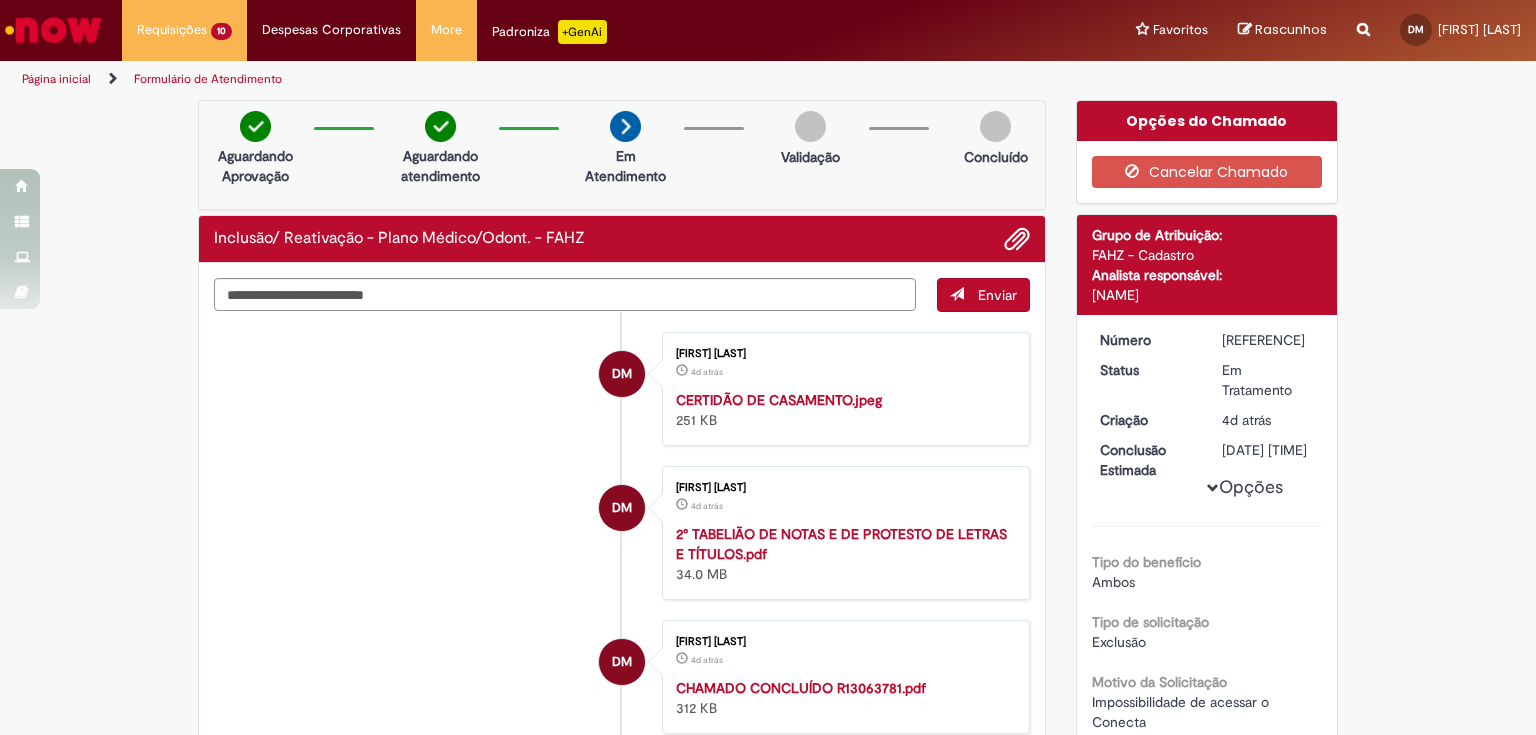 click on "DM
[NAME]
4d atrás 4 dias atrás
CERTIDÃO DE CASAMENTO.jpeg  251 KB" at bounding box center (622, 389) 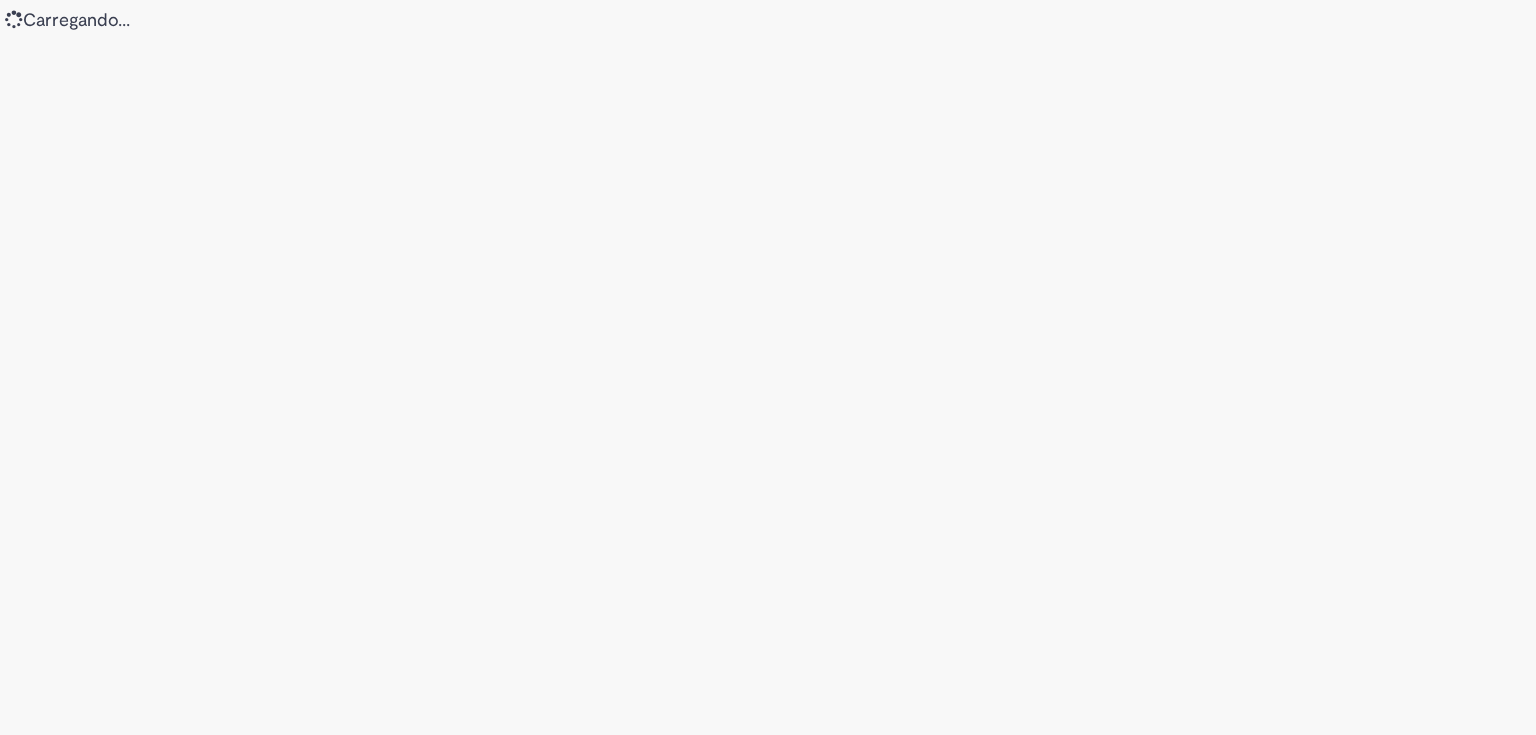 scroll, scrollTop: 0, scrollLeft: 0, axis: both 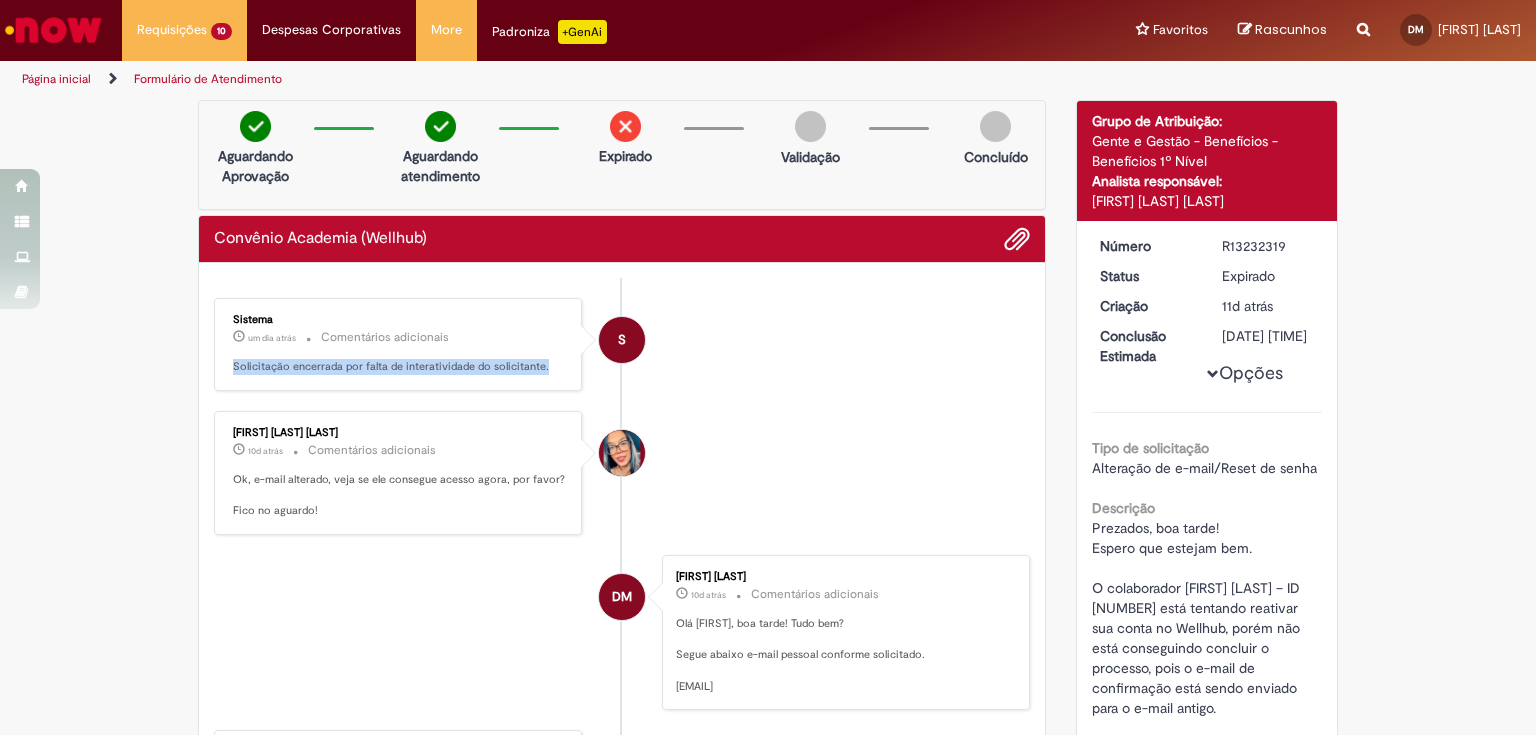 drag, startPoint x: 225, startPoint y: 247, endPoint x: 547, endPoint y: 356, distance: 339.94852 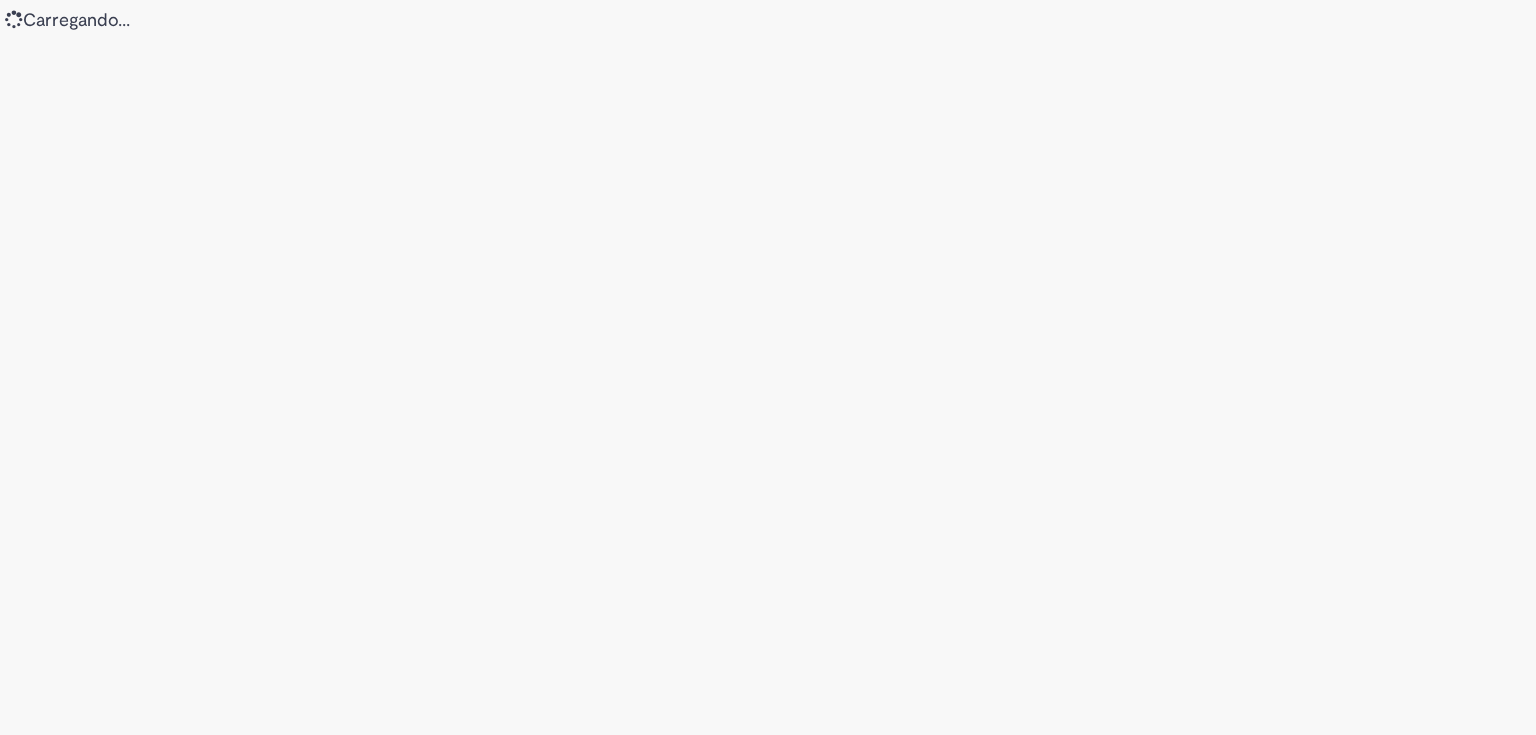 scroll, scrollTop: 0, scrollLeft: 0, axis: both 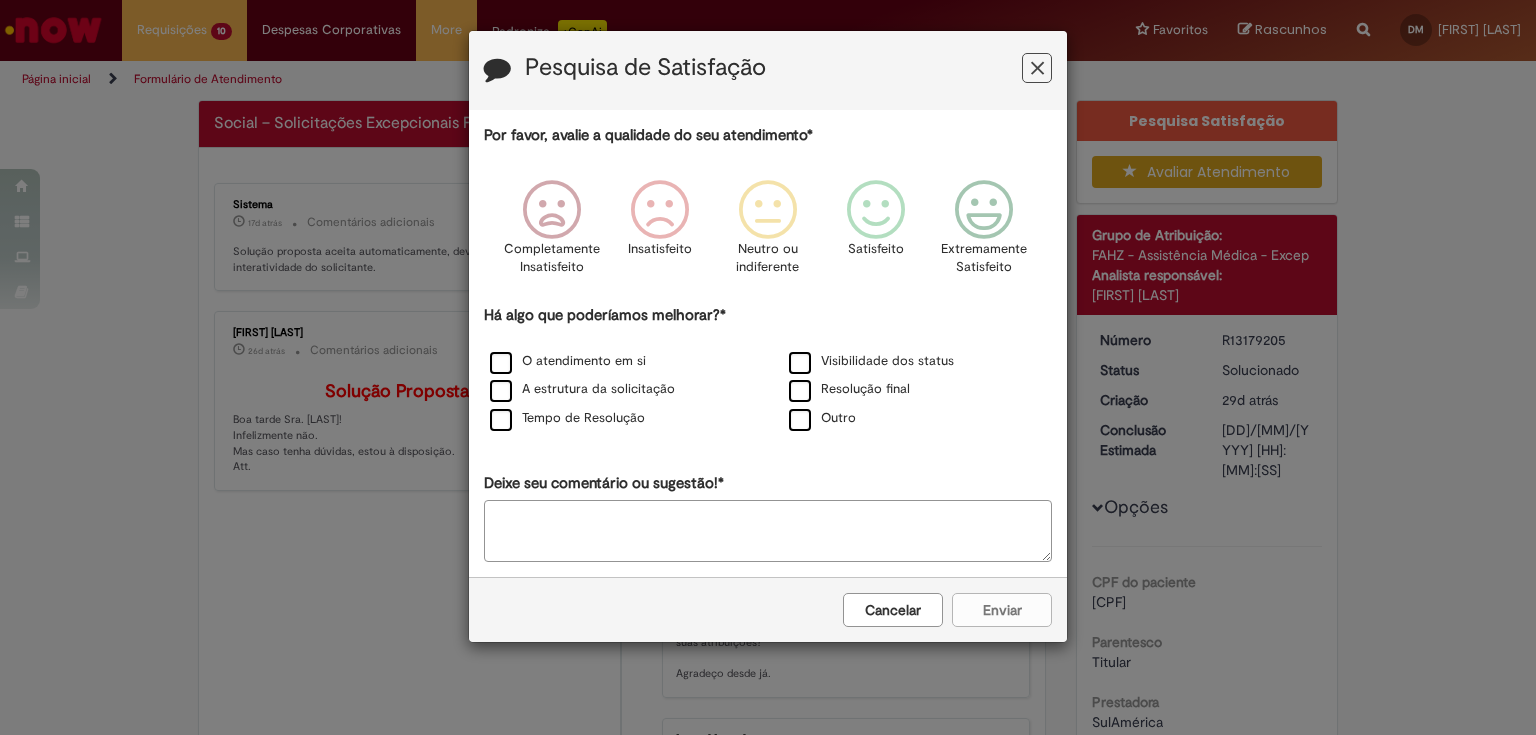 click at bounding box center [1037, 68] 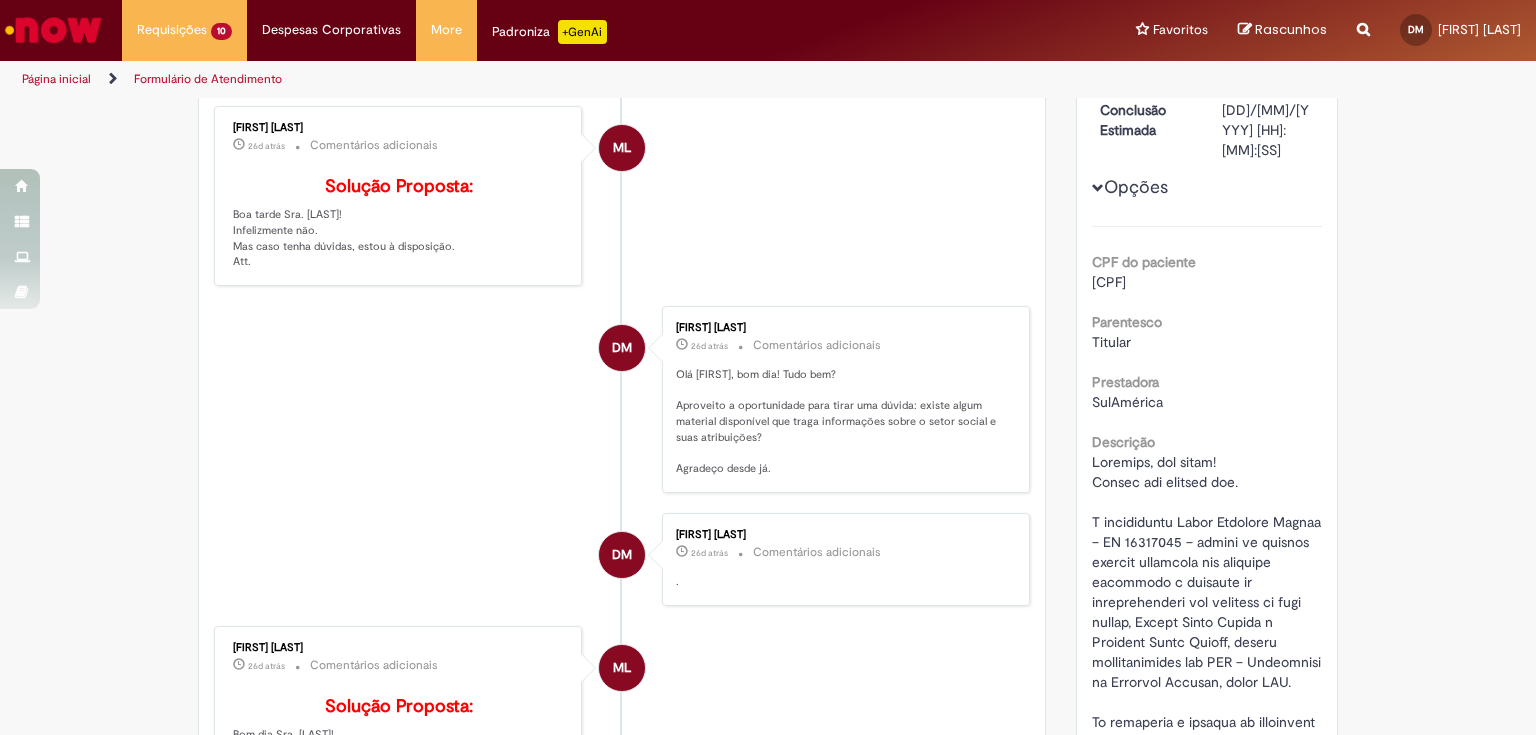 scroll, scrollTop: 640, scrollLeft: 0, axis: vertical 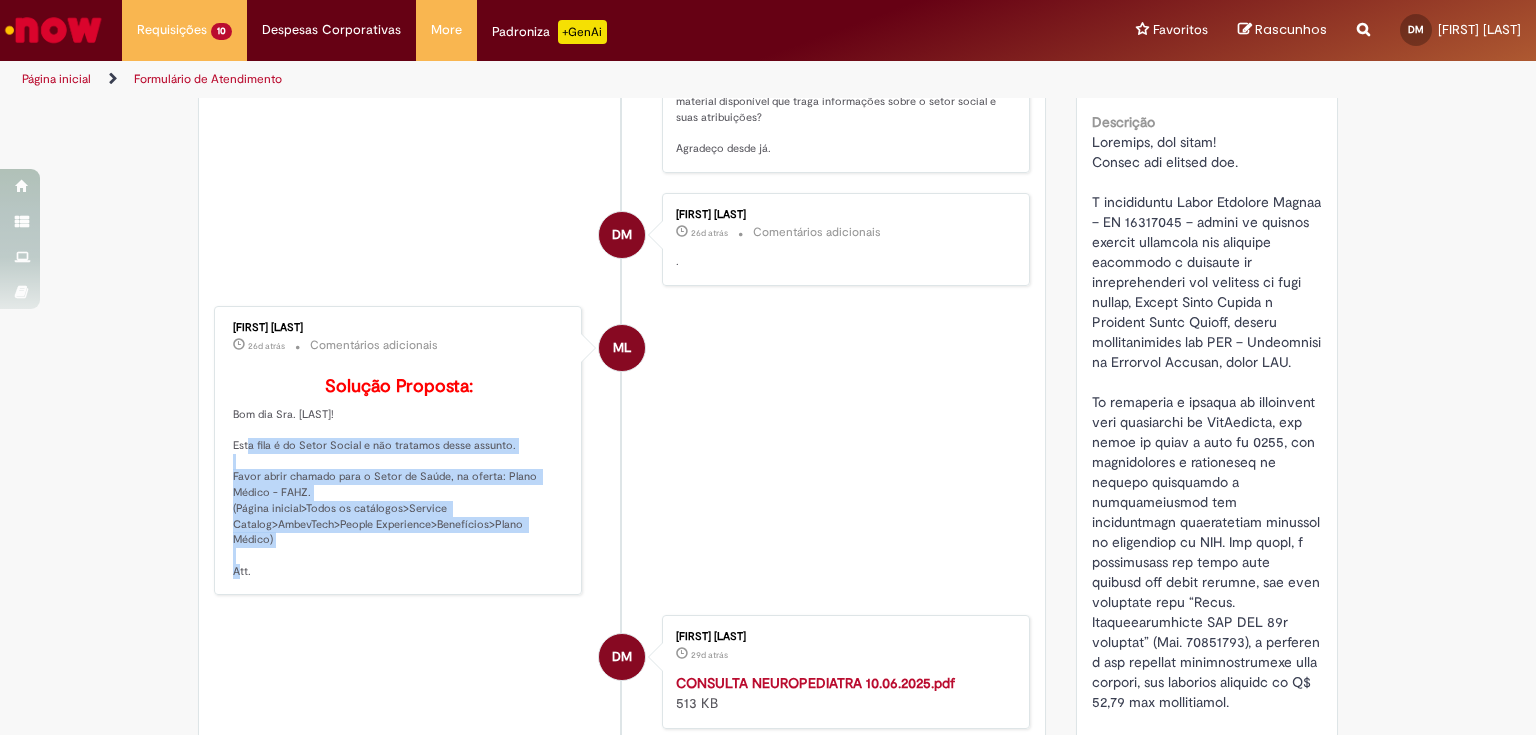 drag, startPoint x: 227, startPoint y: 500, endPoint x: 565, endPoint y: 585, distance: 348.52402 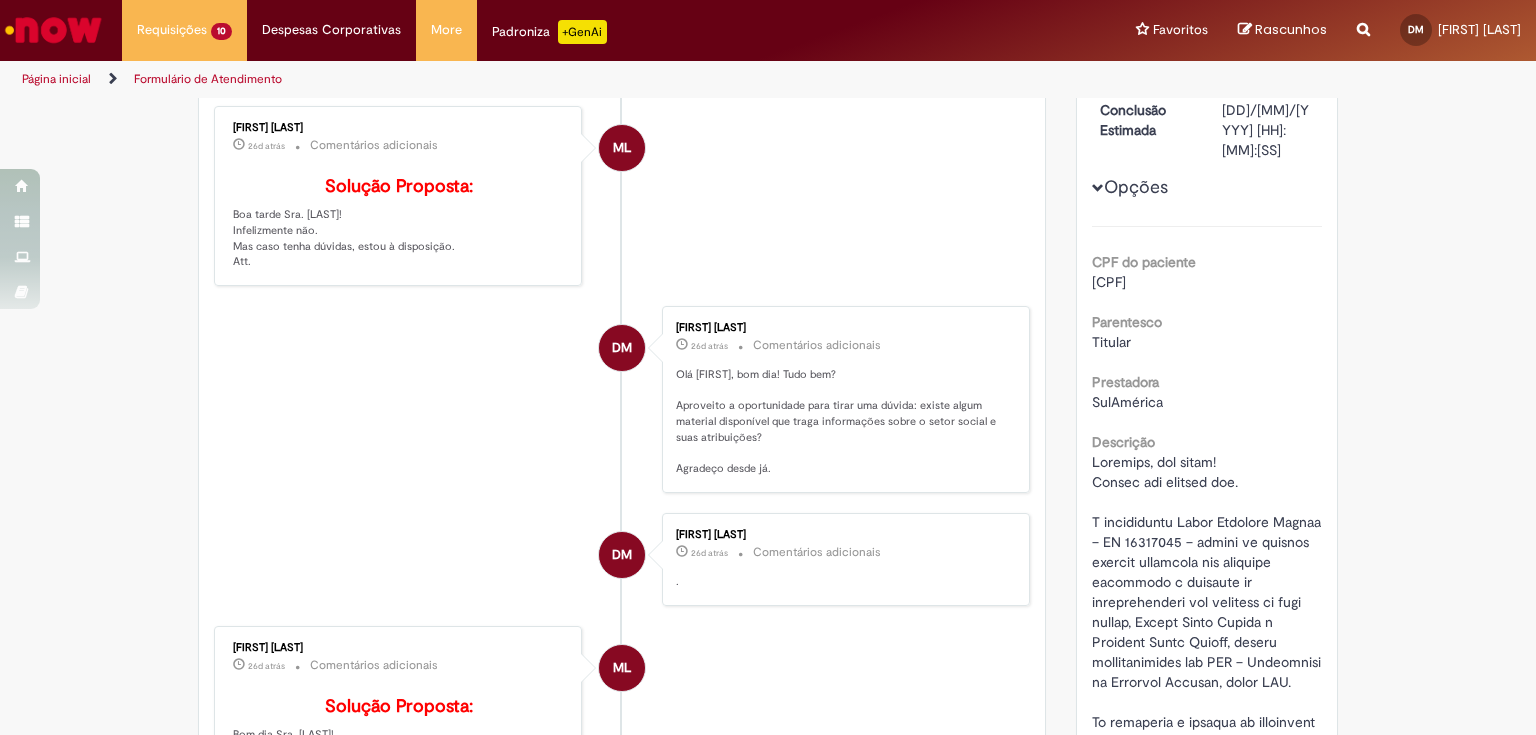 scroll, scrollTop: 240, scrollLeft: 0, axis: vertical 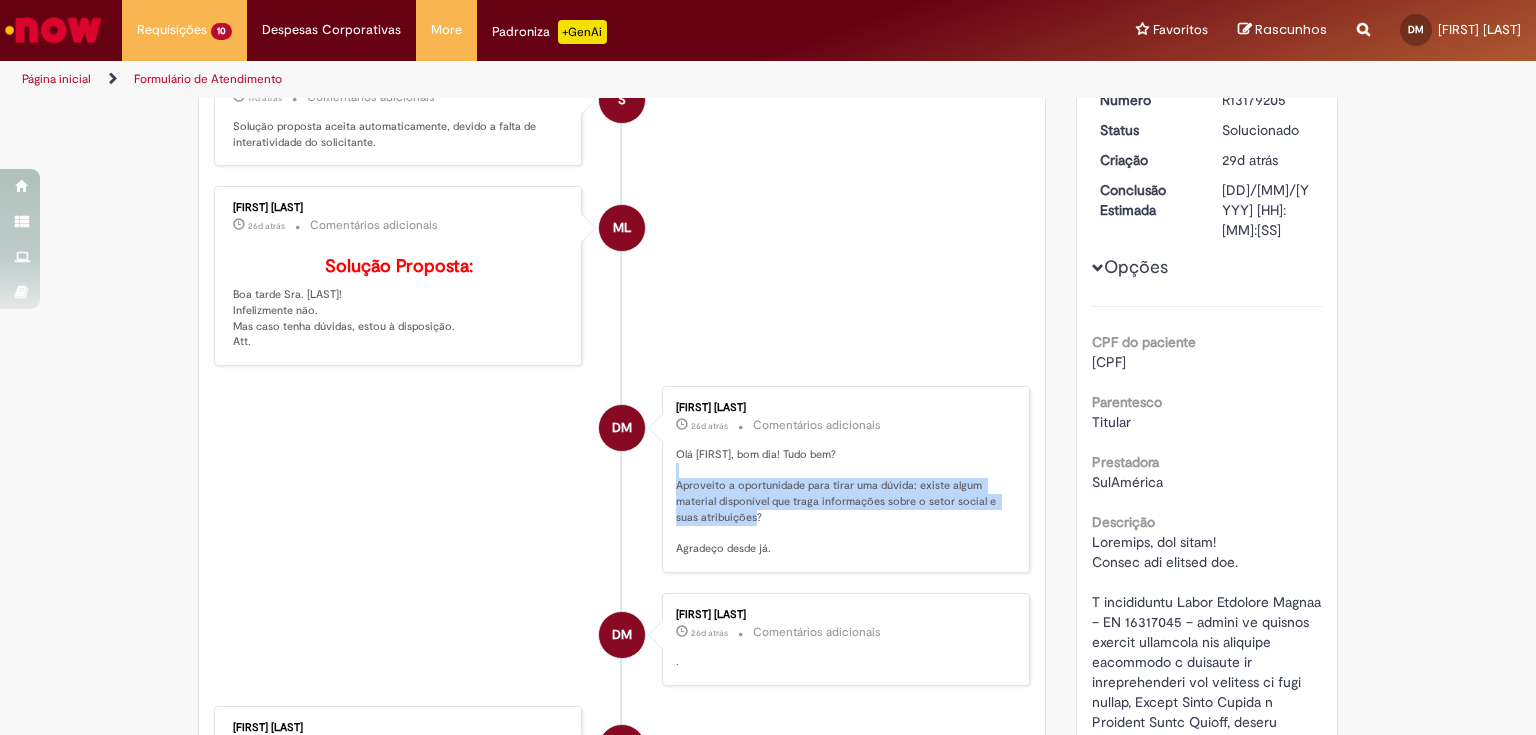 drag, startPoint x: 671, startPoint y: 516, endPoint x: 840, endPoint y: 541, distance: 170.83911 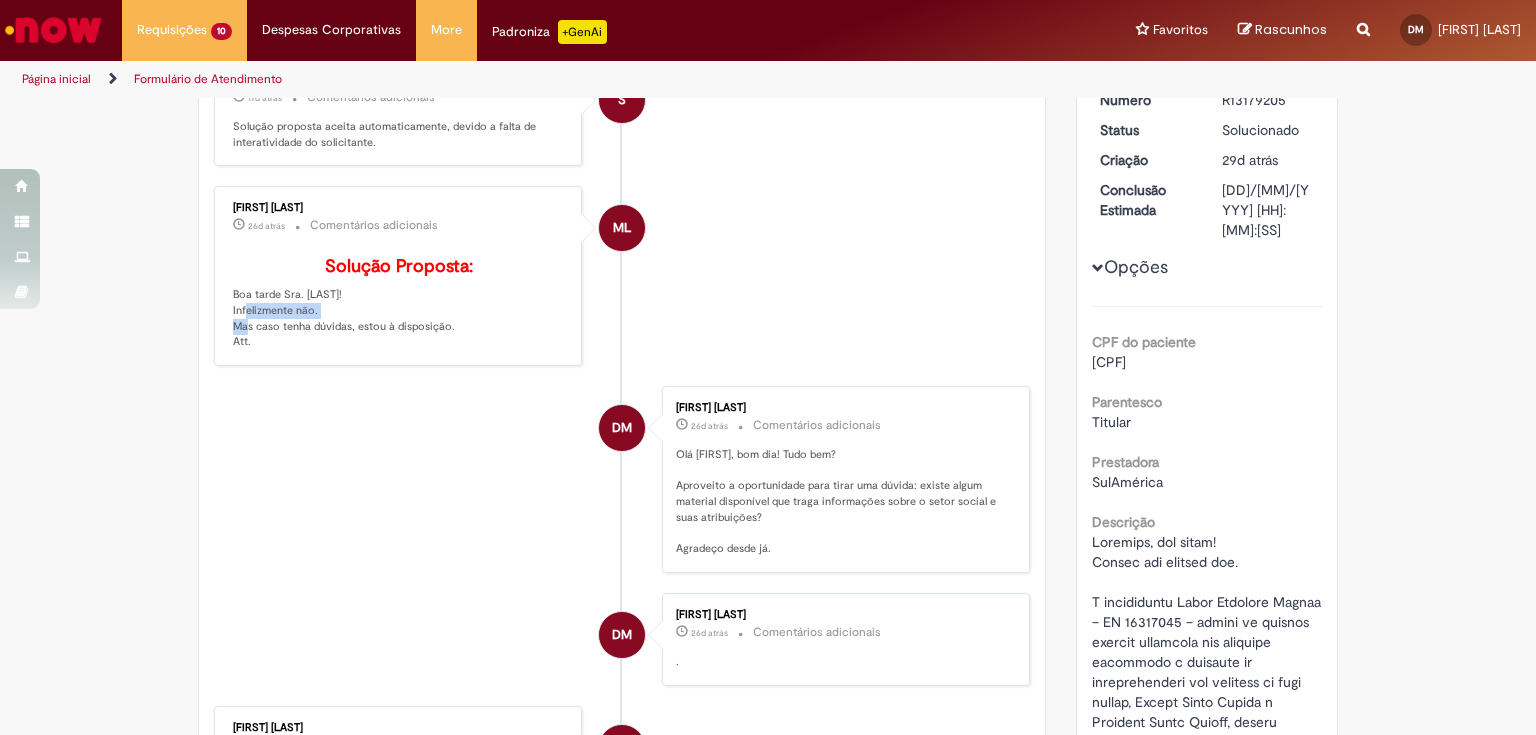 drag, startPoint x: 227, startPoint y: 339, endPoint x: 332, endPoint y: 341, distance: 105.01904 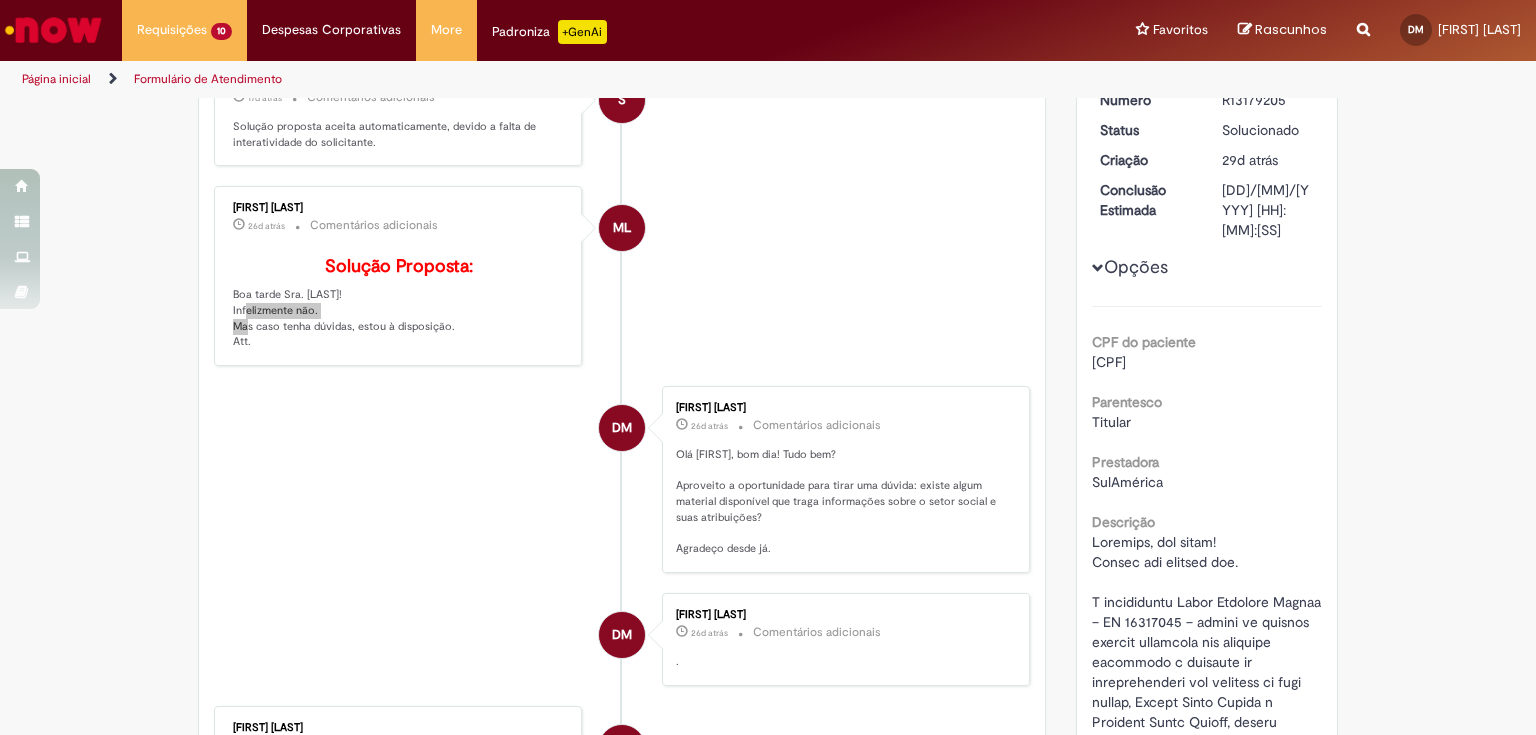scroll, scrollTop: 0, scrollLeft: 0, axis: both 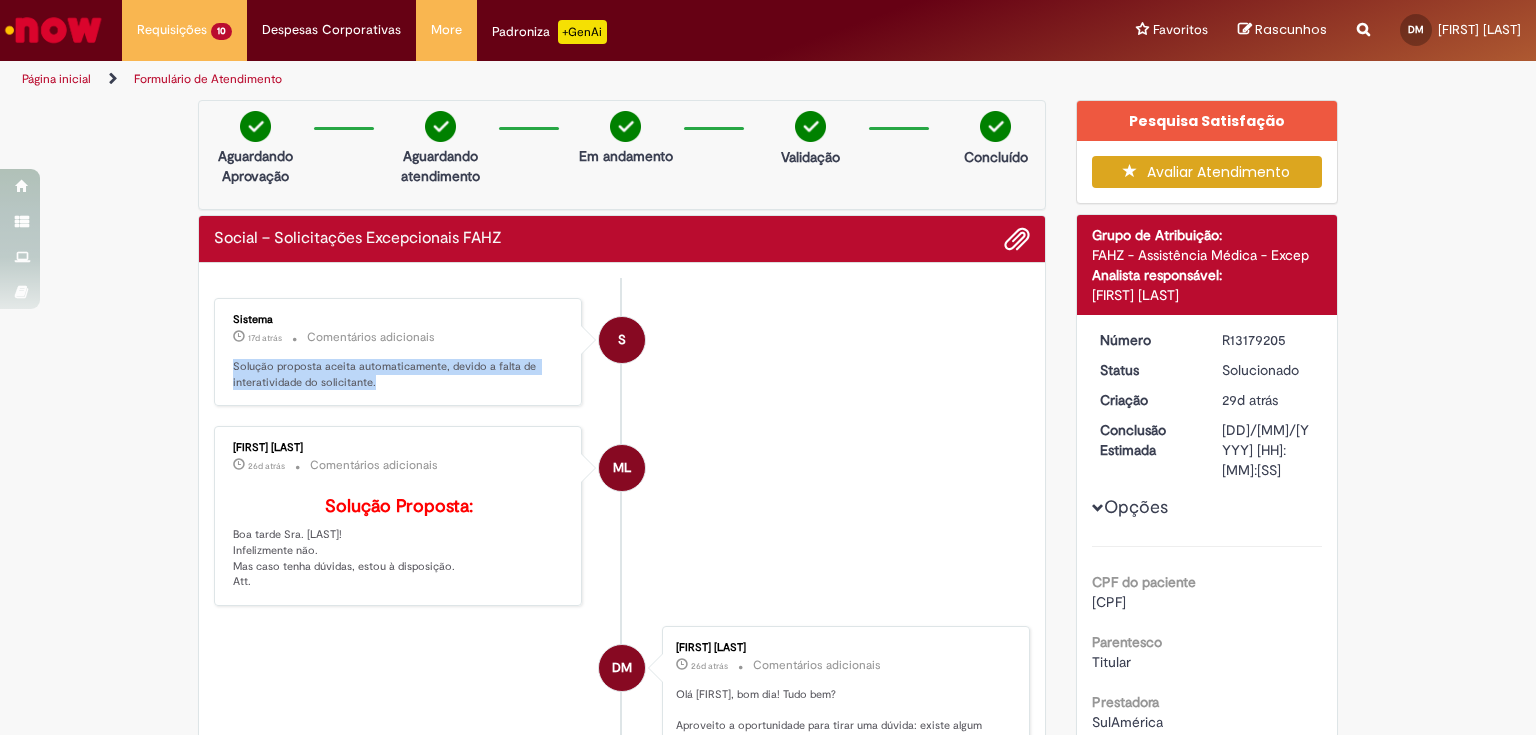 drag, startPoint x: 228, startPoint y: 360, endPoint x: 371, endPoint y: 377, distance: 144.00694 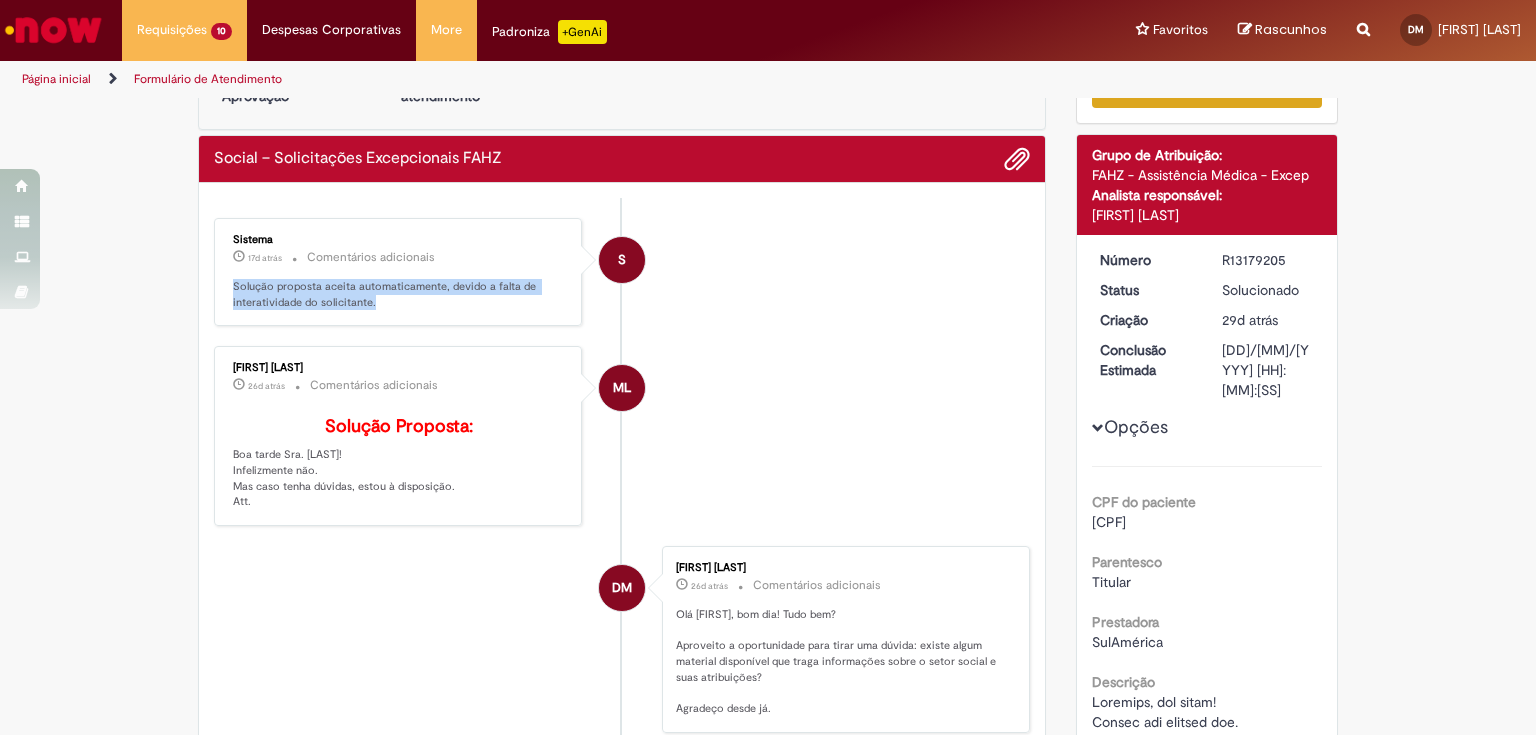 drag, startPoint x: 1216, startPoint y: 254, endPoint x: 1306, endPoint y: 258, distance: 90.088844 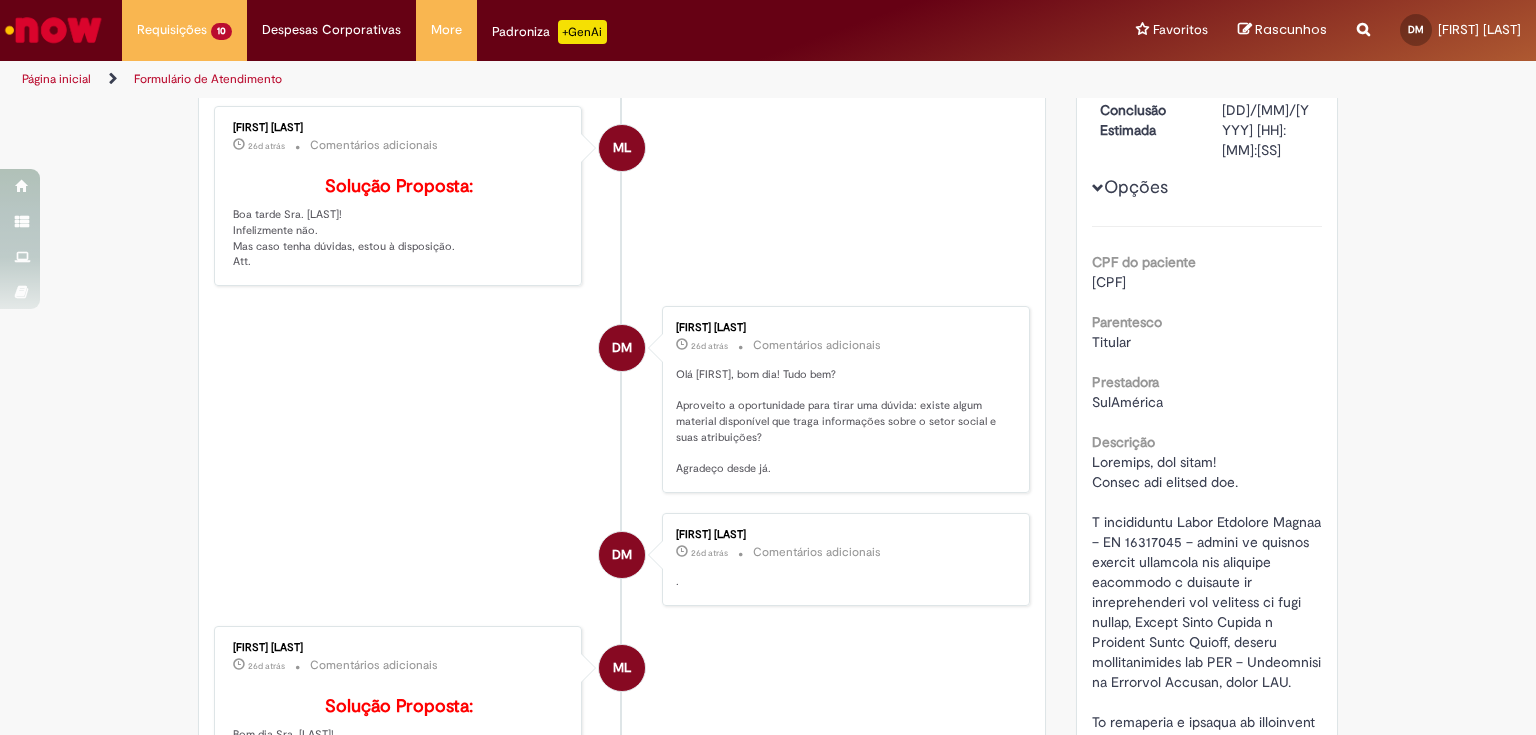 scroll, scrollTop: 0, scrollLeft: 0, axis: both 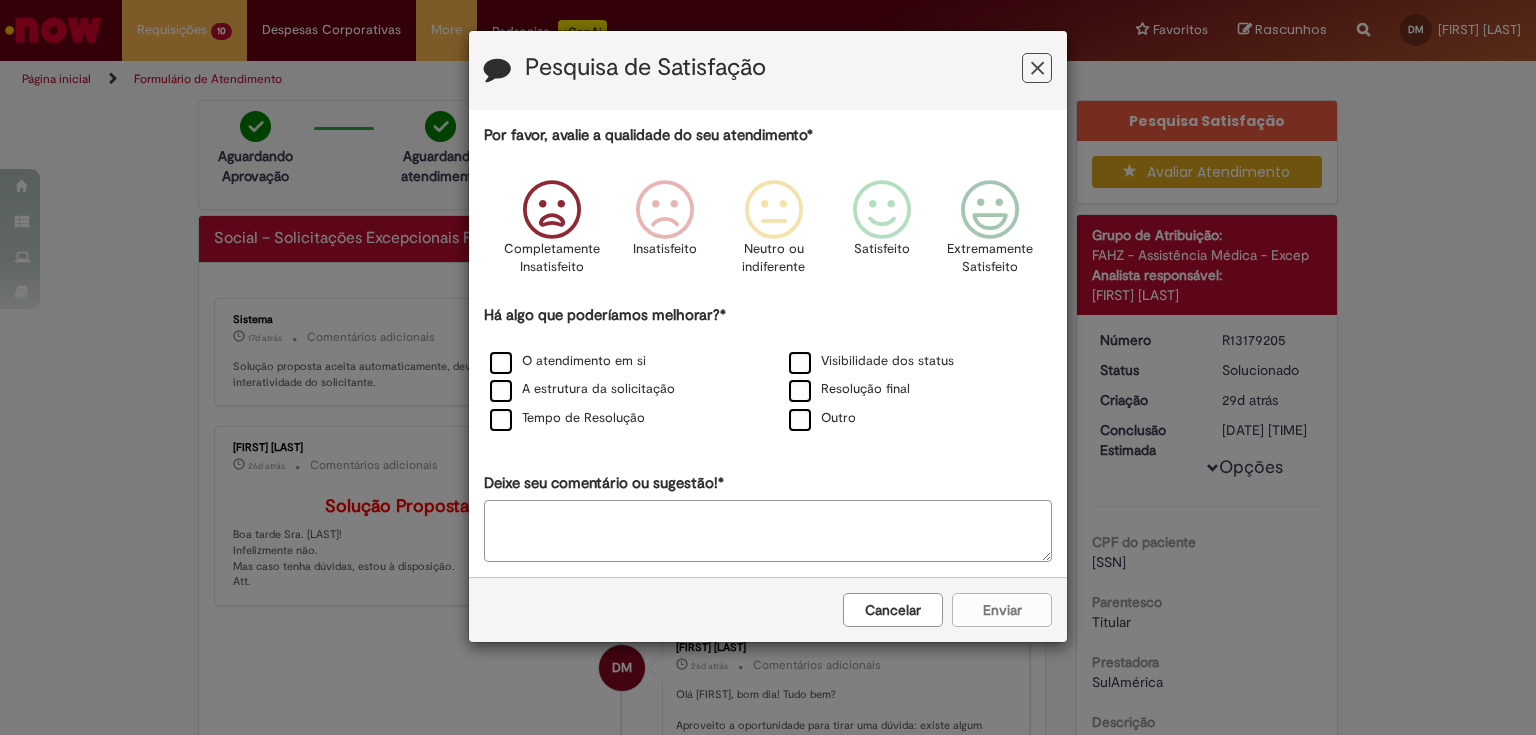 click at bounding box center [551, 210] 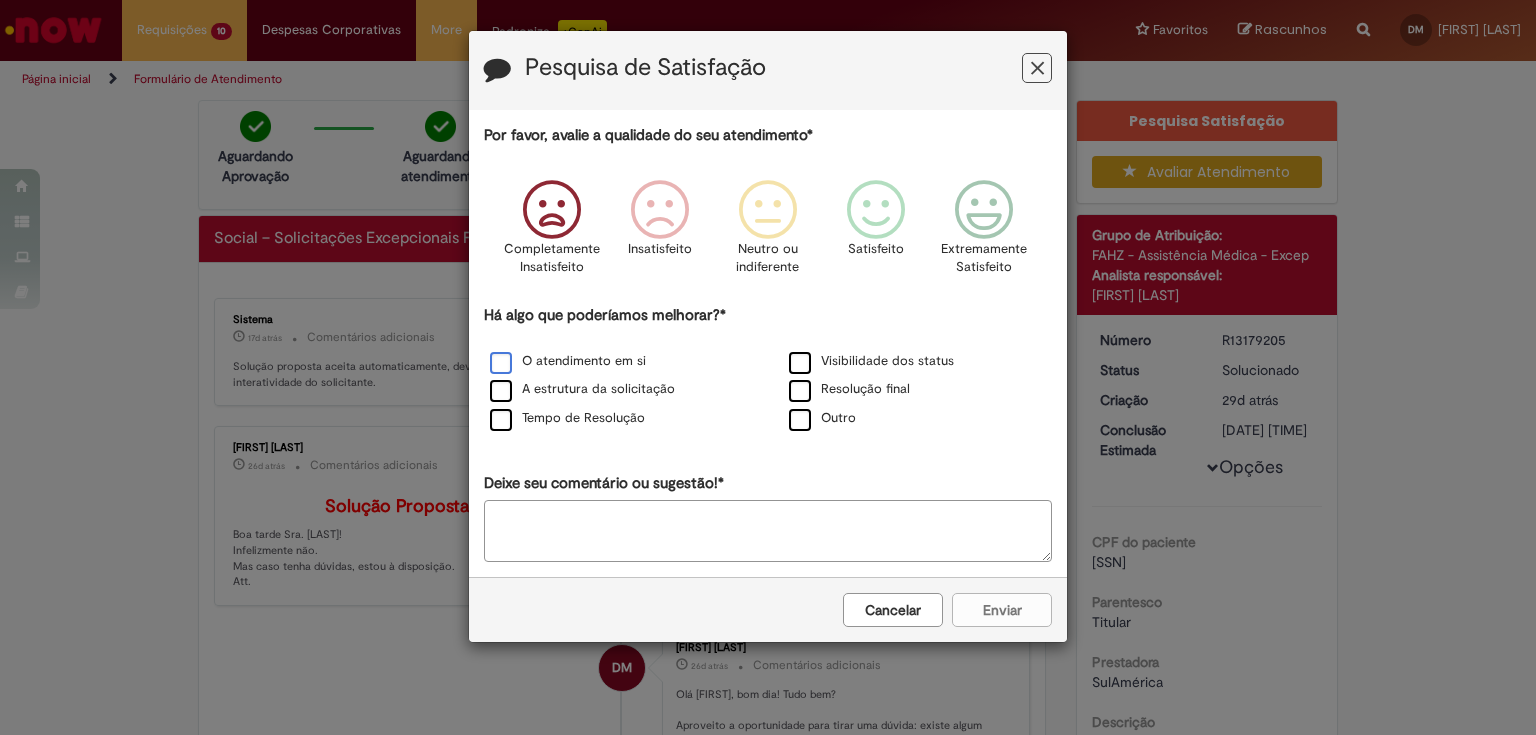 click on "O atendimento em si" at bounding box center [568, 361] 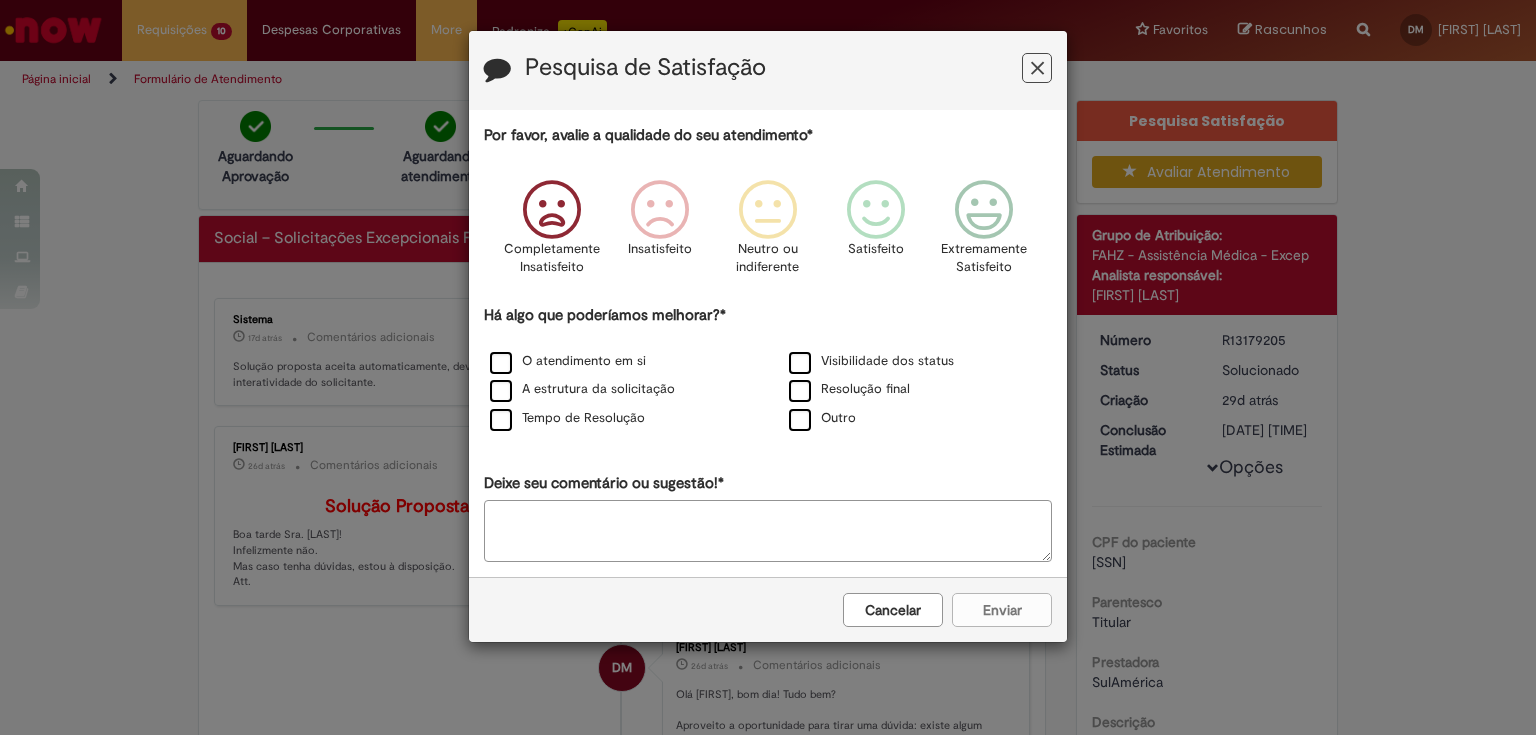 click on "Deixe seu comentário ou sugestão!*" at bounding box center (768, 531) 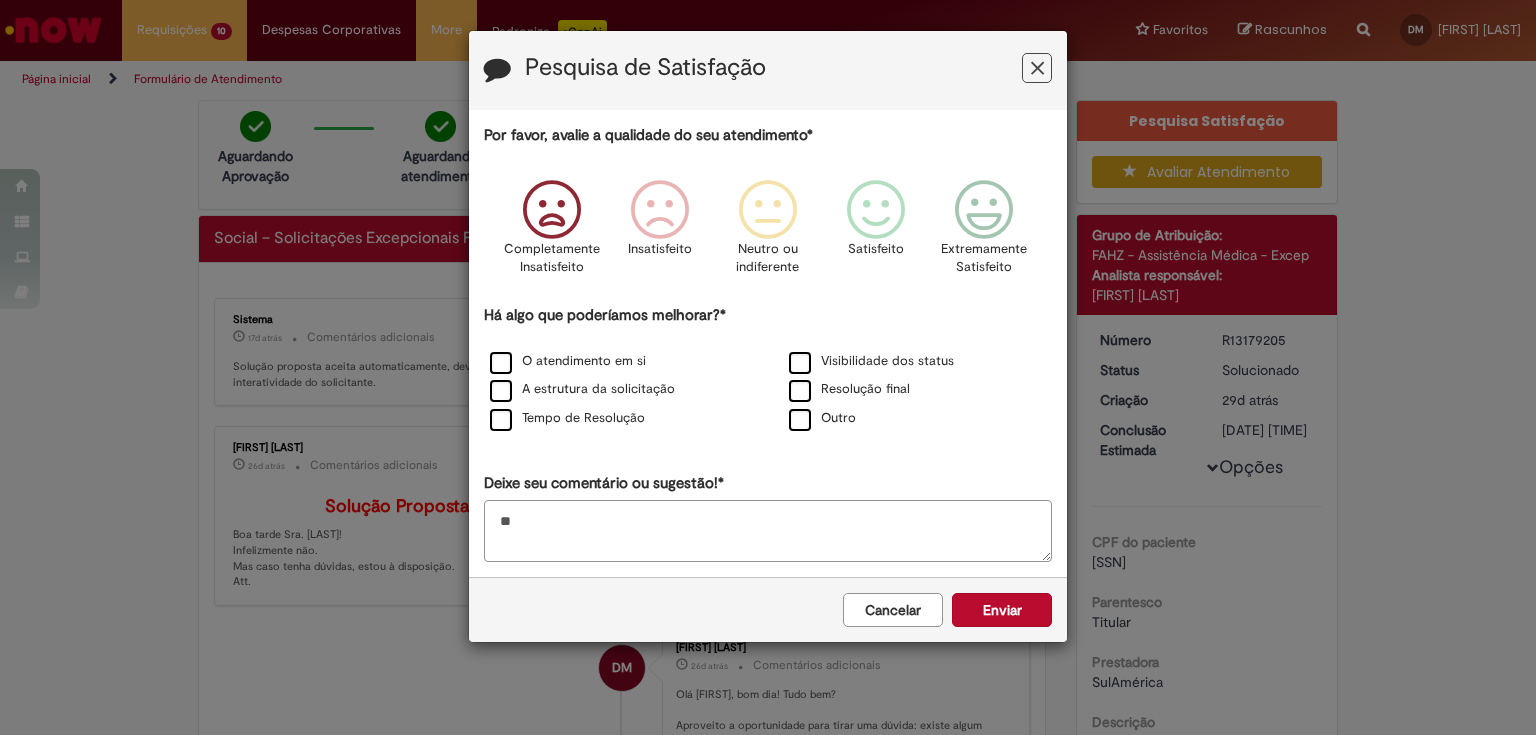 type on "*" 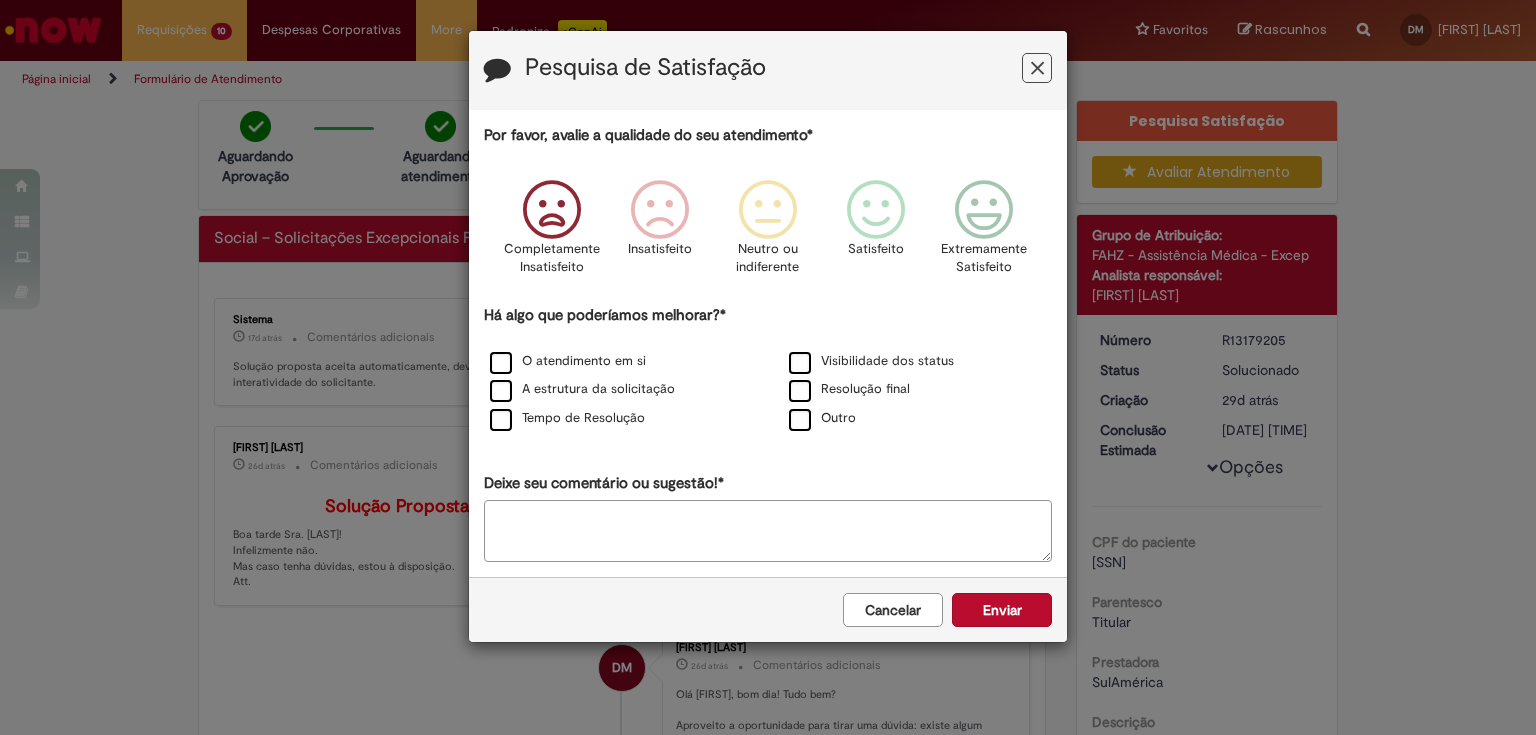 type on "*" 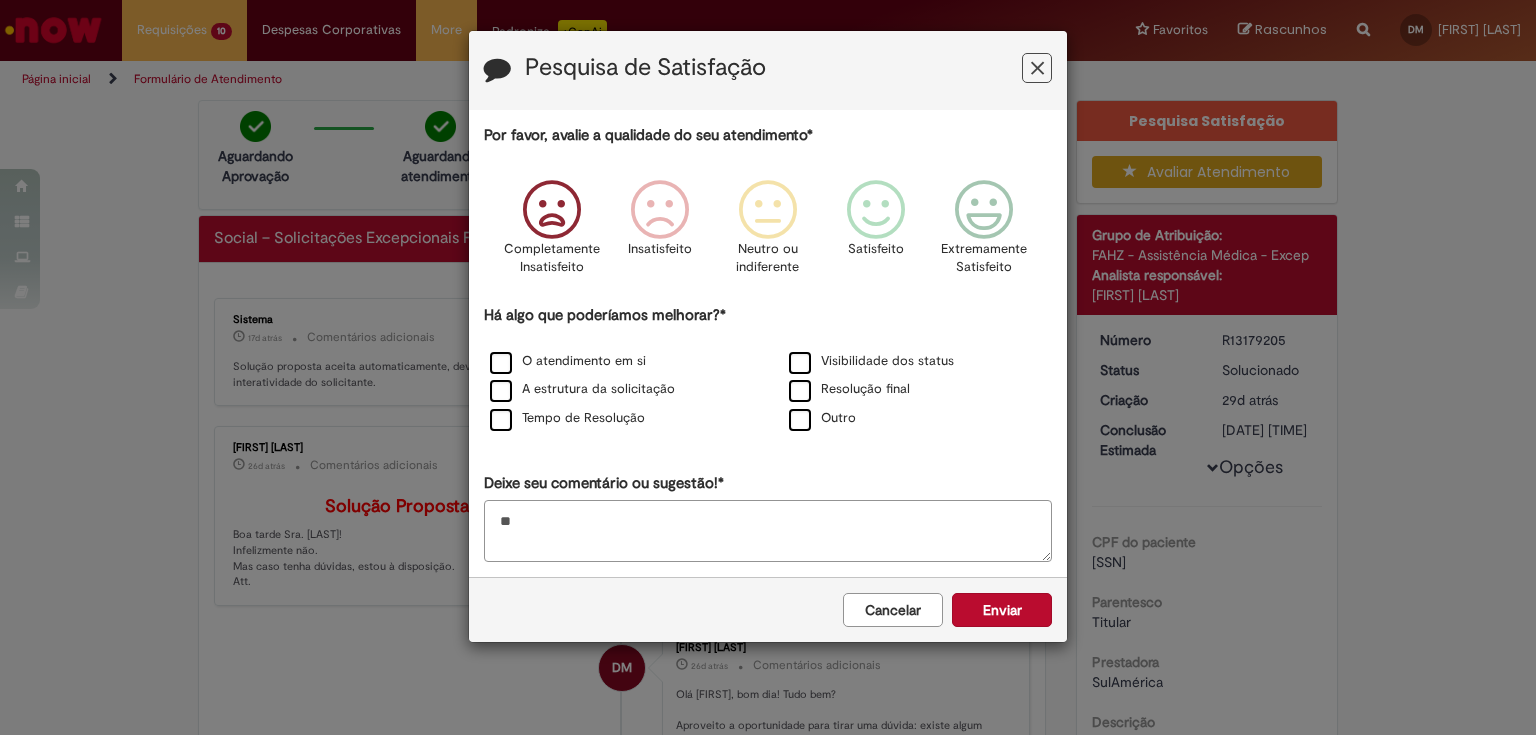 type on "*" 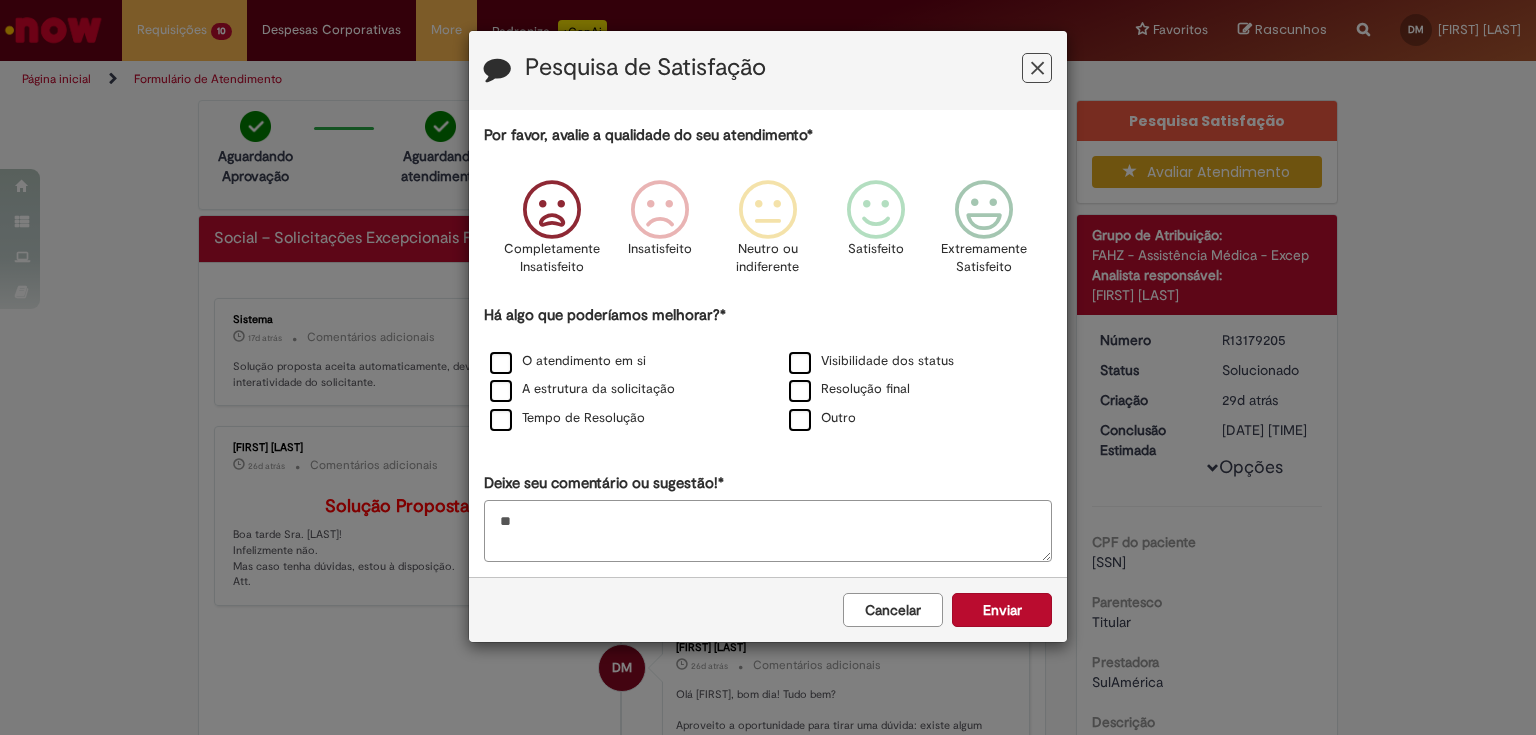 type on "*" 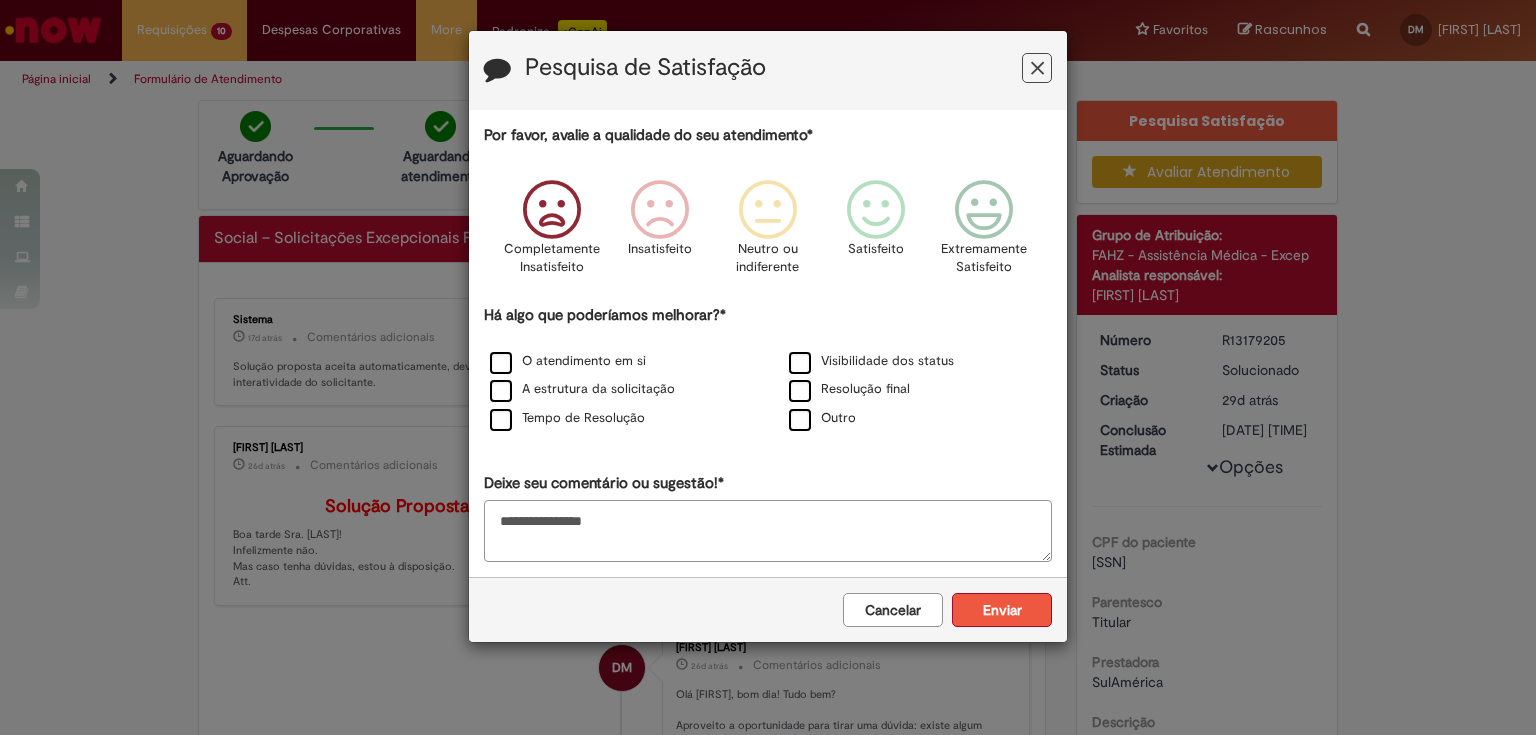 type on "**********" 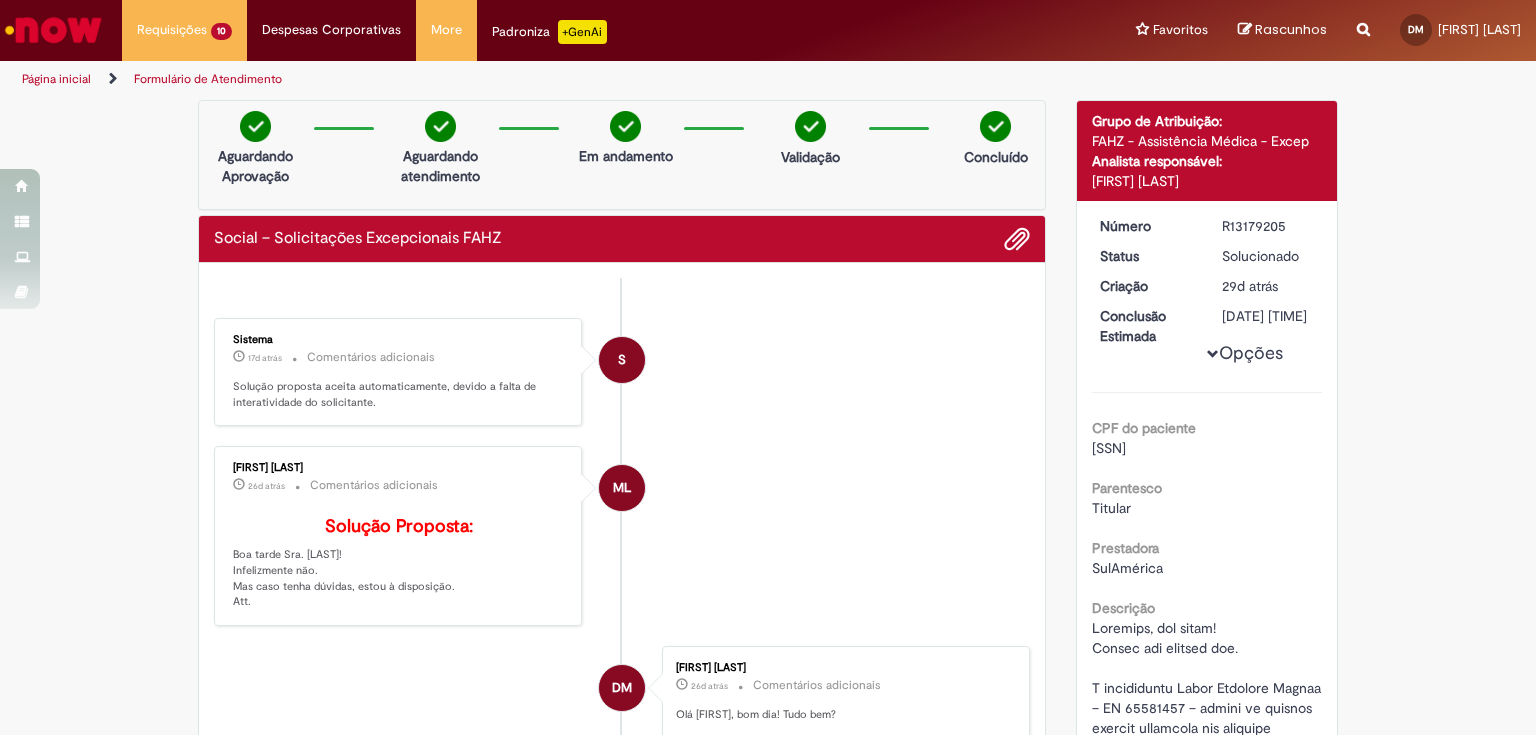 click on "Obrigado por compartilhar sua avaliação!
Fechar" at bounding box center [768, 86] 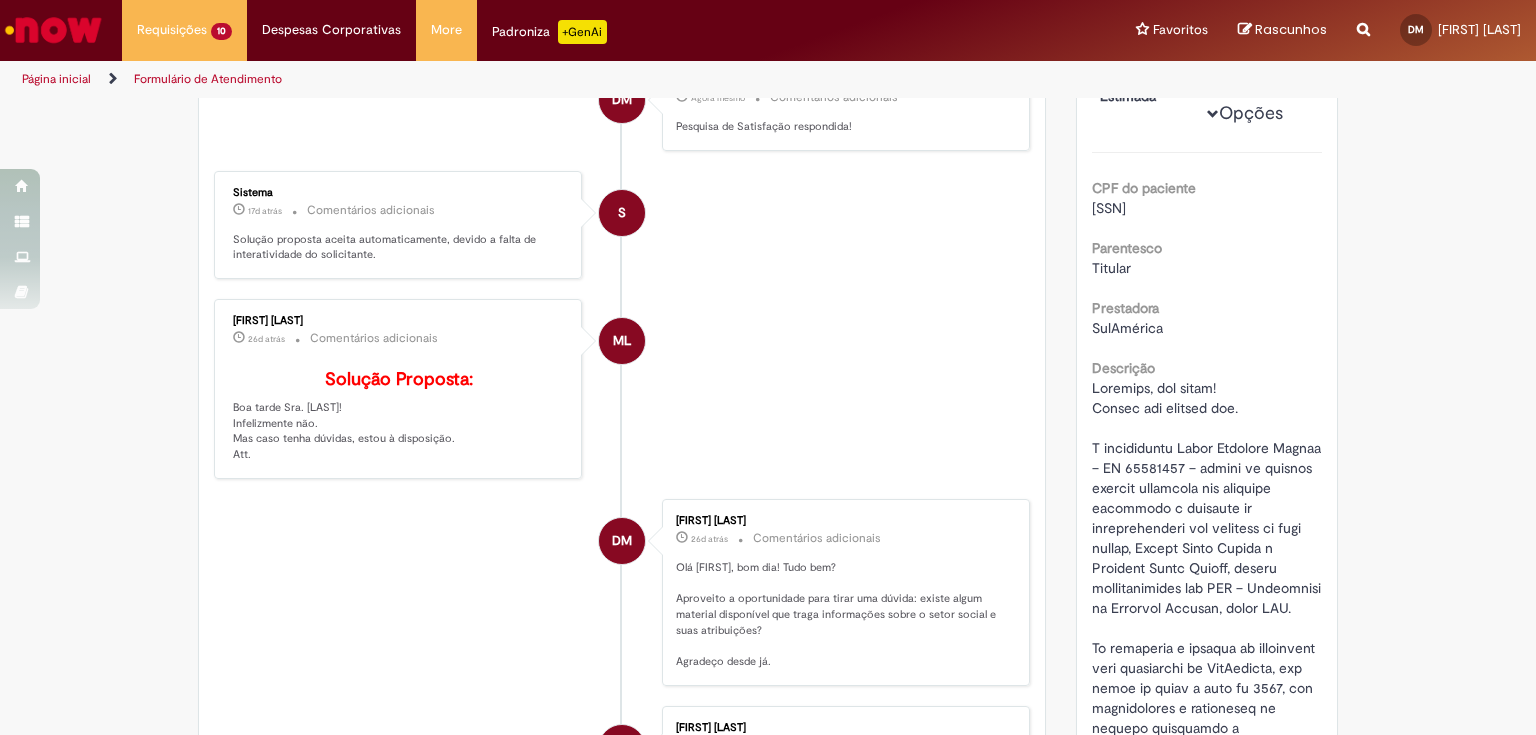 scroll, scrollTop: 0, scrollLeft: 0, axis: both 